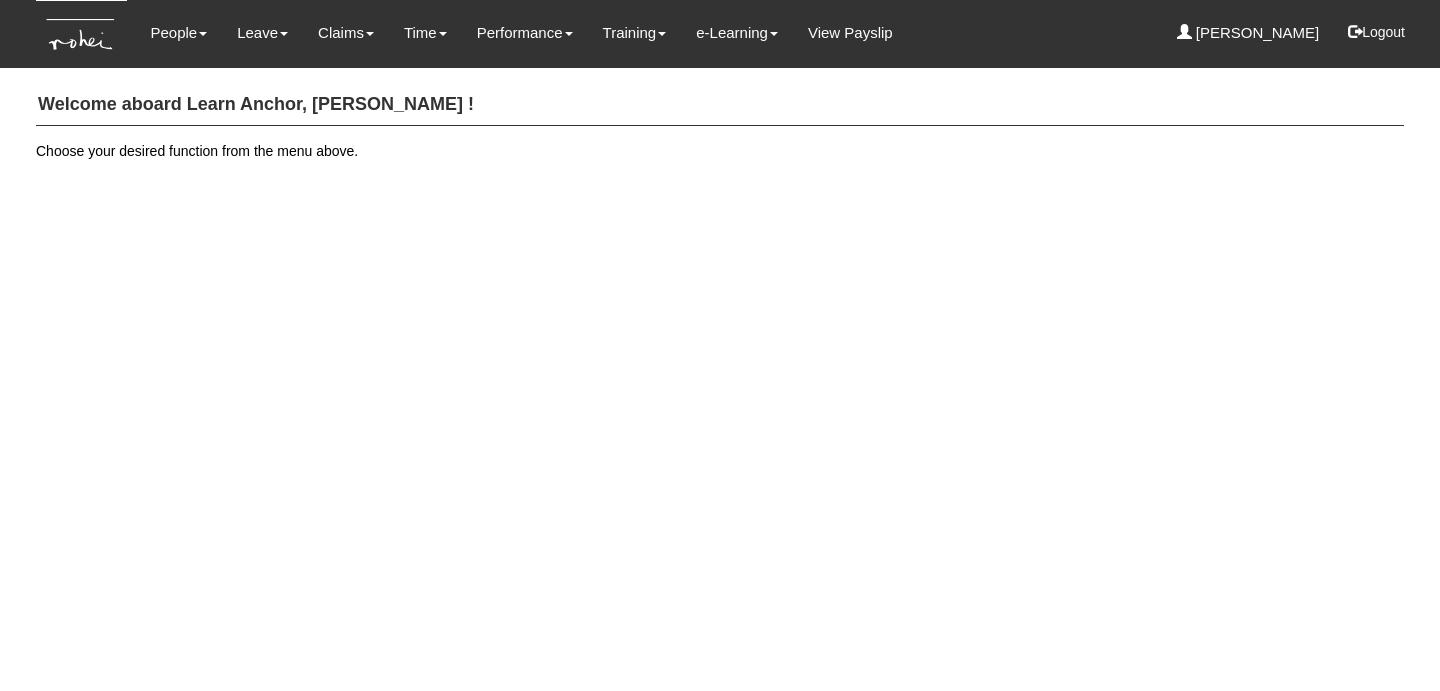 scroll, scrollTop: 0, scrollLeft: 0, axis: both 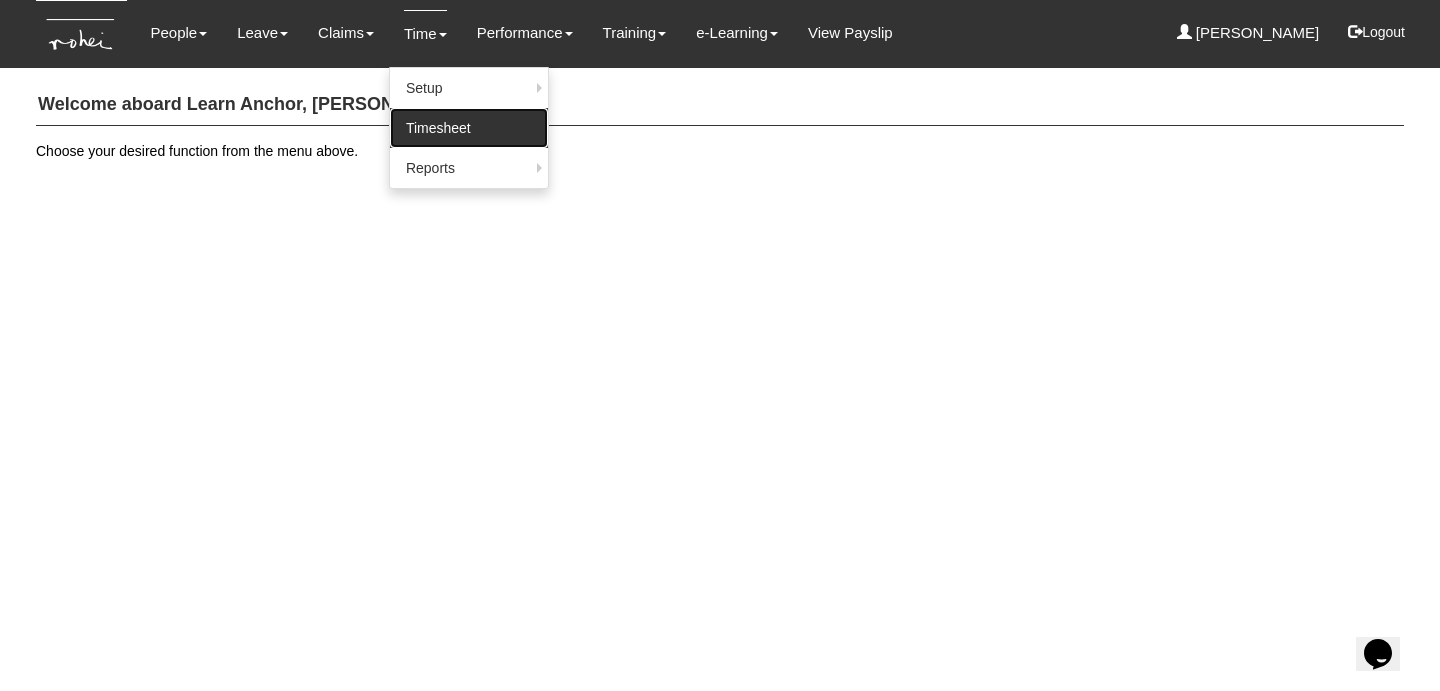 click on "Timesheet" at bounding box center [469, 128] 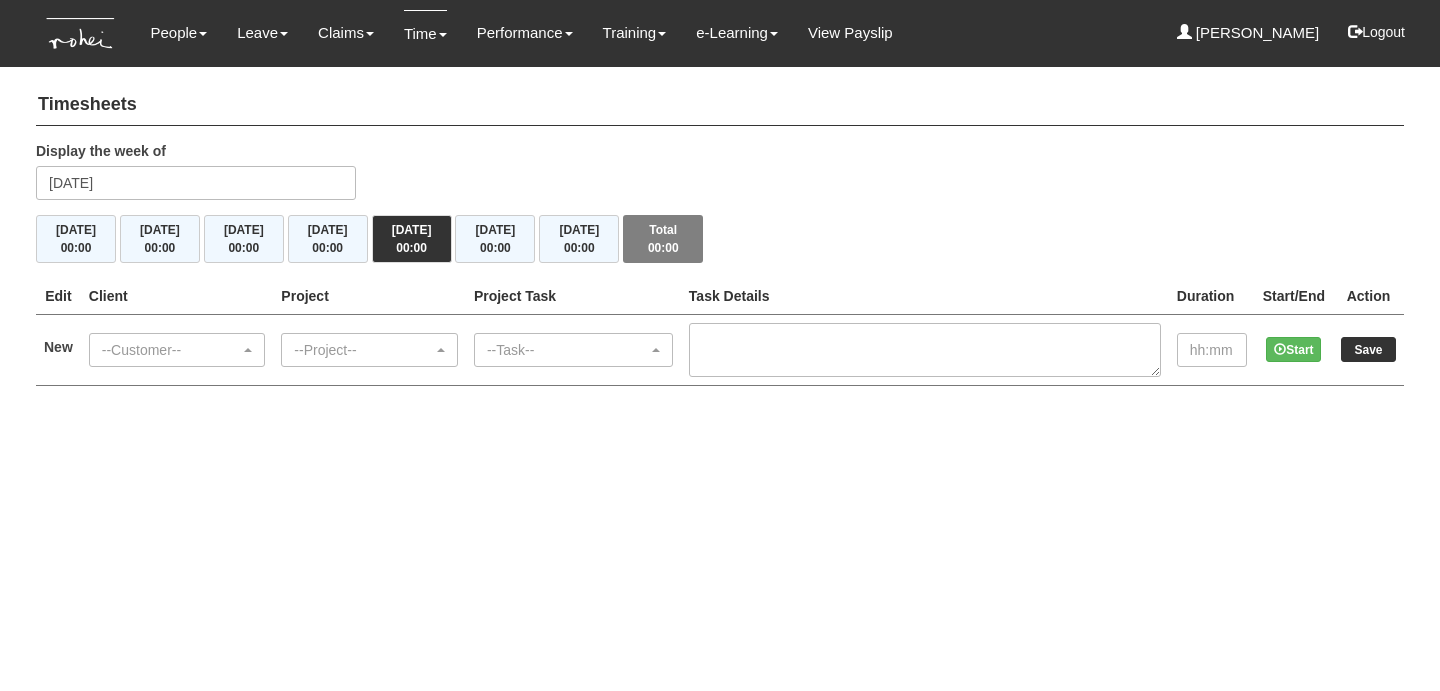 scroll, scrollTop: 0, scrollLeft: 0, axis: both 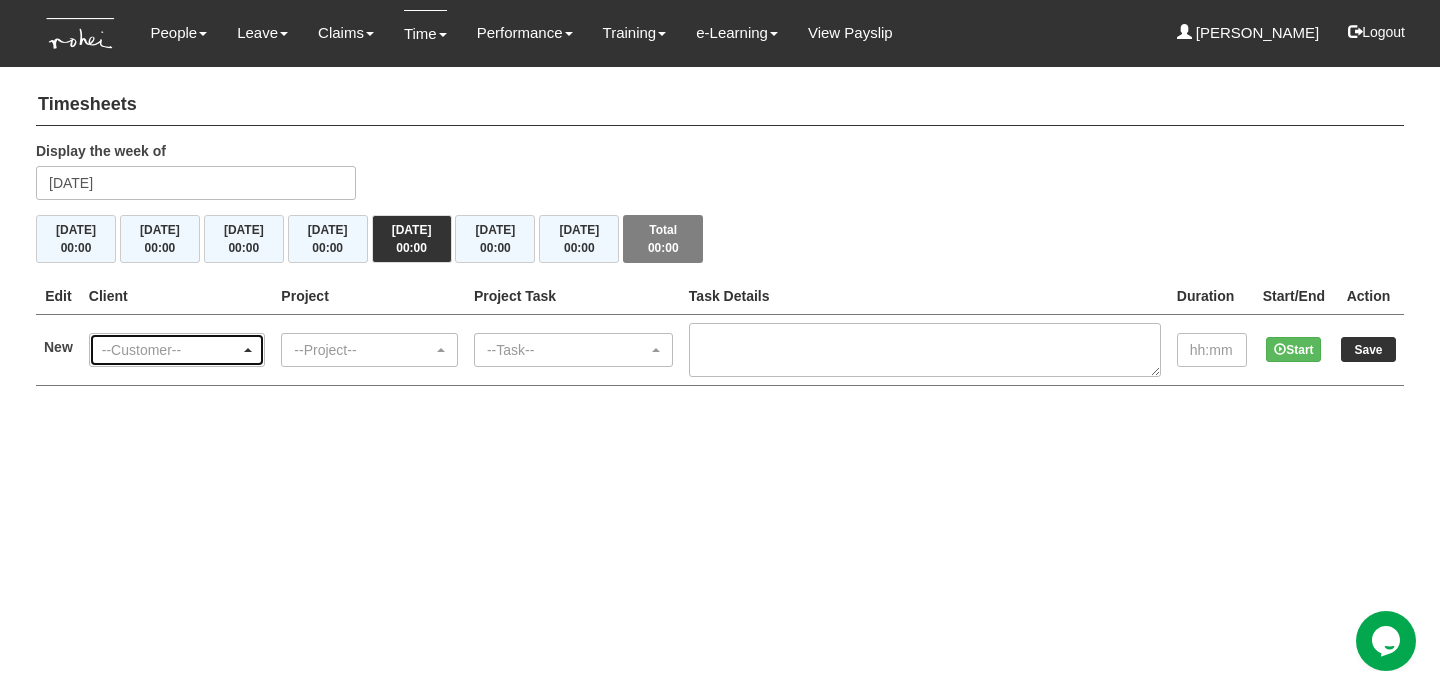 click on "--Customer--" at bounding box center (171, 350) 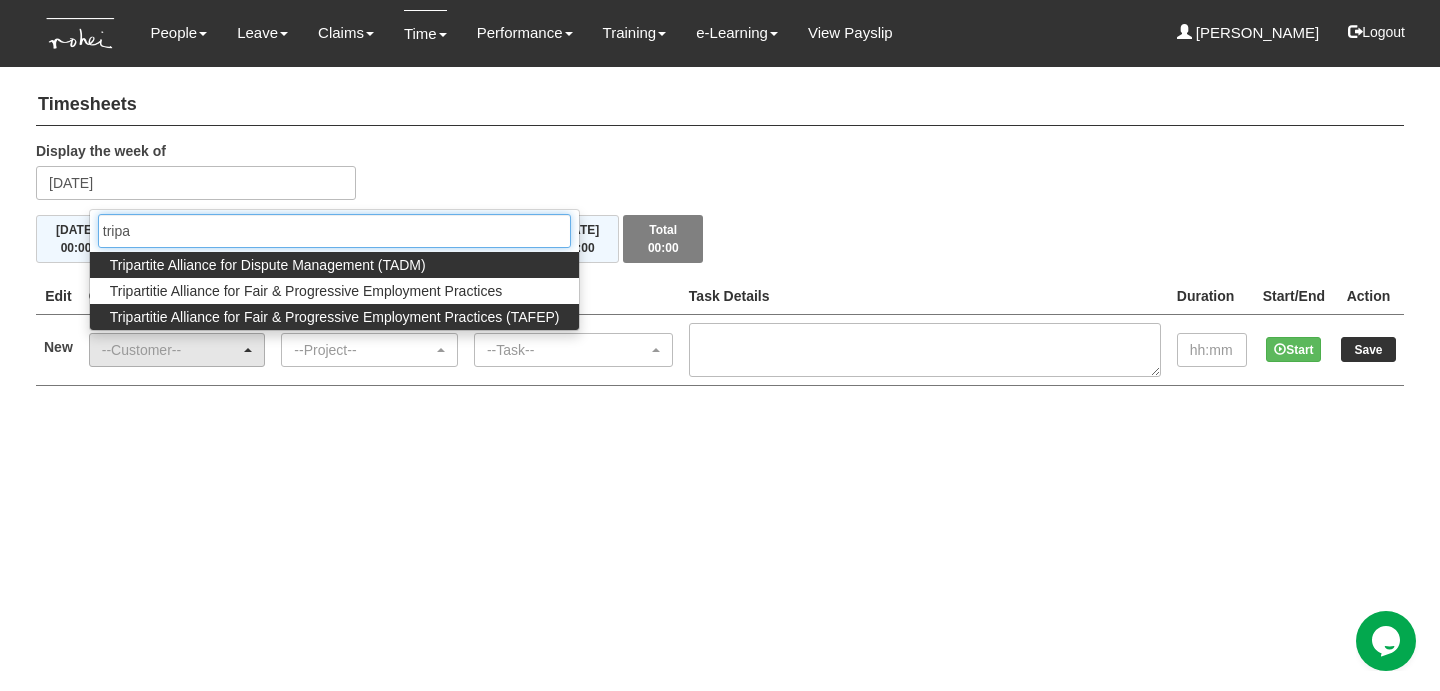 type on "tripa" 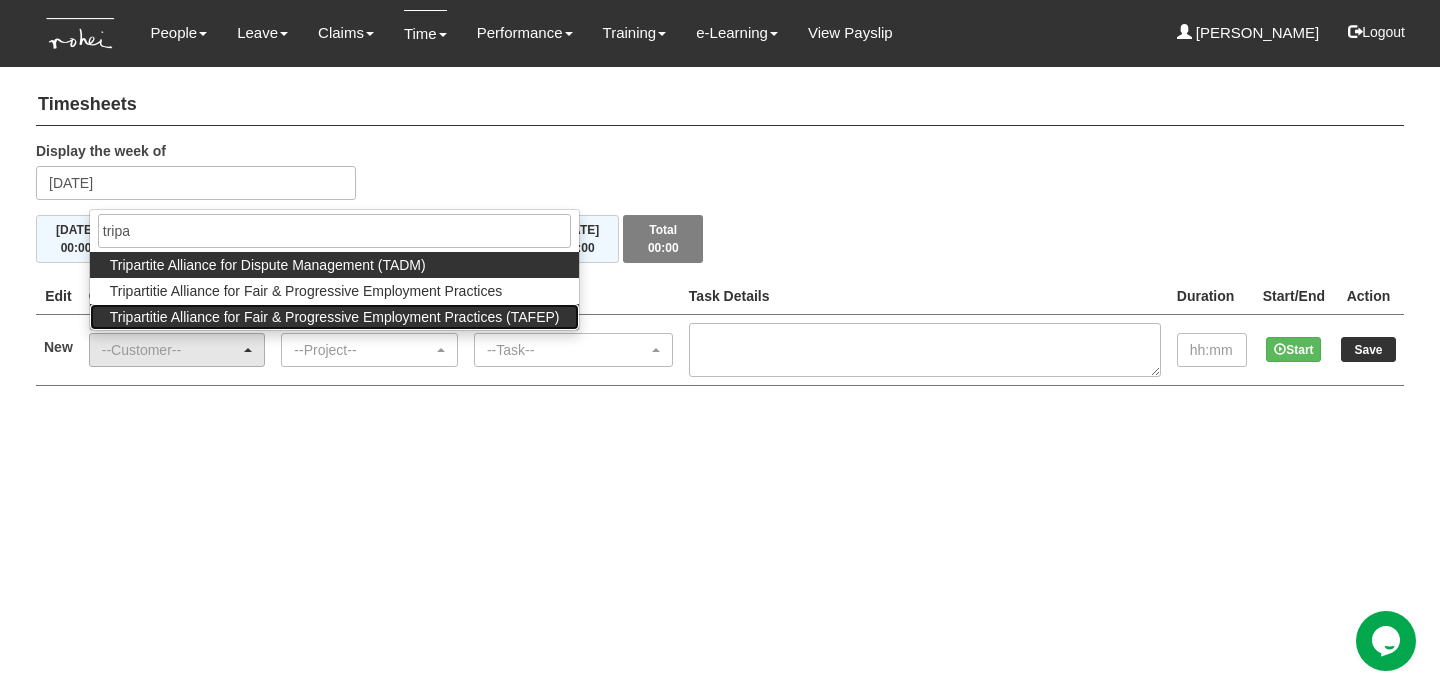 click on "Tripartitie Alliance for Fair & Progressive Employment Practices (TAFEP)" at bounding box center (335, 317) 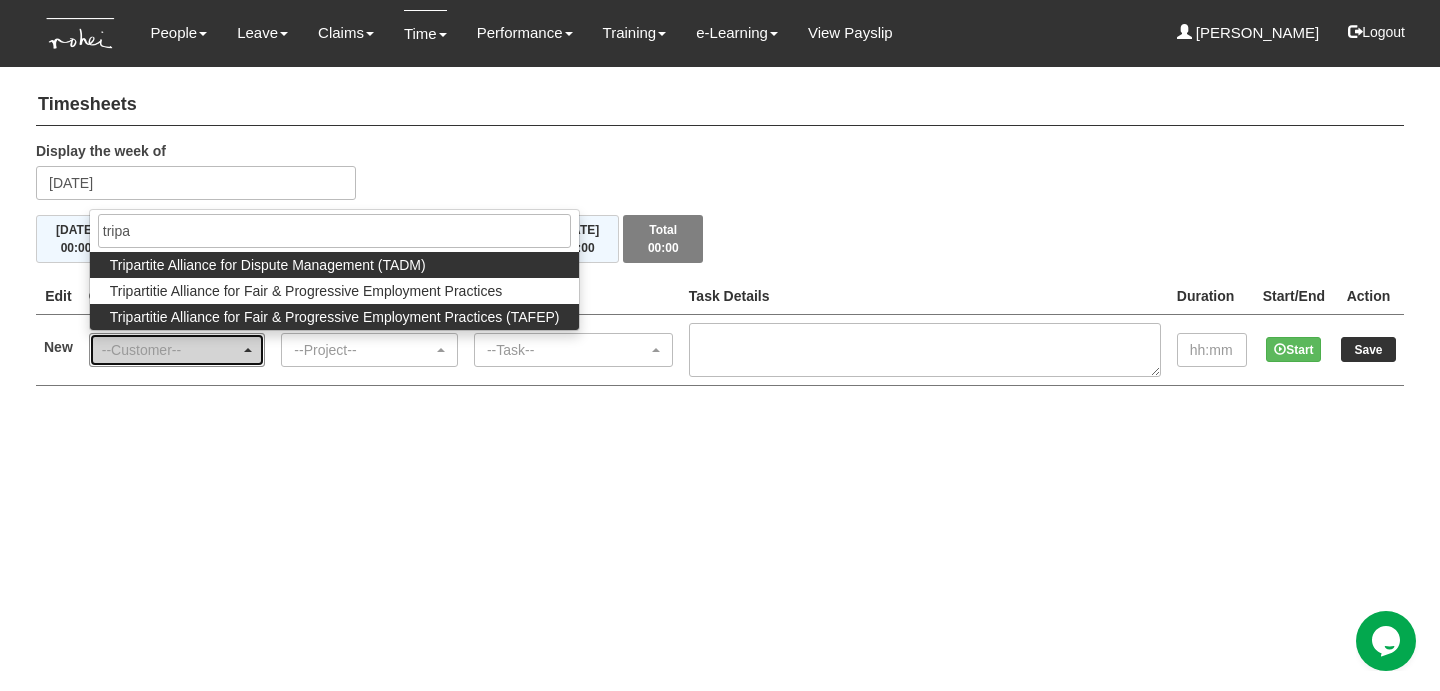 select on "753" 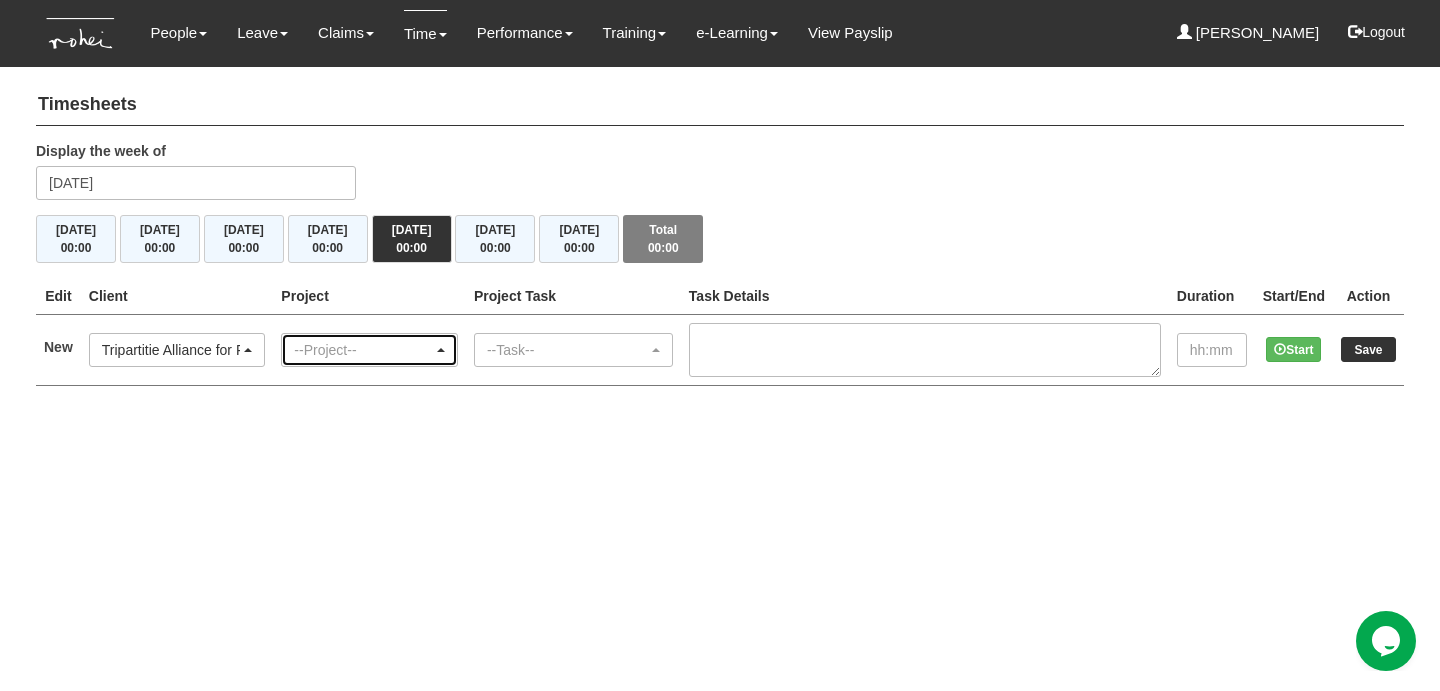 click on "--Project--" at bounding box center (363, 350) 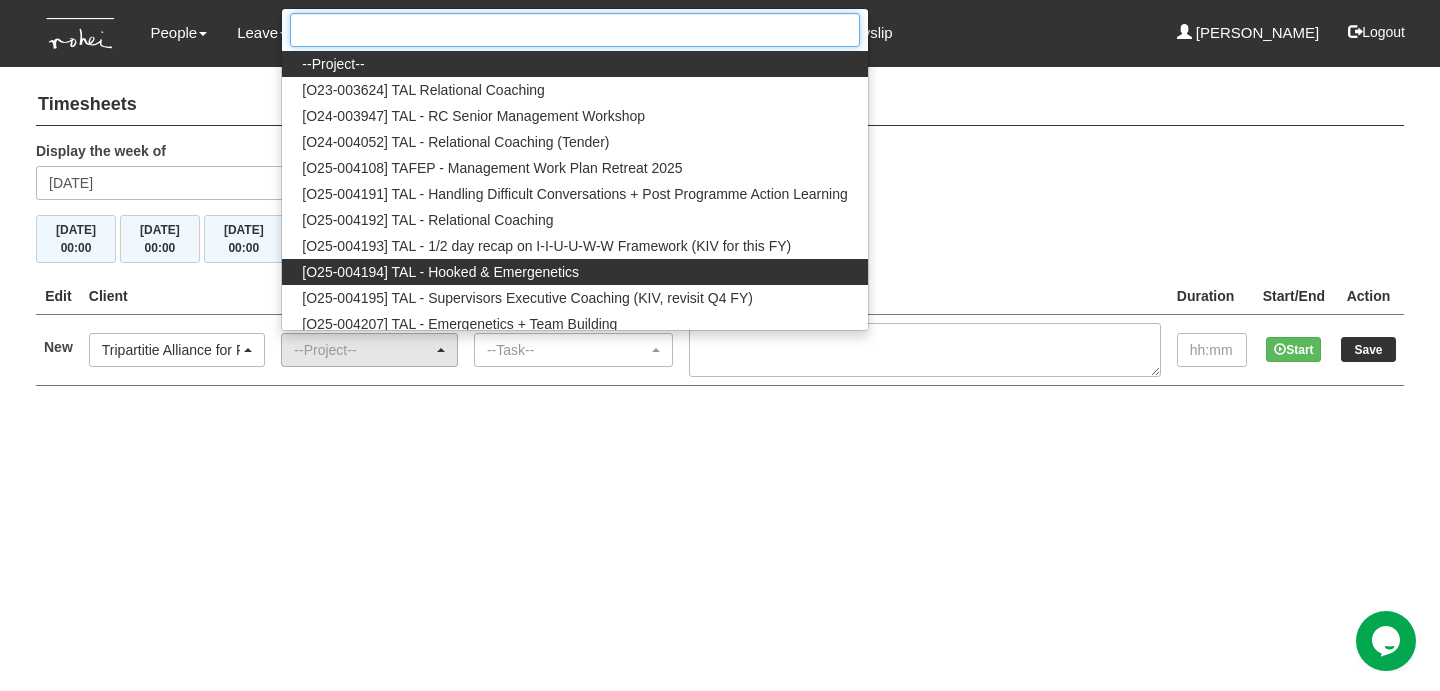 scroll, scrollTop: 6, scrollLeft: 0, axis: vertical 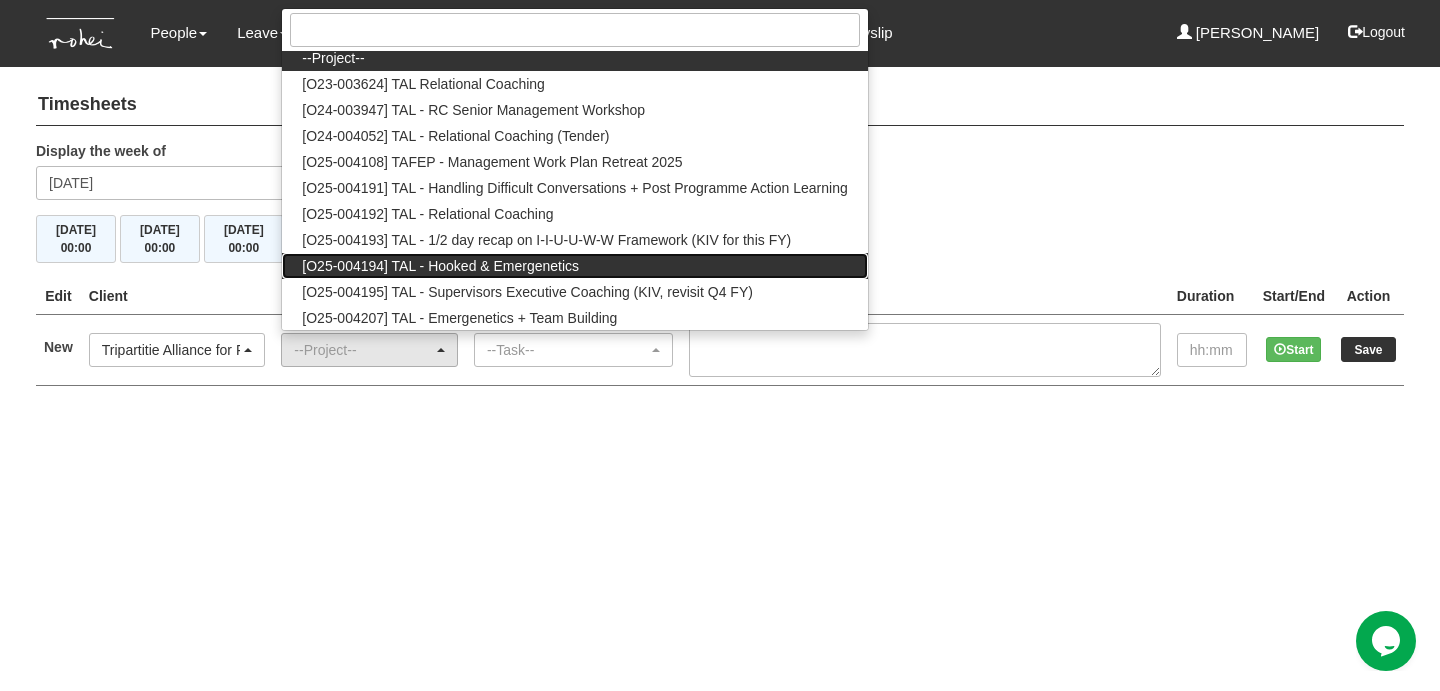click on "[O25-004194] TAL - Hooked & Emergenetics" at bounding box center [440, 266] 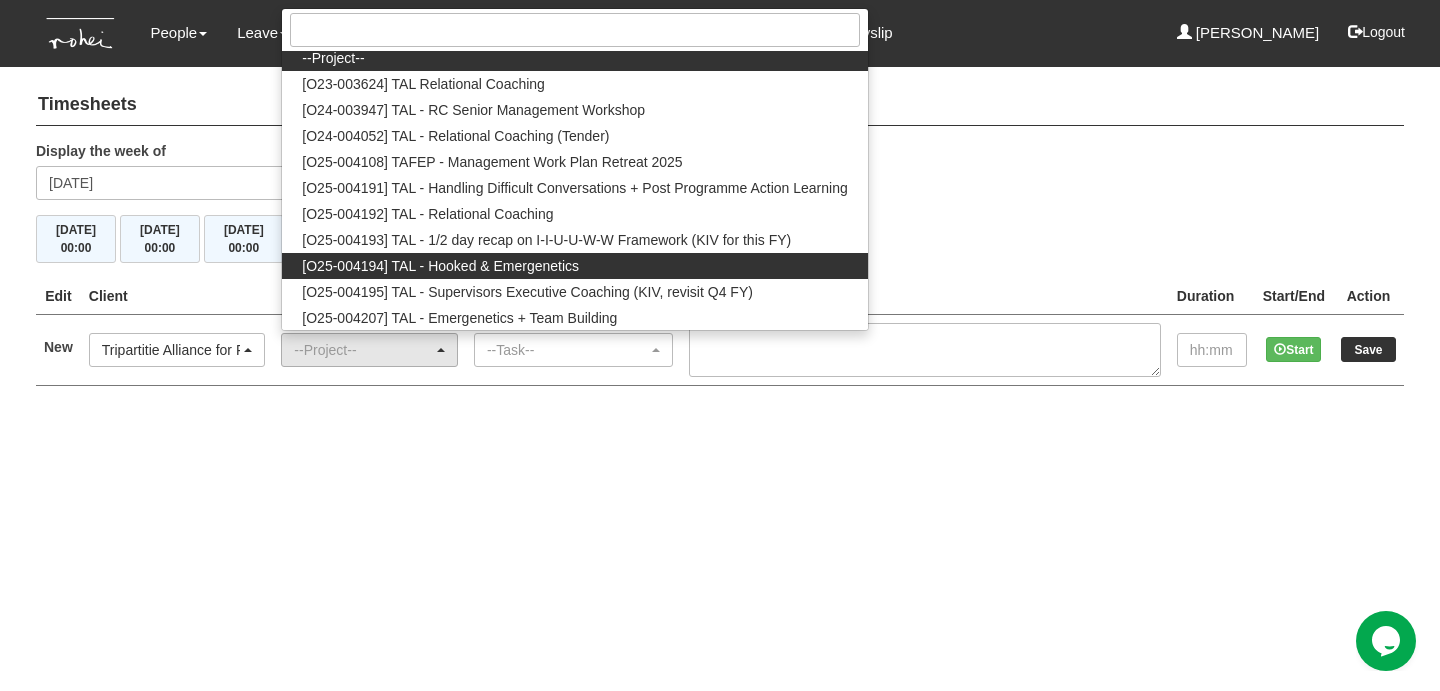 select on "2813" 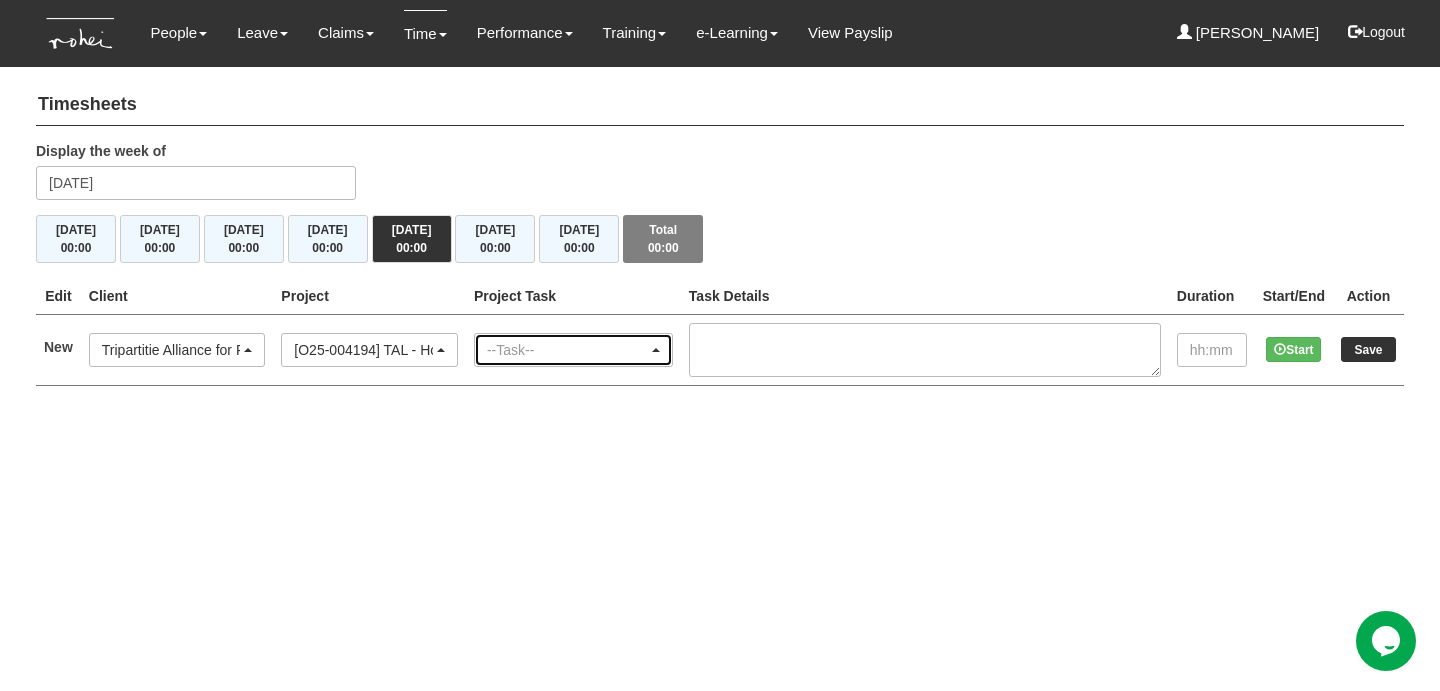 click on "--Task--" at bounding box center (573, 350) 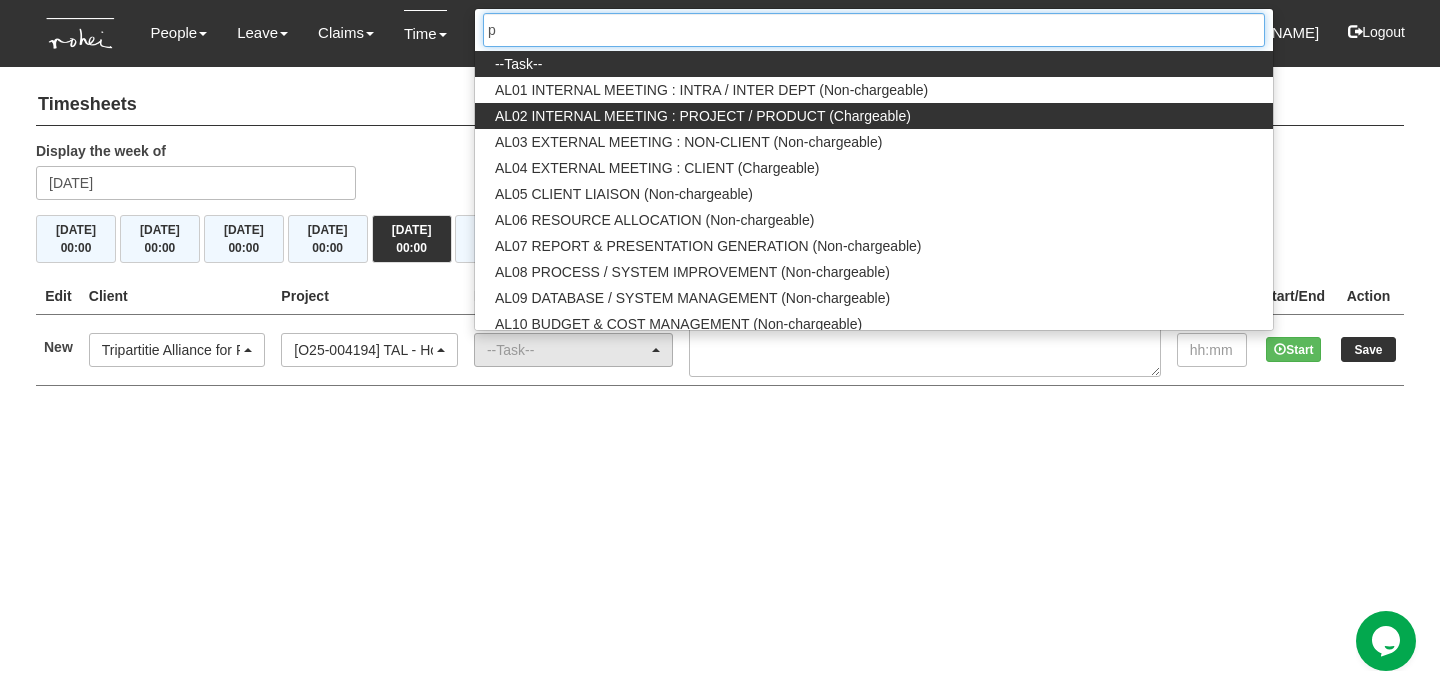 type on "pm" 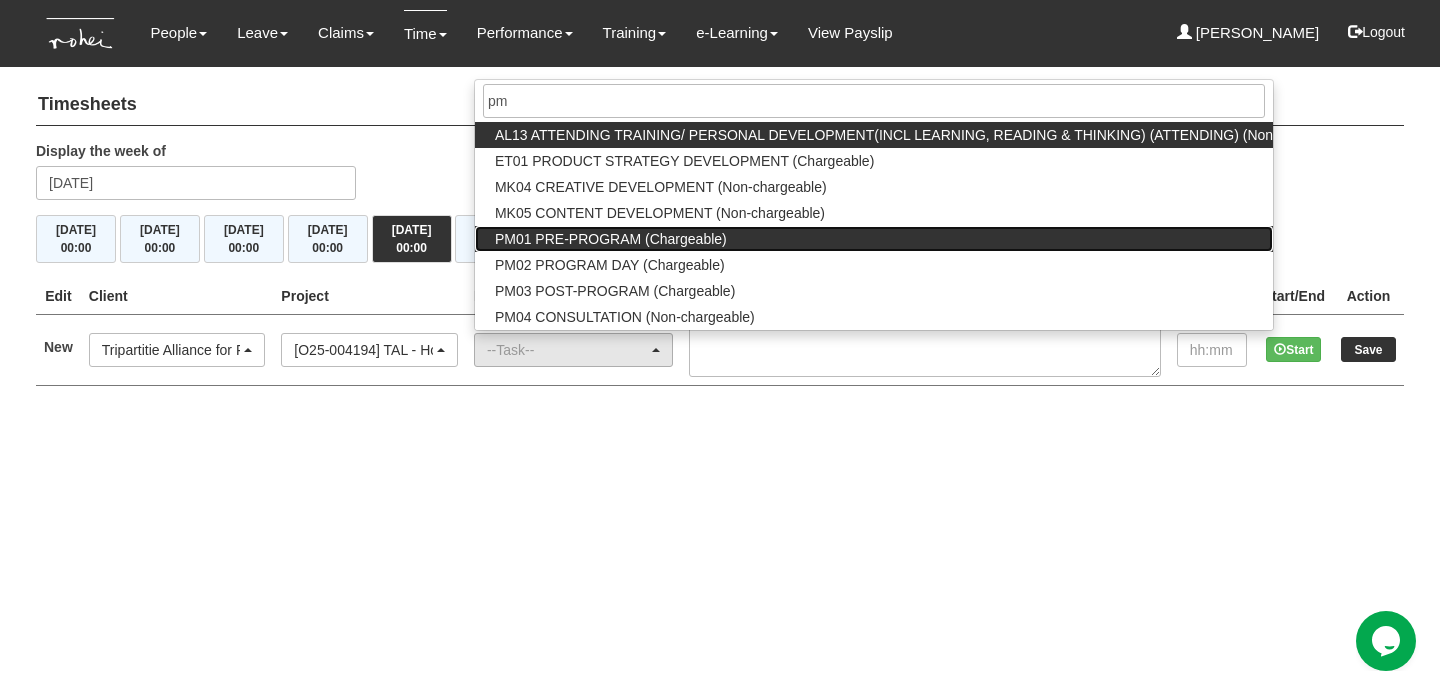 click on "PM01 PRE-PROGRAM (Chargeable)" at bounding box center [611, 239] 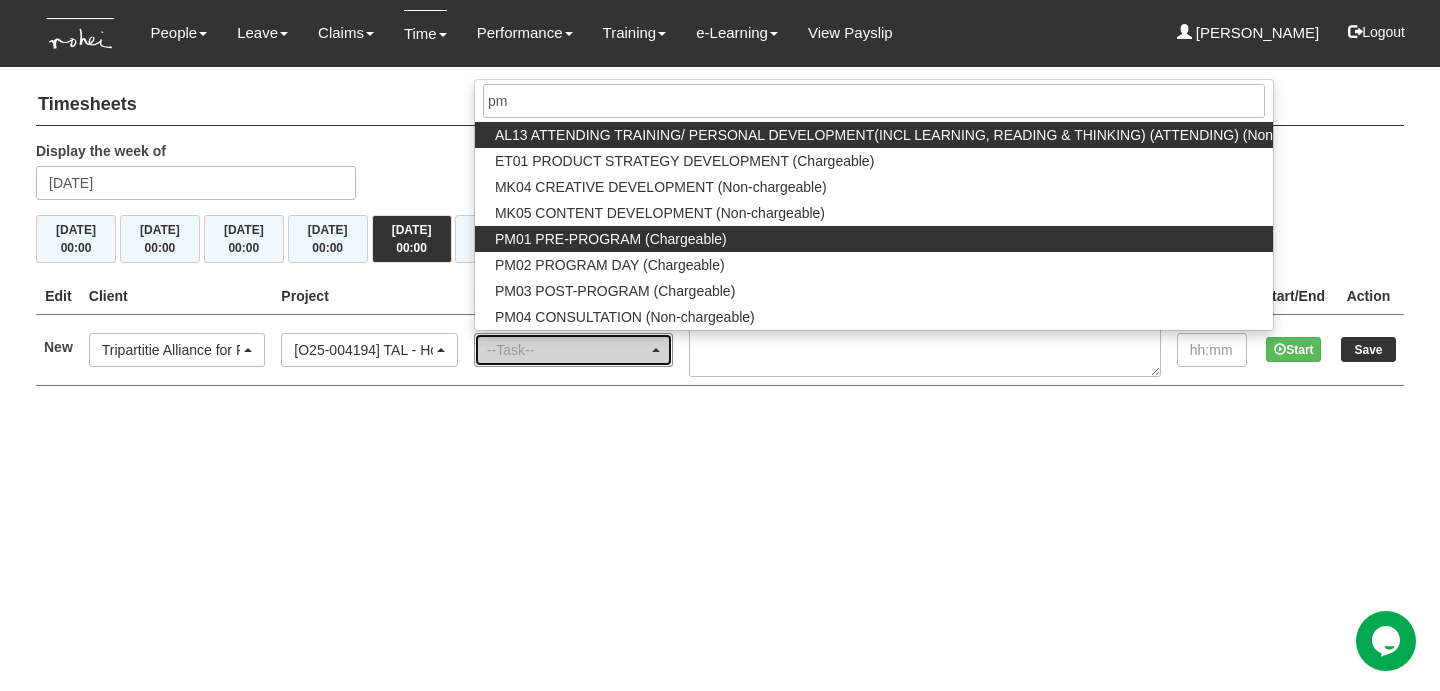 select on "162" 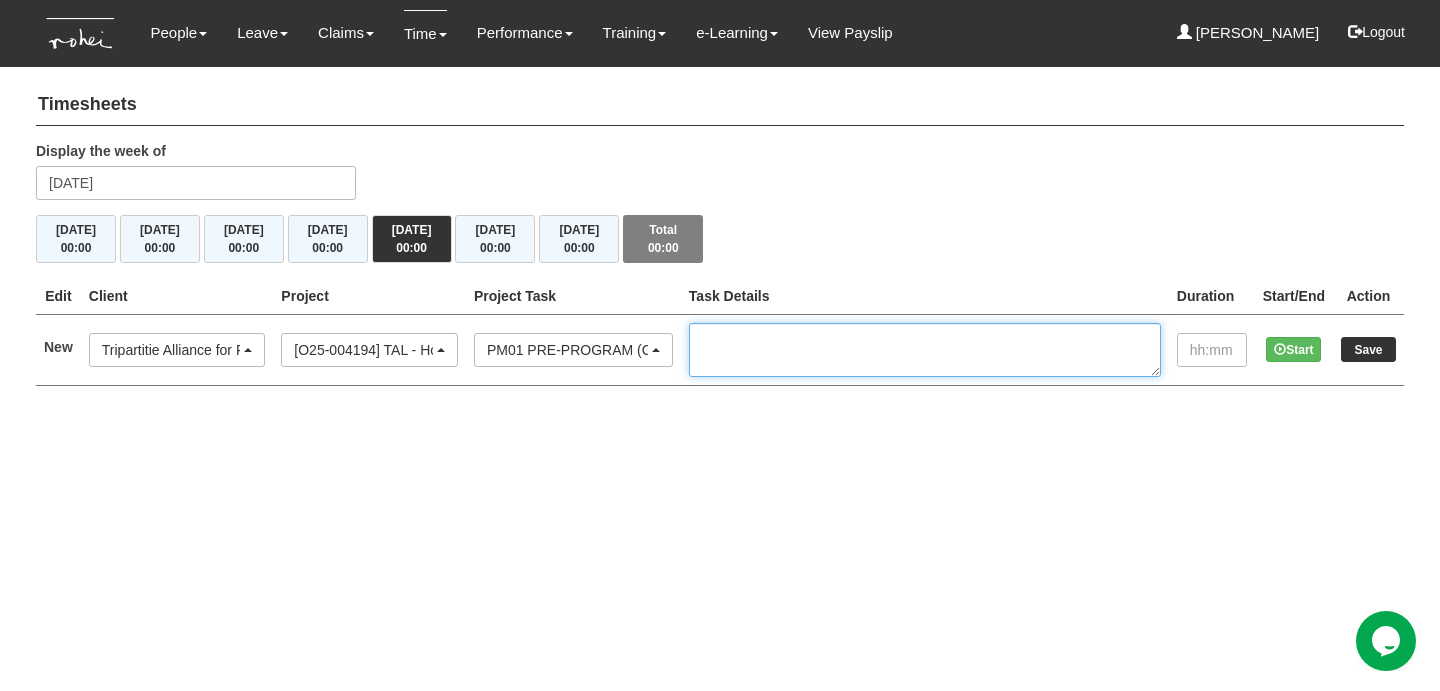 click at bounding box center [925, 350] 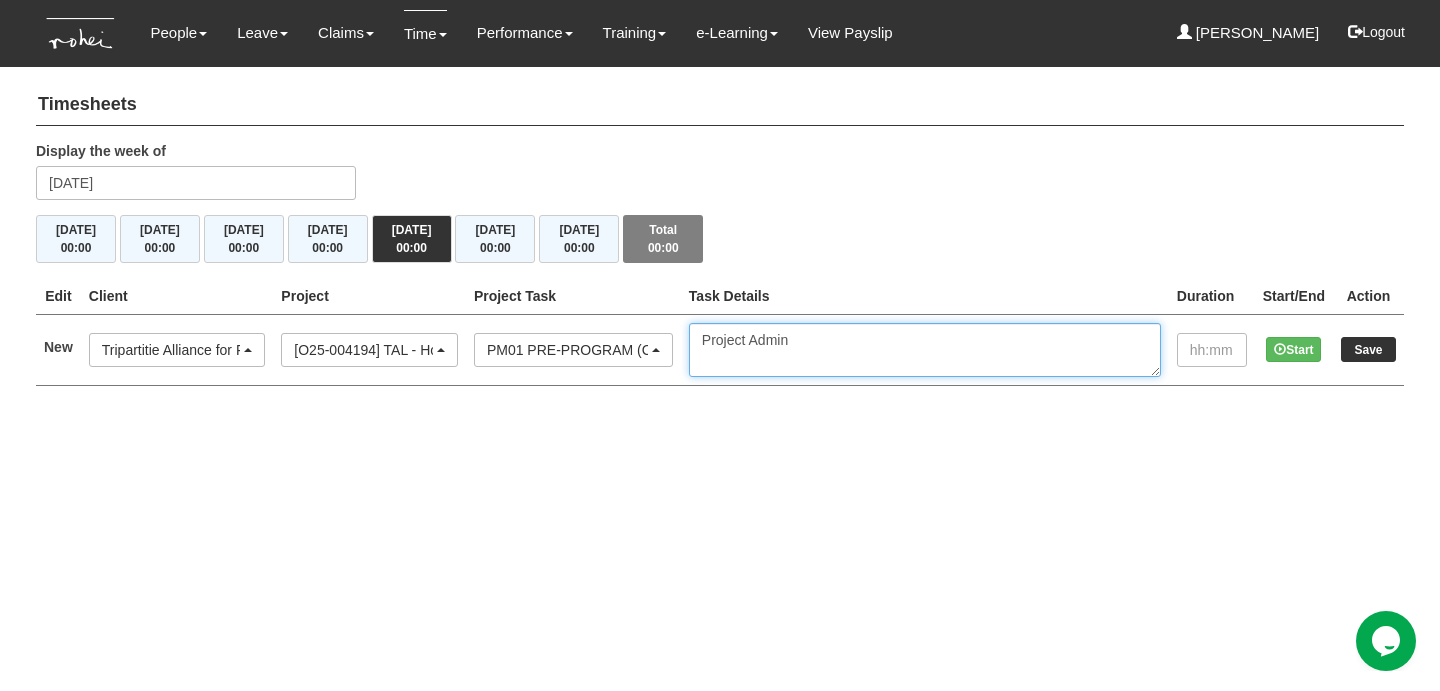 type on "Project Admin" 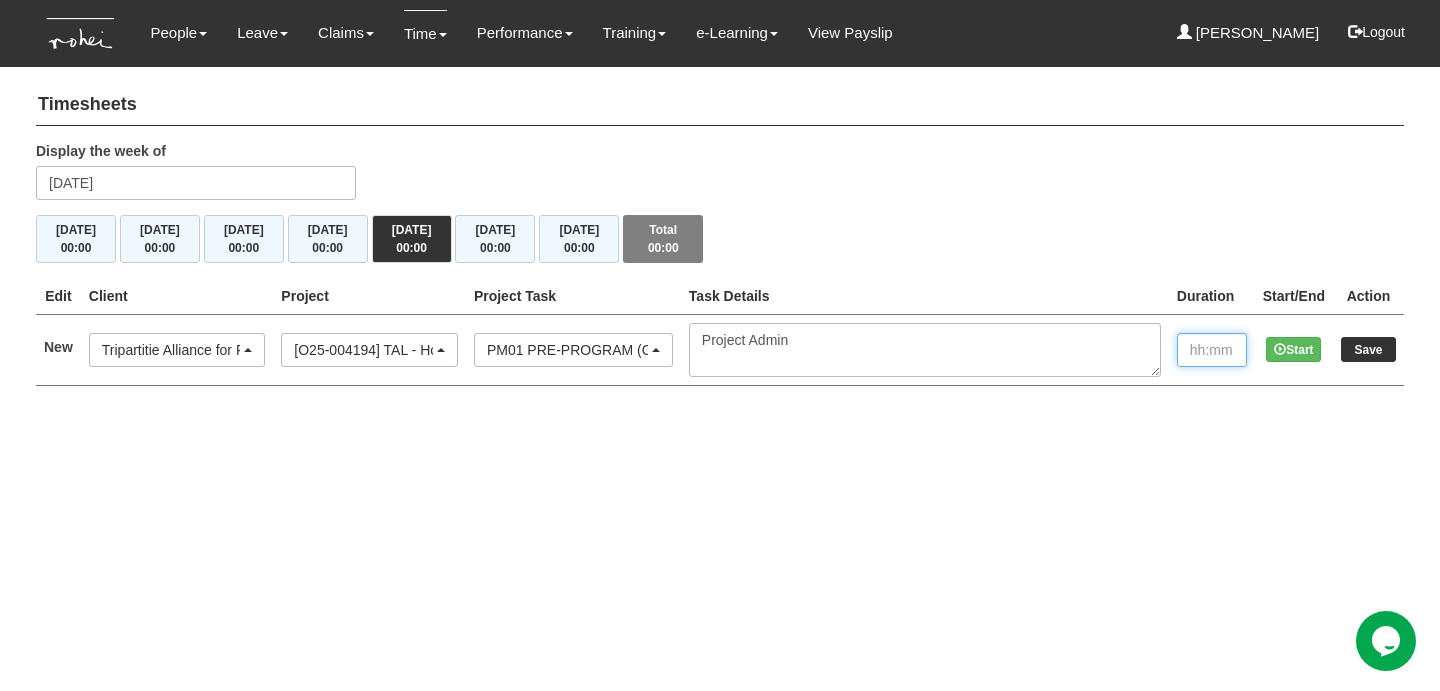 click at bounding box center (1212, 350) 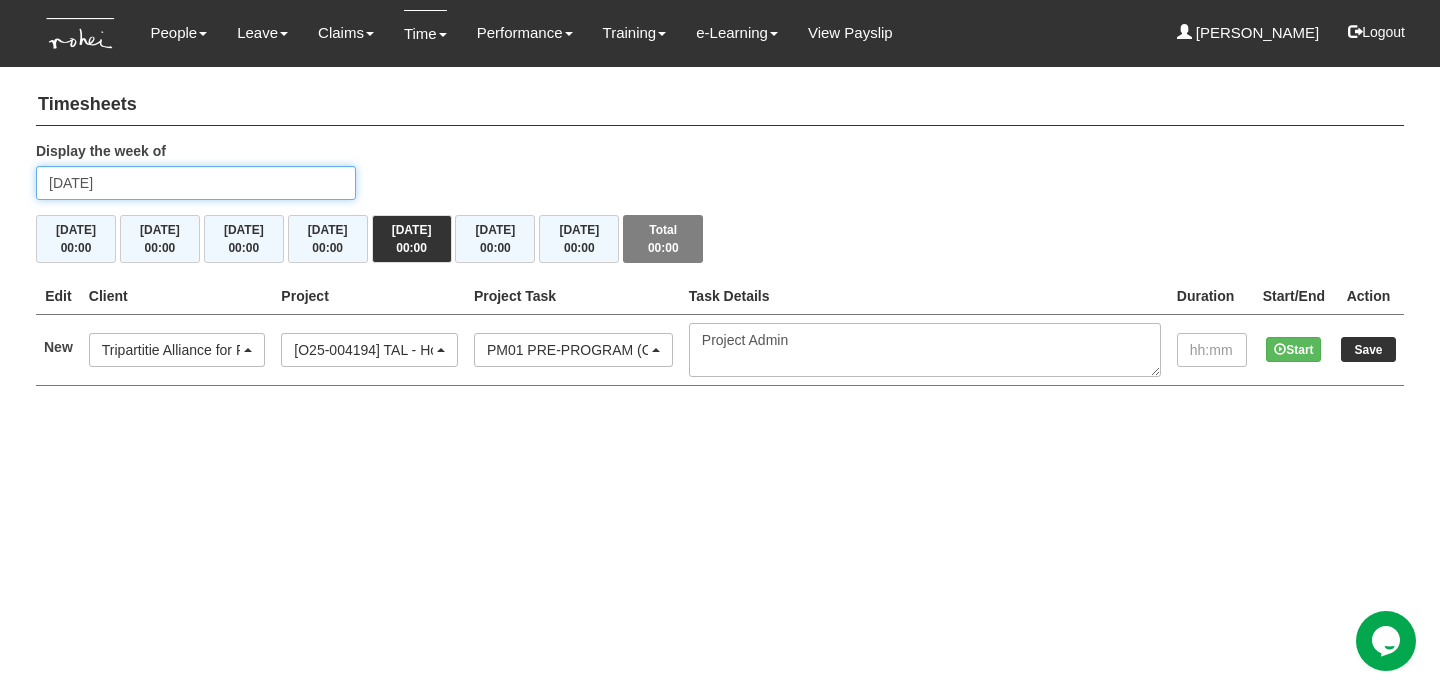 click on "Friday 25 July 2025" at bounding box center (196, 183) 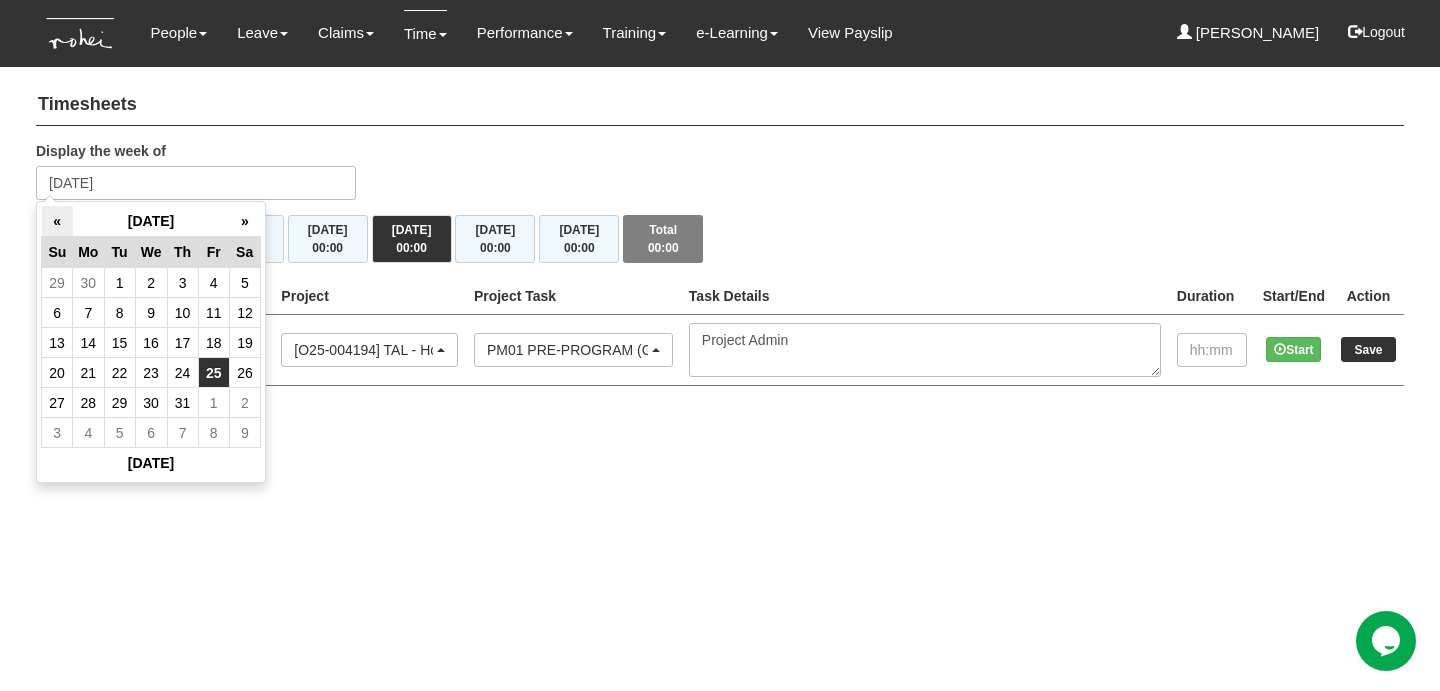 click on "«" at bounding box center [57, 221] 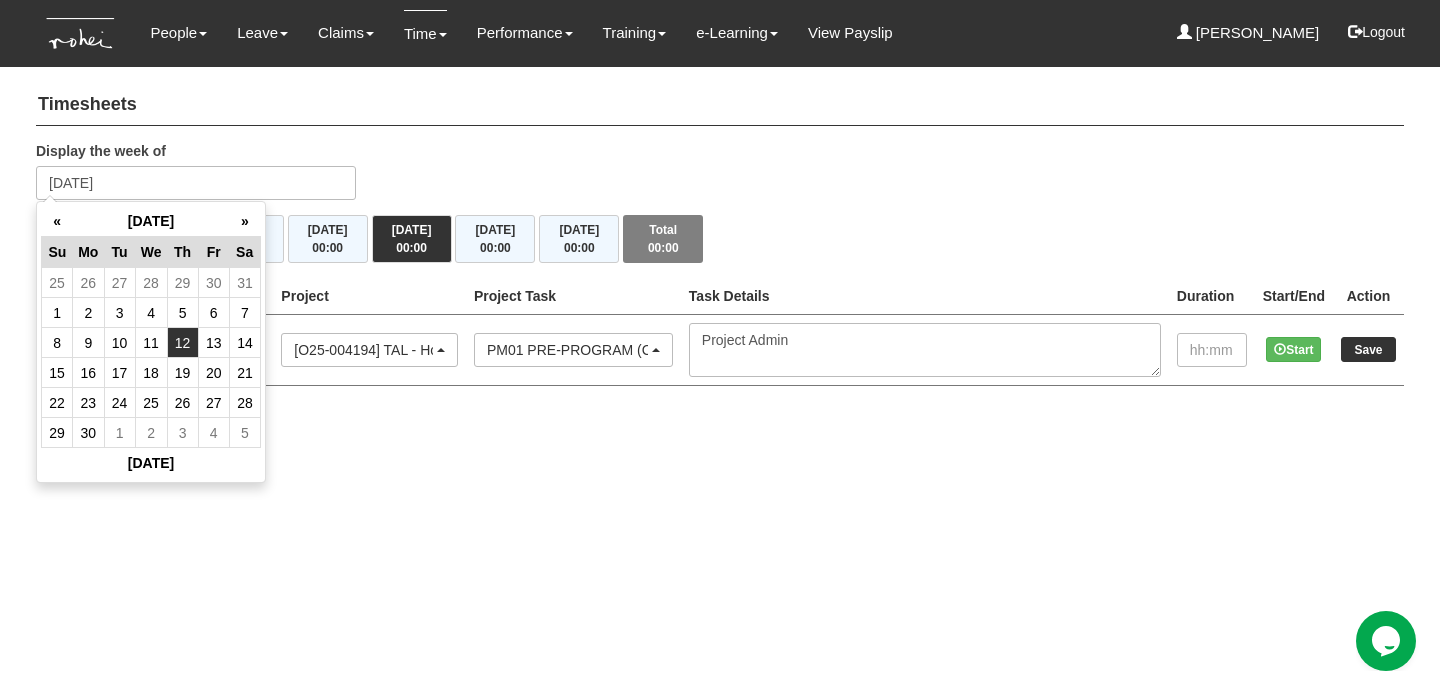 click on "12" at bounding box center [182, 343] 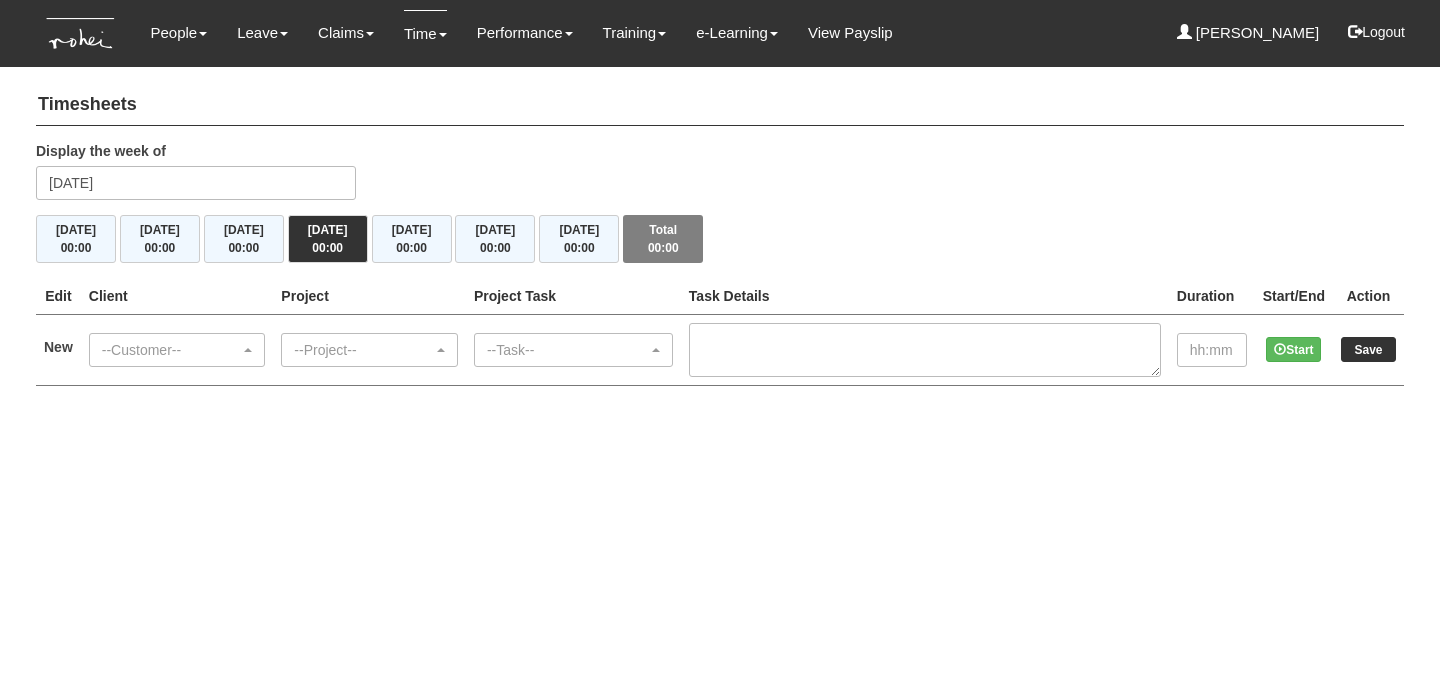scroll, scrollTop: 0, scrollLeft: 0, axis: both 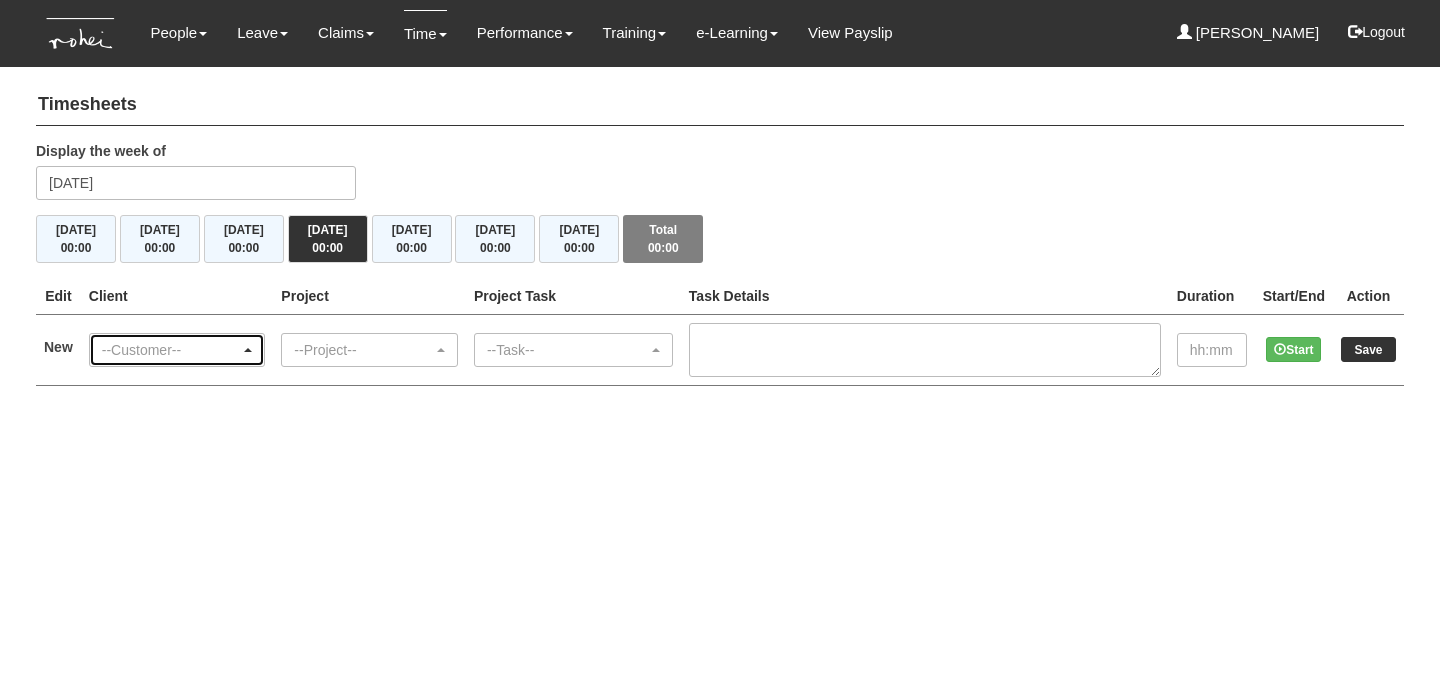 click on "--Customer--" at bounding box center (171, 350) 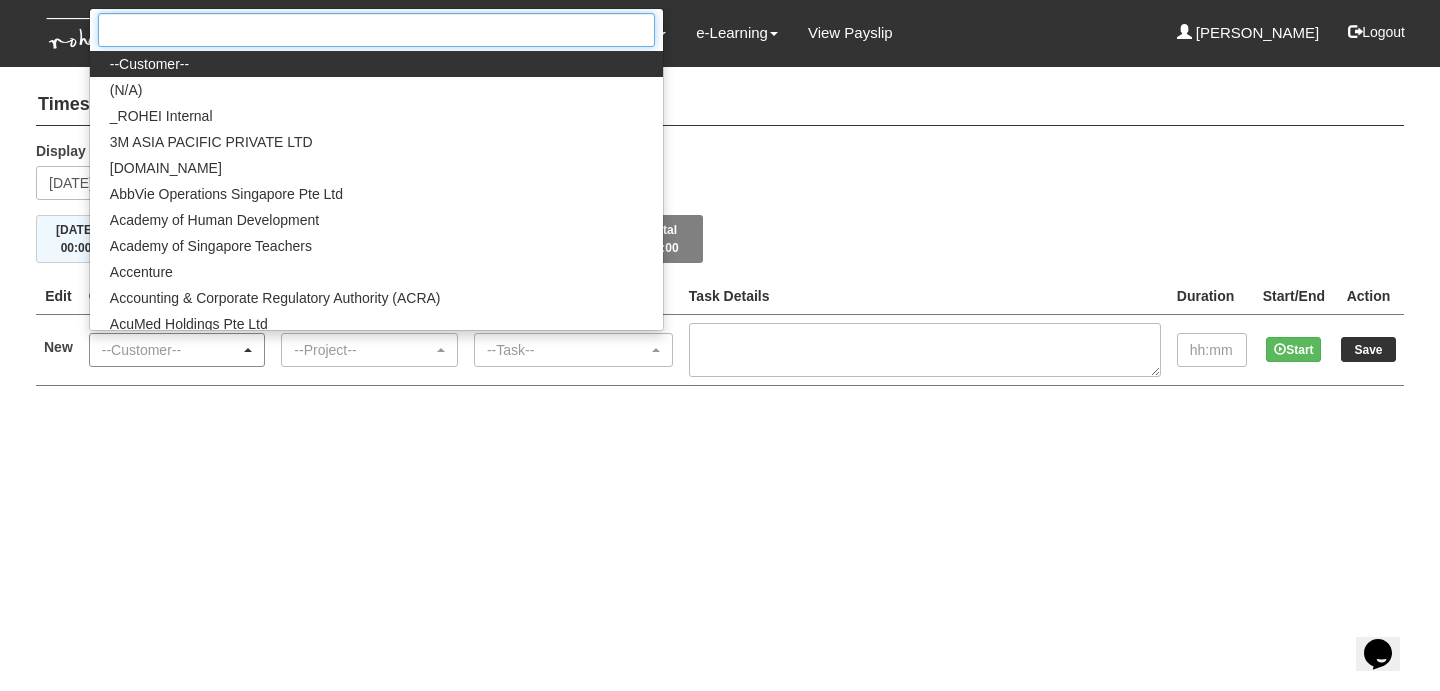 scroll, scrollTop: 0, scrollLeft: 0, axis: both 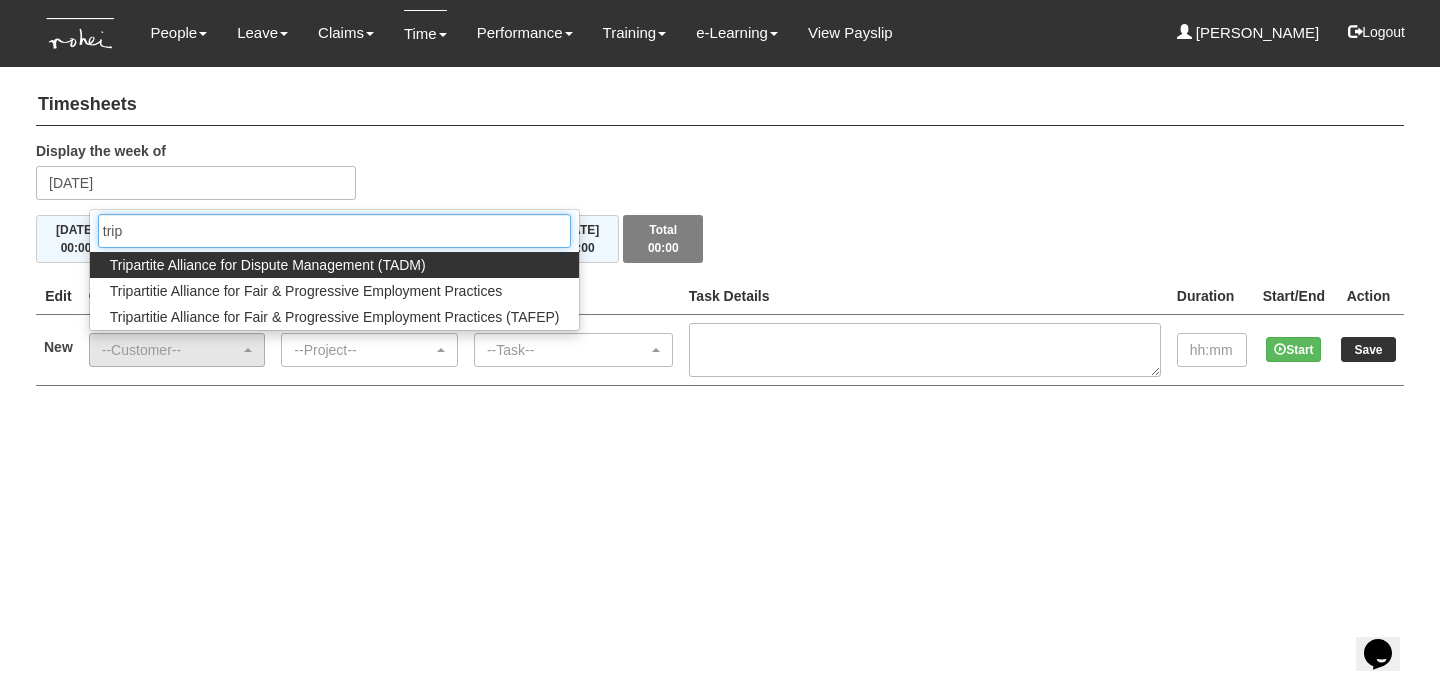 type on "tripa" 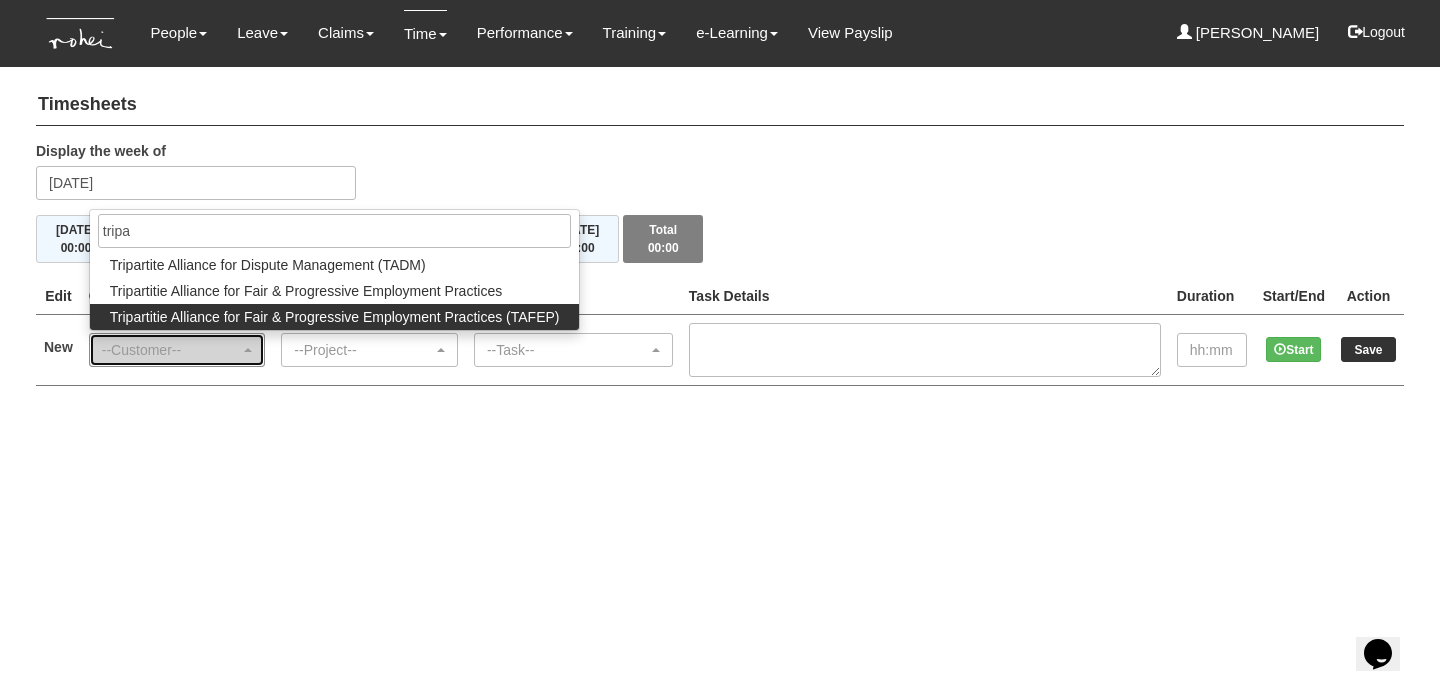select on "753" 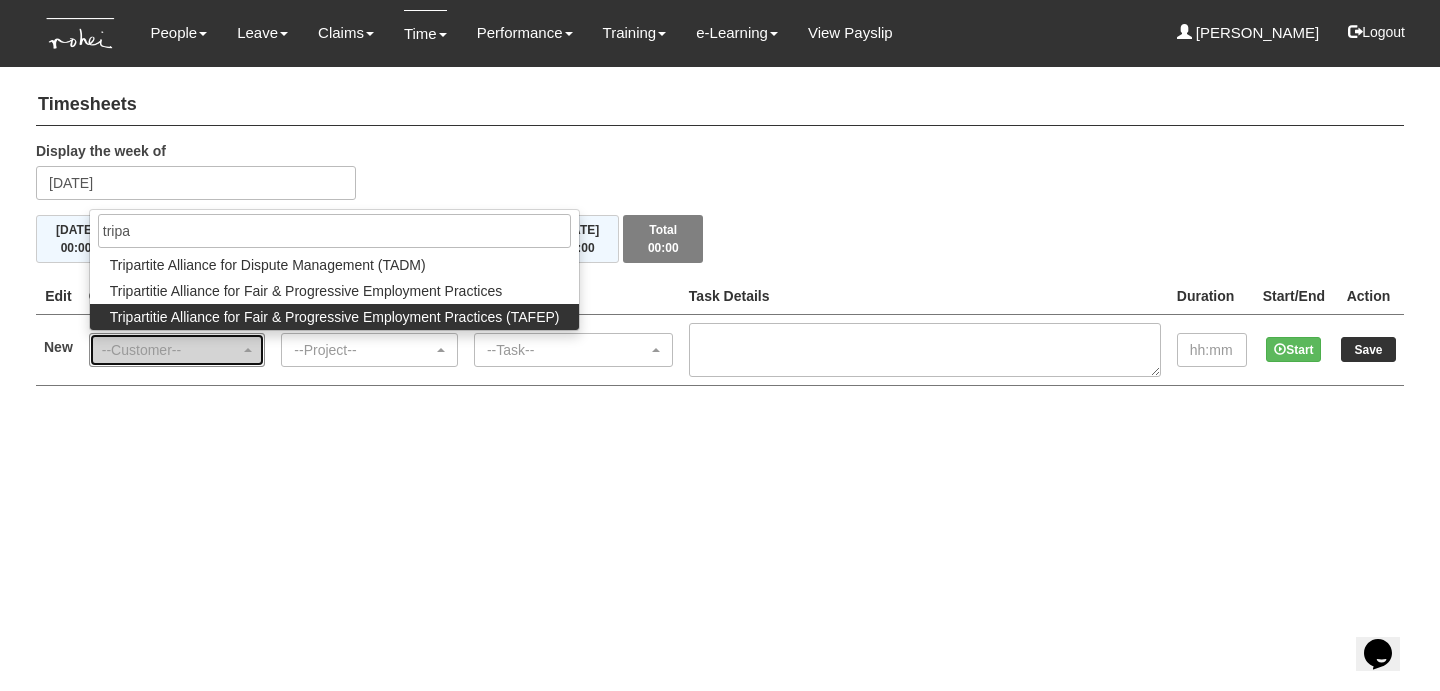 type 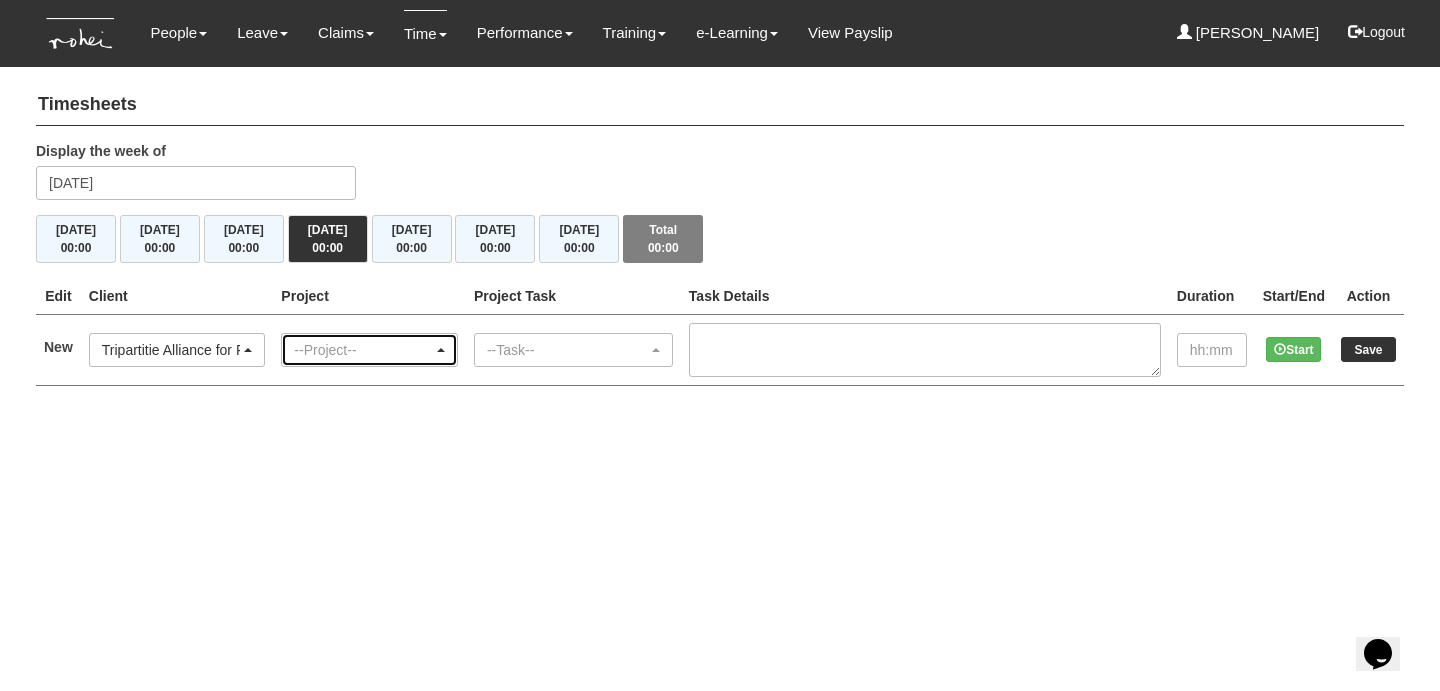 click on "--Project--" at bounding box center (363, 350) 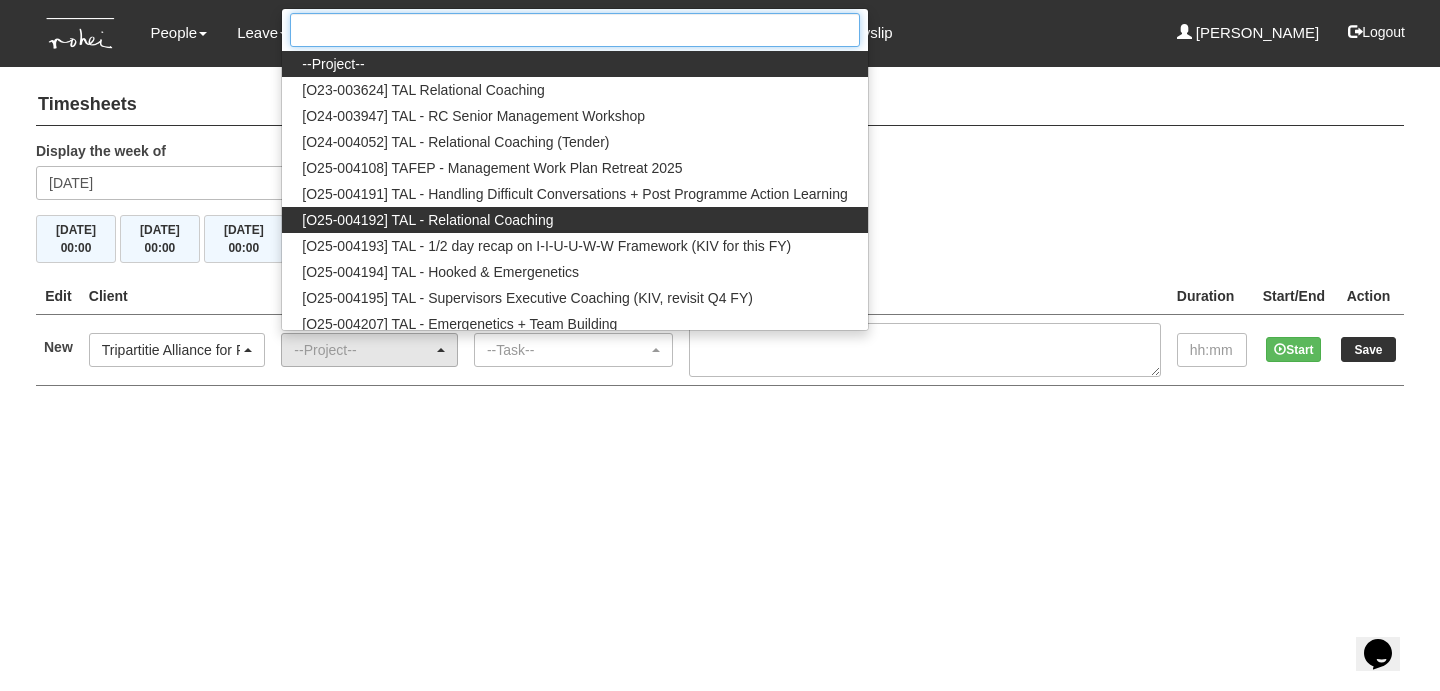 scroll, scrollTop: 6, scrollLeft: 0, axis: vertical 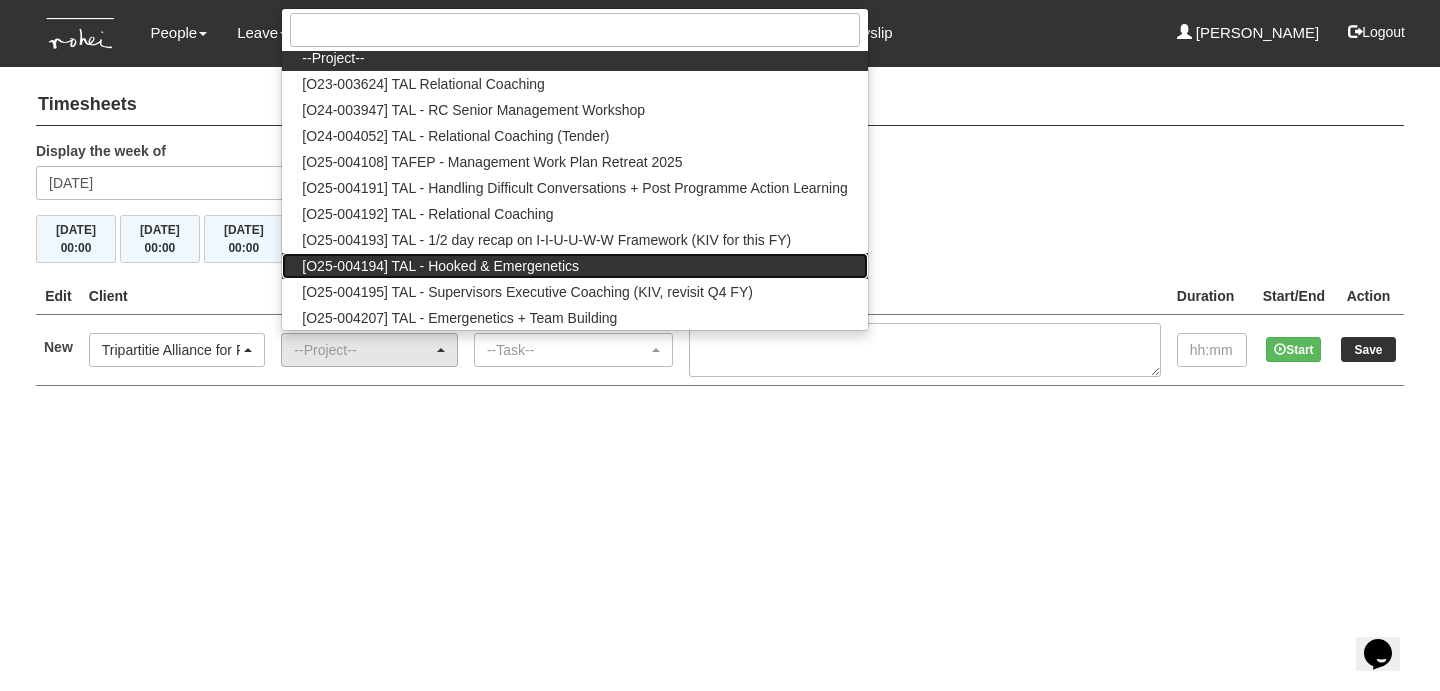 click on "[O25-004194] TAL - Hooked & Emergenetics" at bounding box center (440, 266) 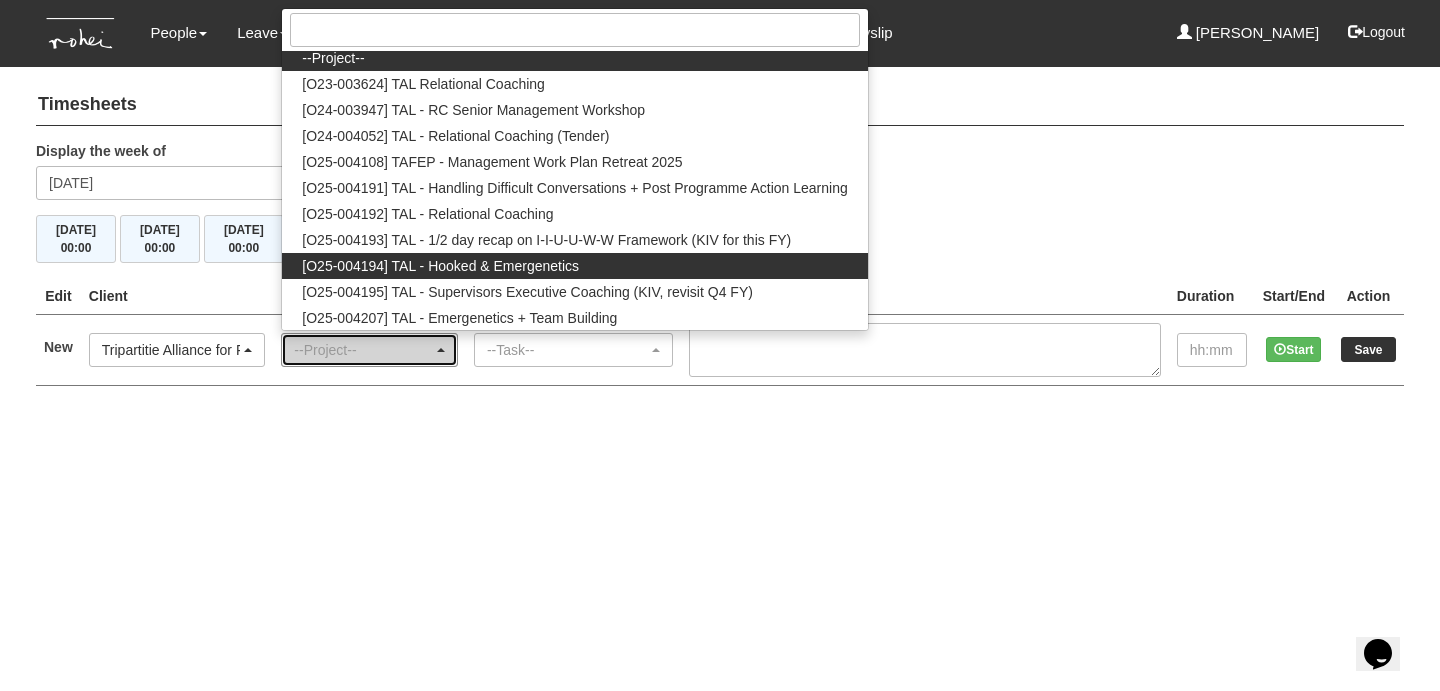 select on "2813" 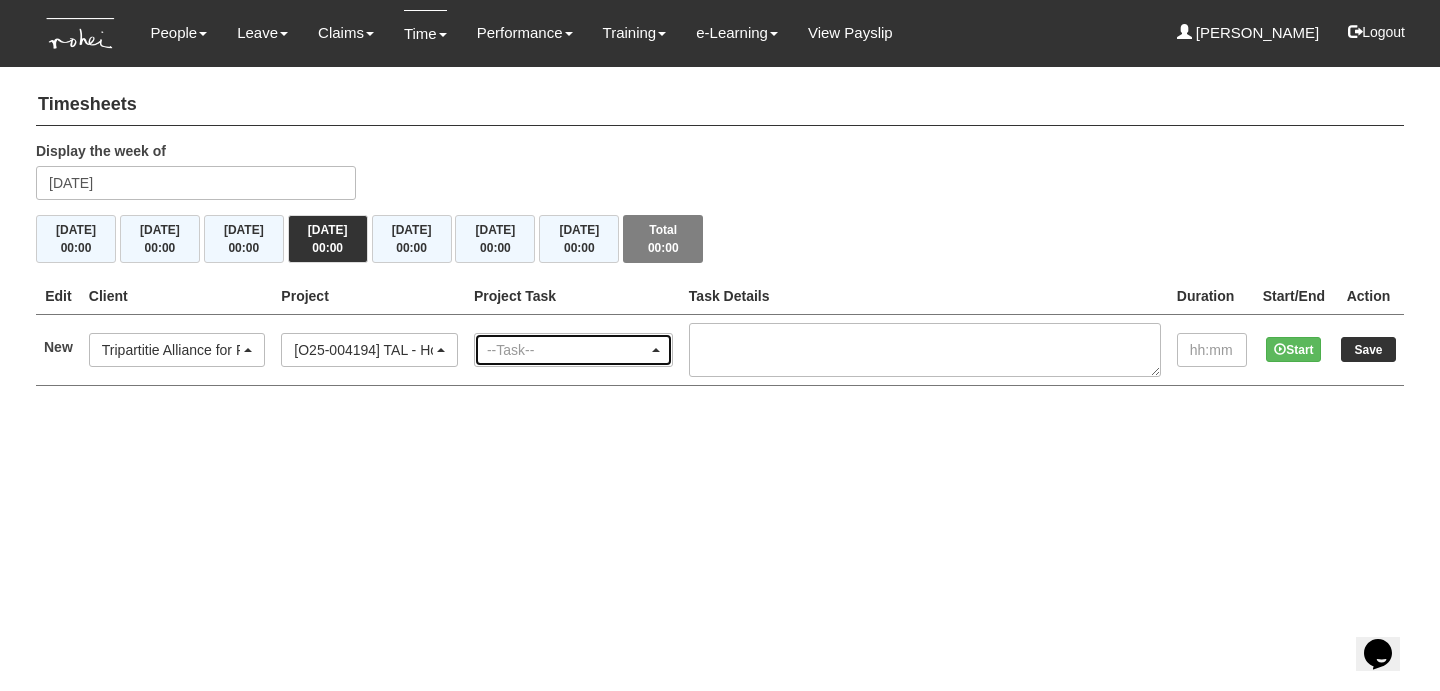 click on "--Task--" at bounding box center (567, 350) 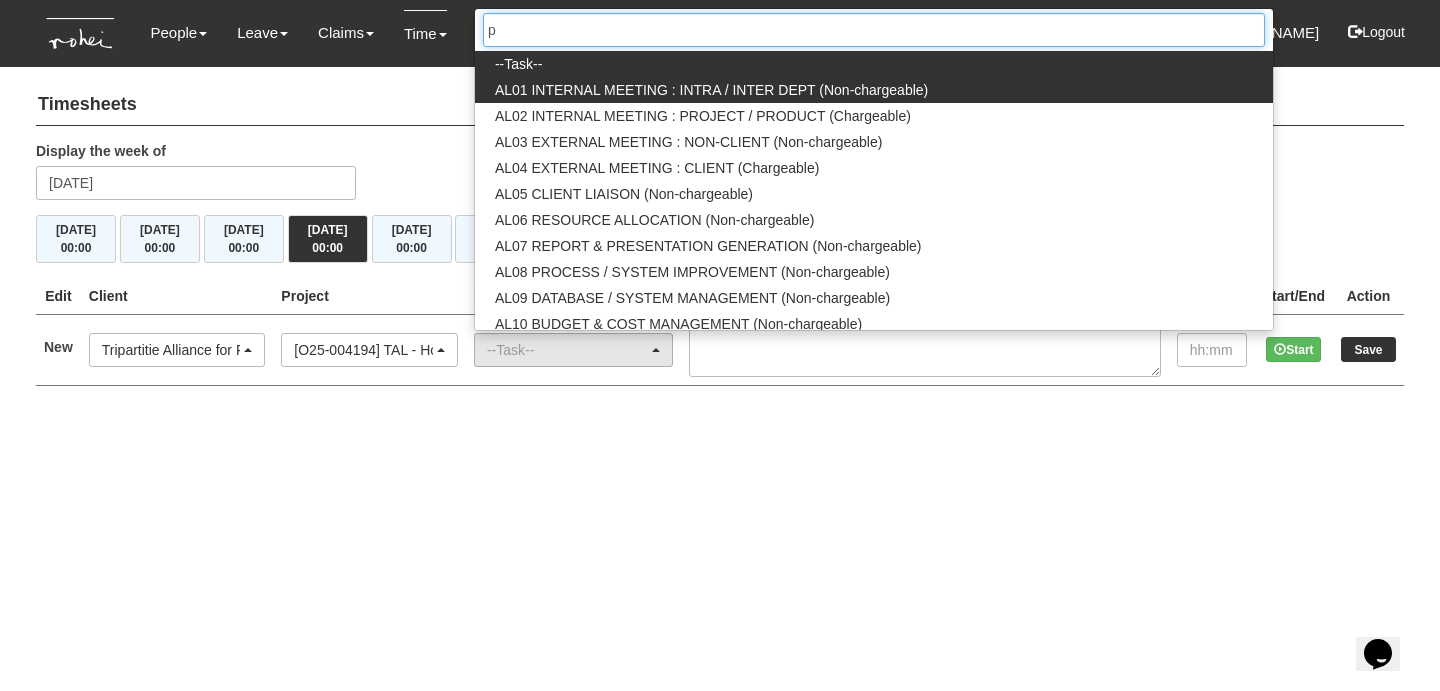 type on "pm" 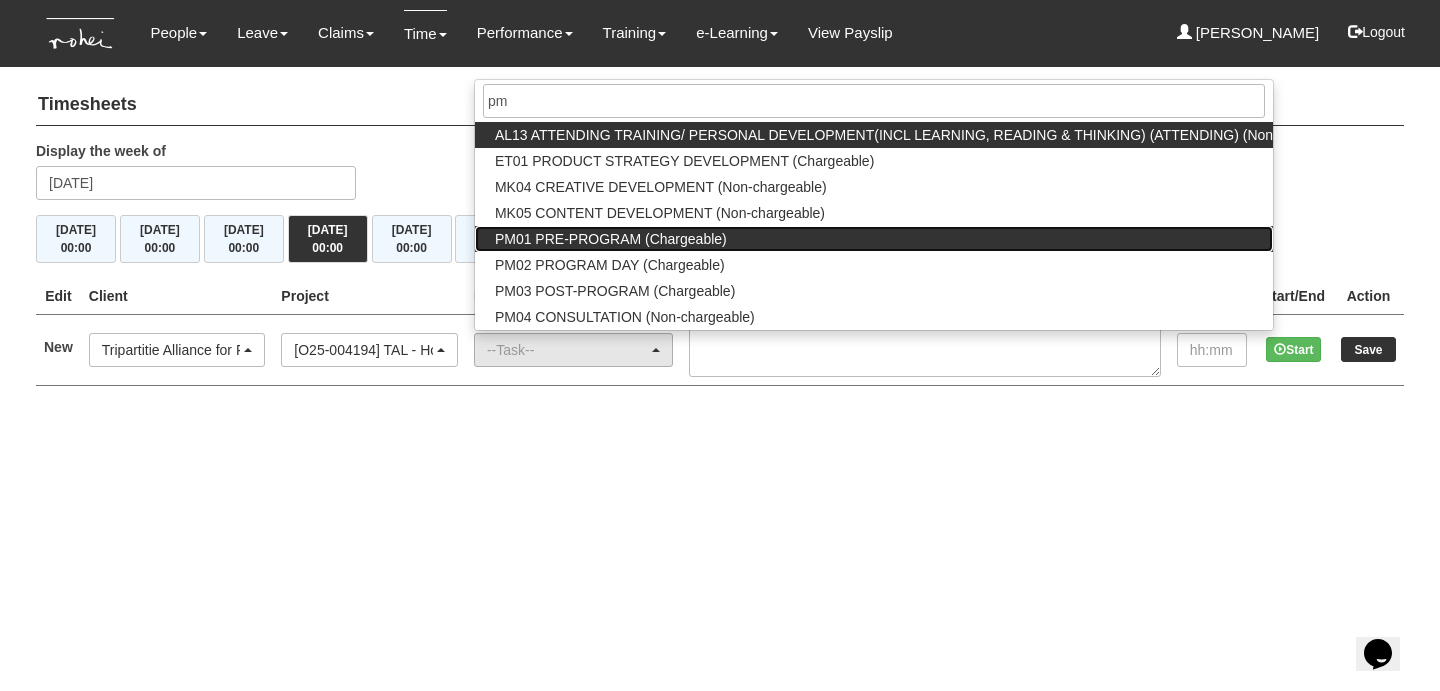 click on "PM01 PRE-PROGRAM (Chargeable)" at bounding box center [611, 239] 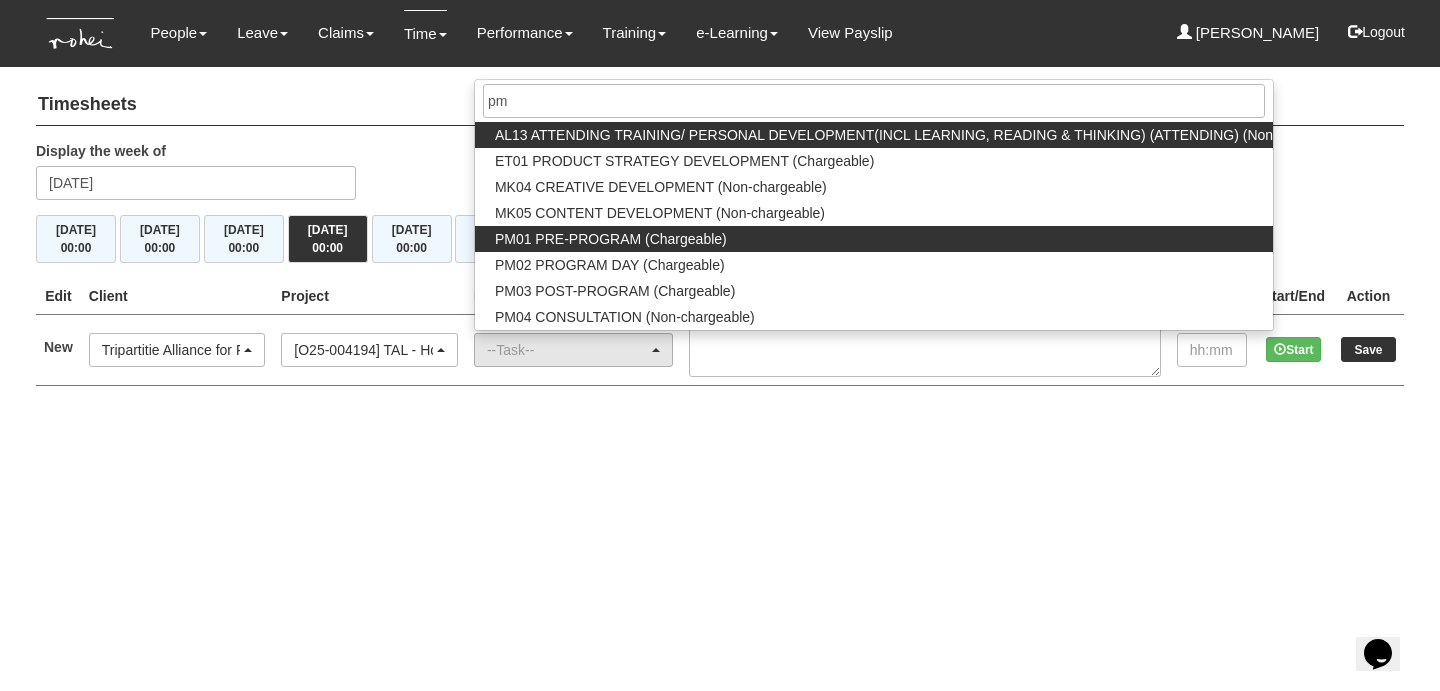 select on "162" 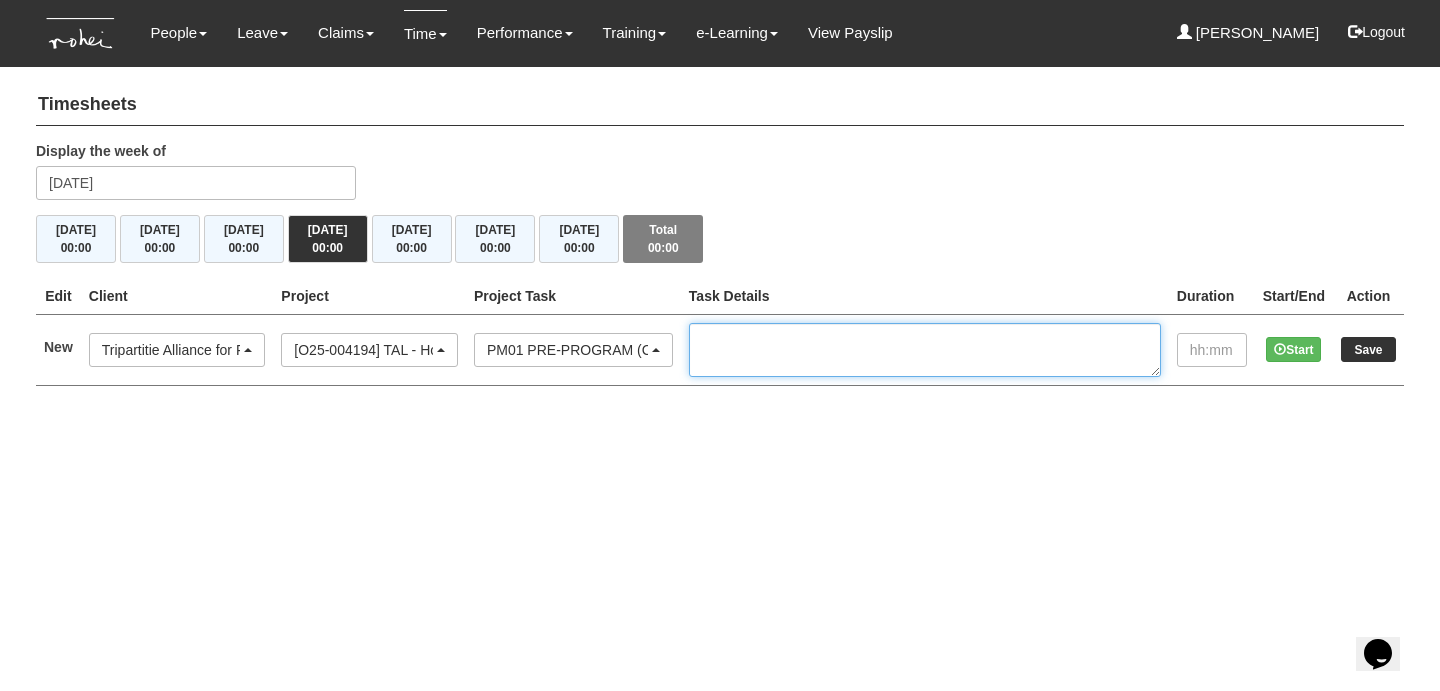 click at bounding box center [925, 350] 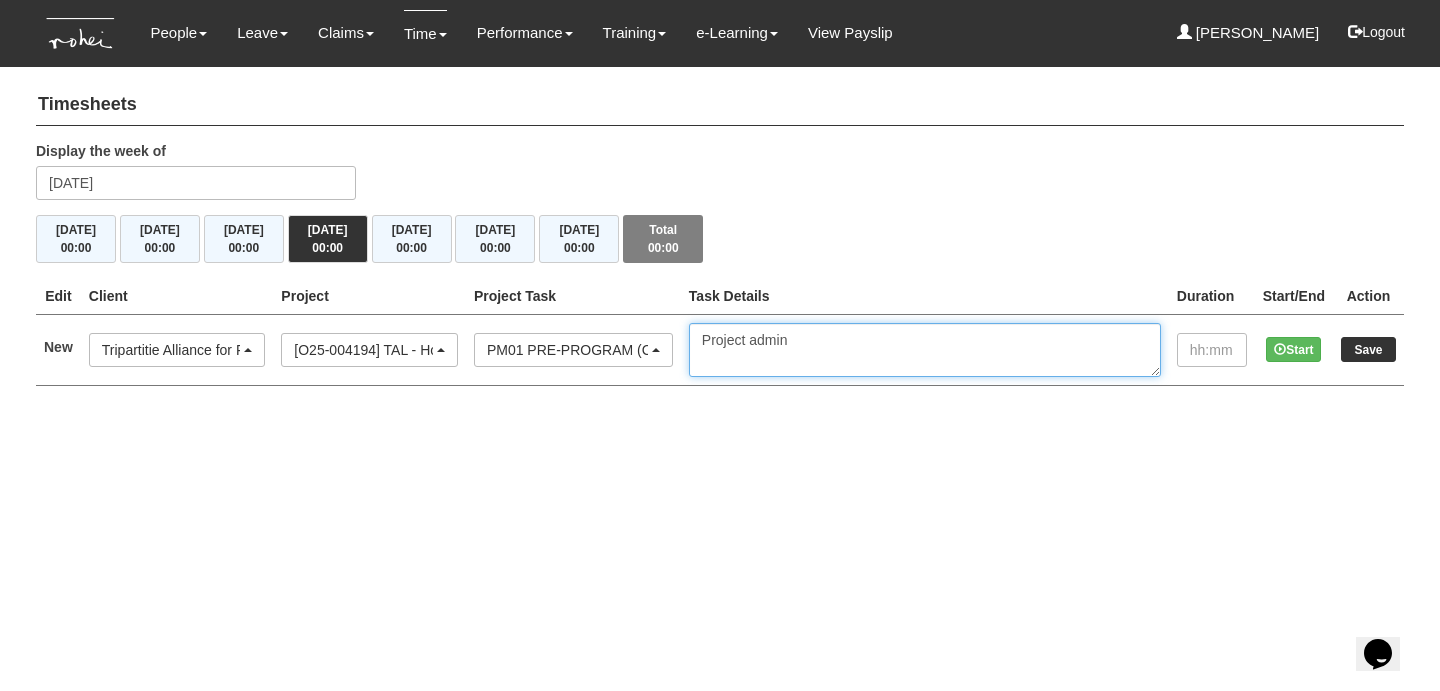 type on "Project admin" 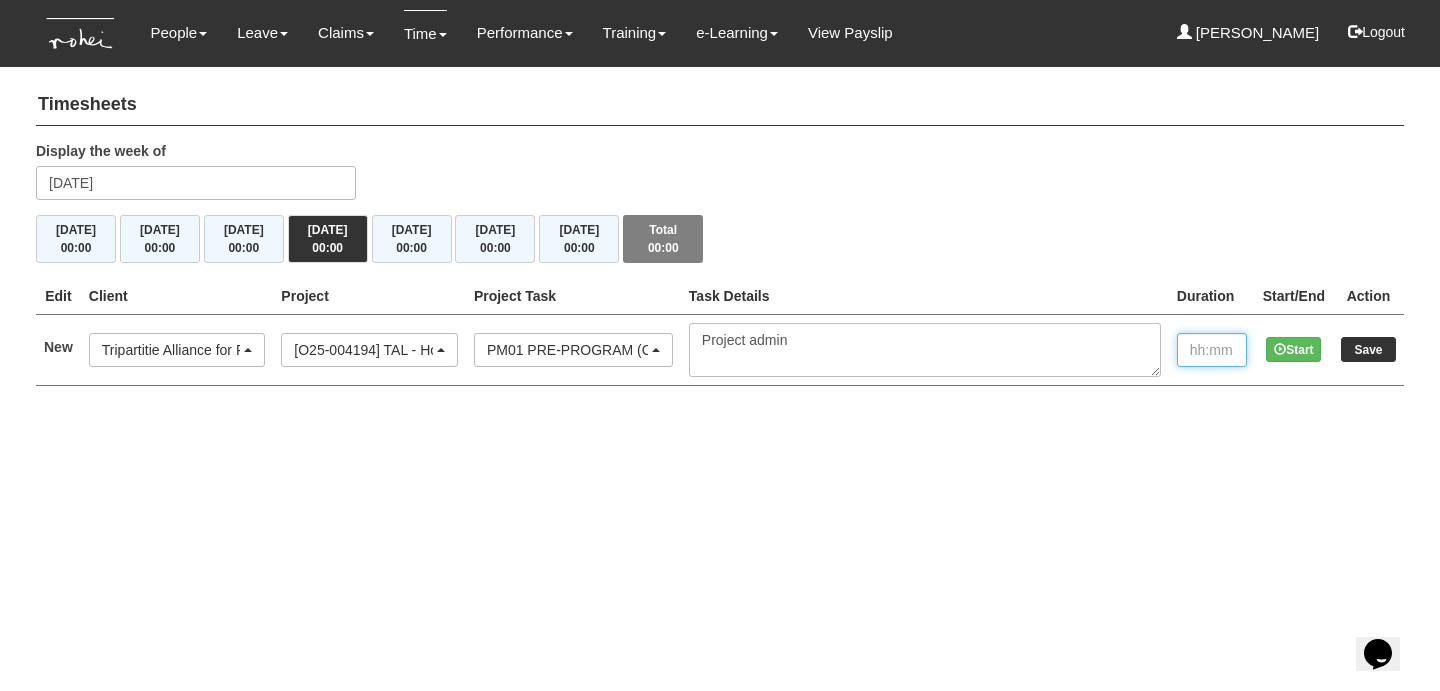 click at bounding box center [1212, 350] 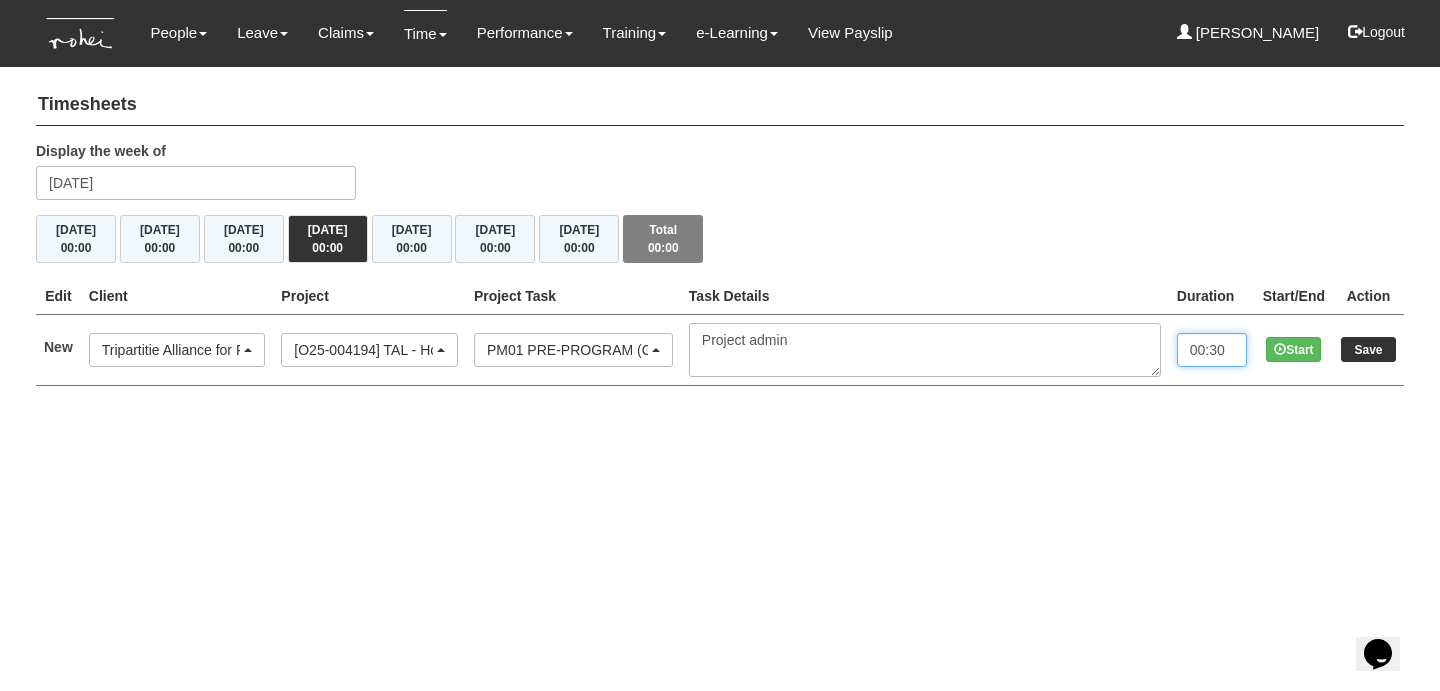 type on "00:30" 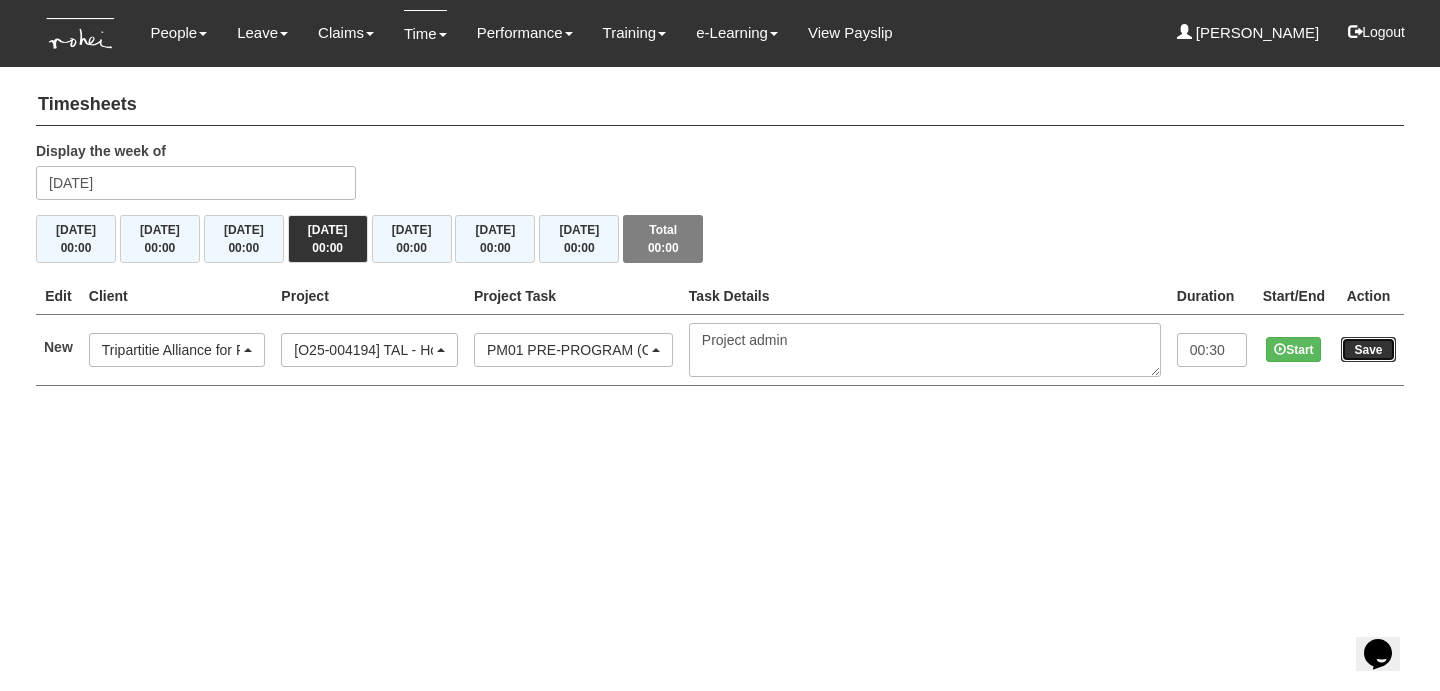 click on "Save" at bounding box center [1368, 349] 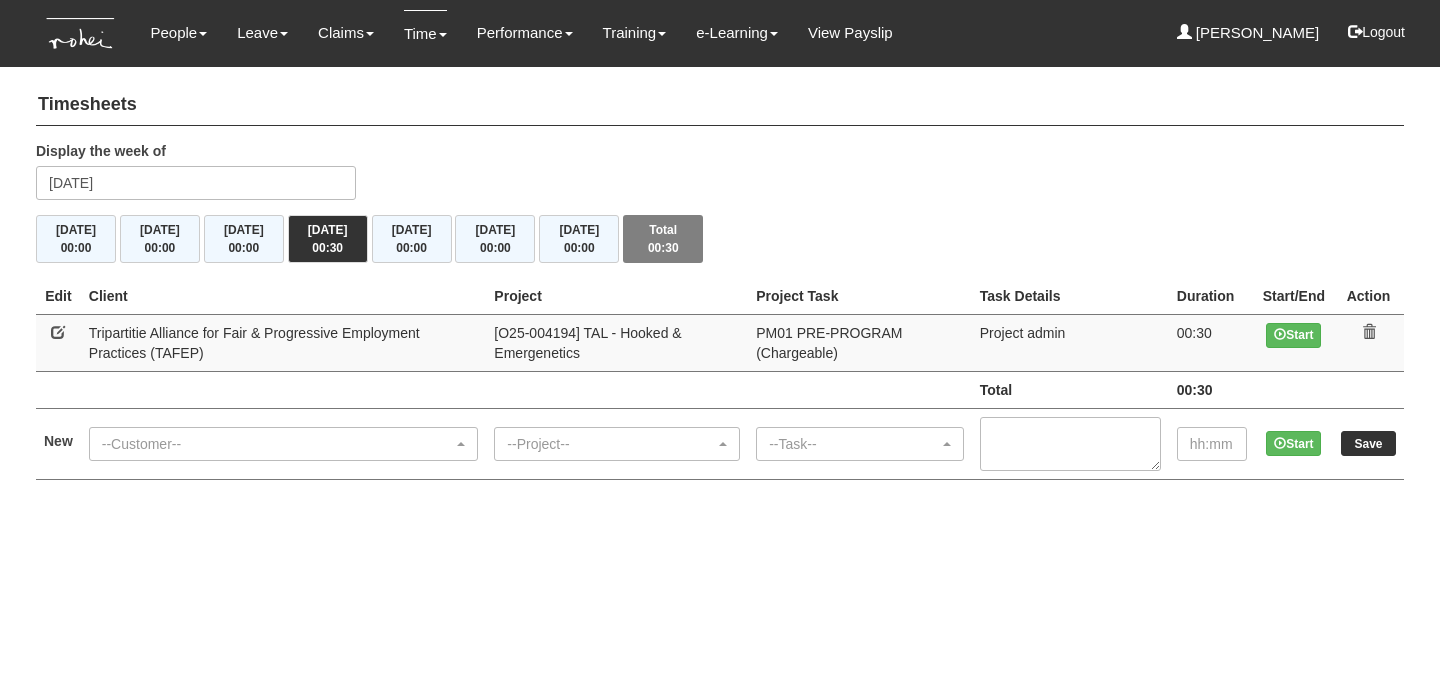 scroll, scrollTop: 0, scrollLeft: 0, axis: both 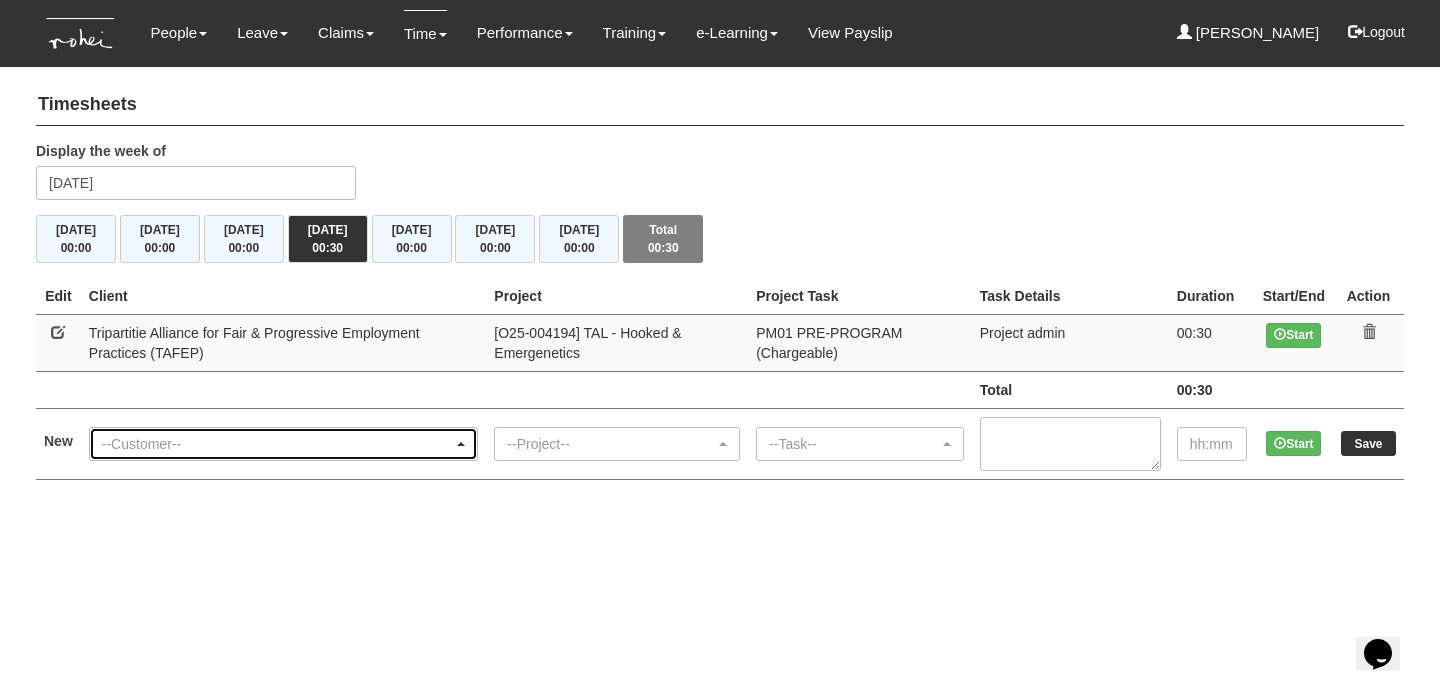 click on "--Customer--" at bounding box center (278, 444) 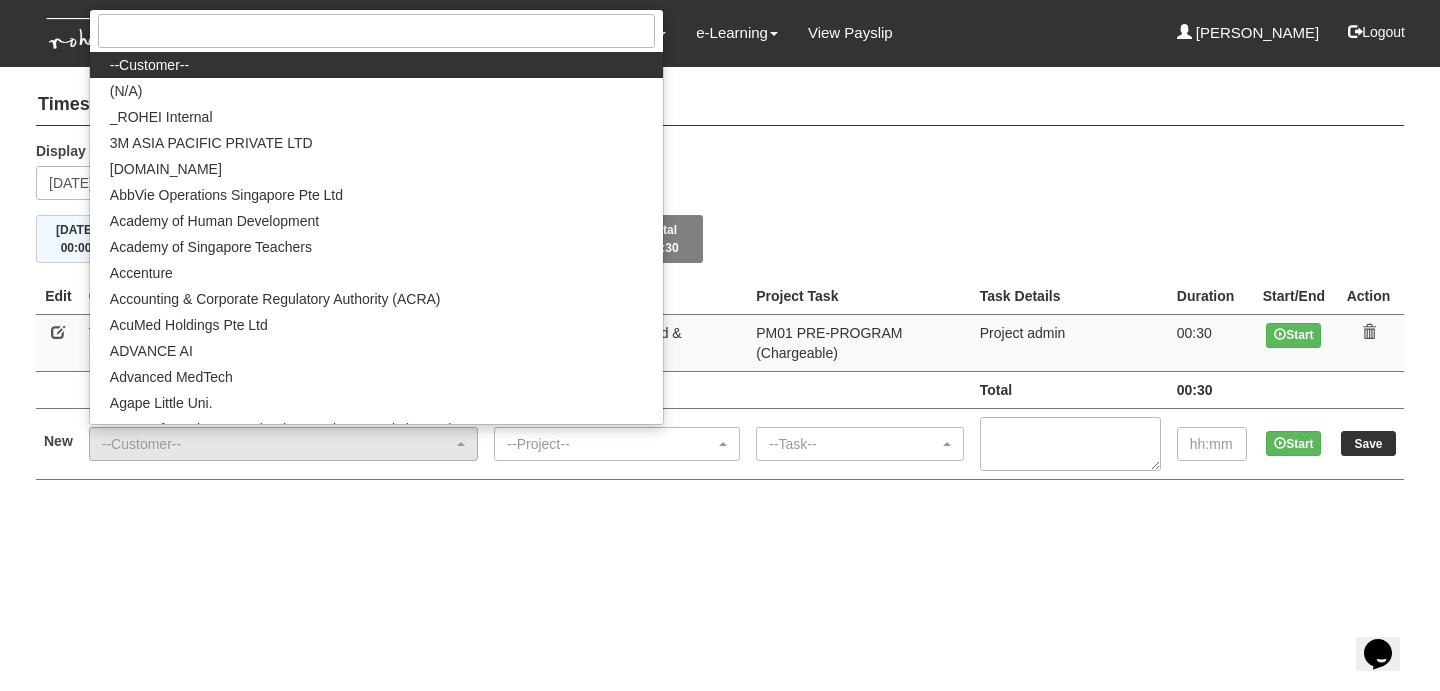 click on "Display the week of
Thursday 12 June 2025" at bounding box center [720, 178] 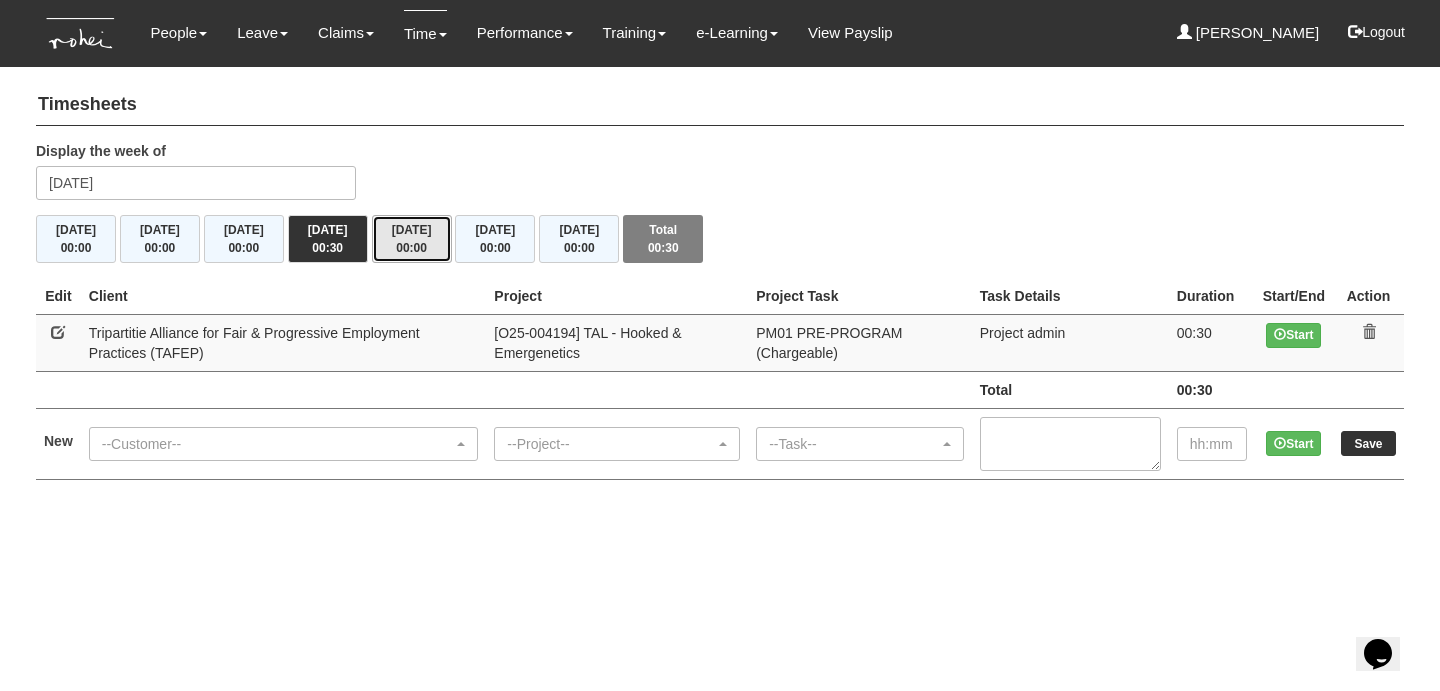 click on "Fri 13/6 00:00" at bounding box center (412, 239) 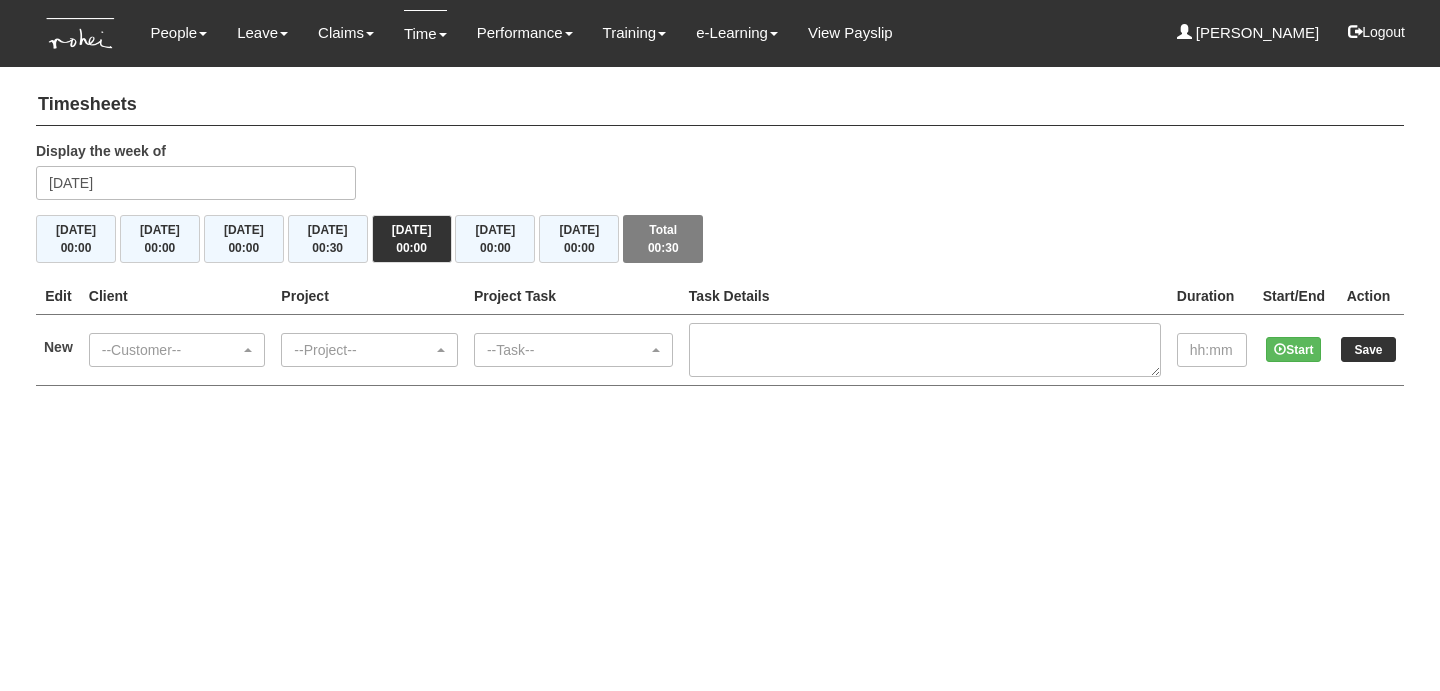 scroll, scrollTop: 0, scrollLeft: 0, axis: both 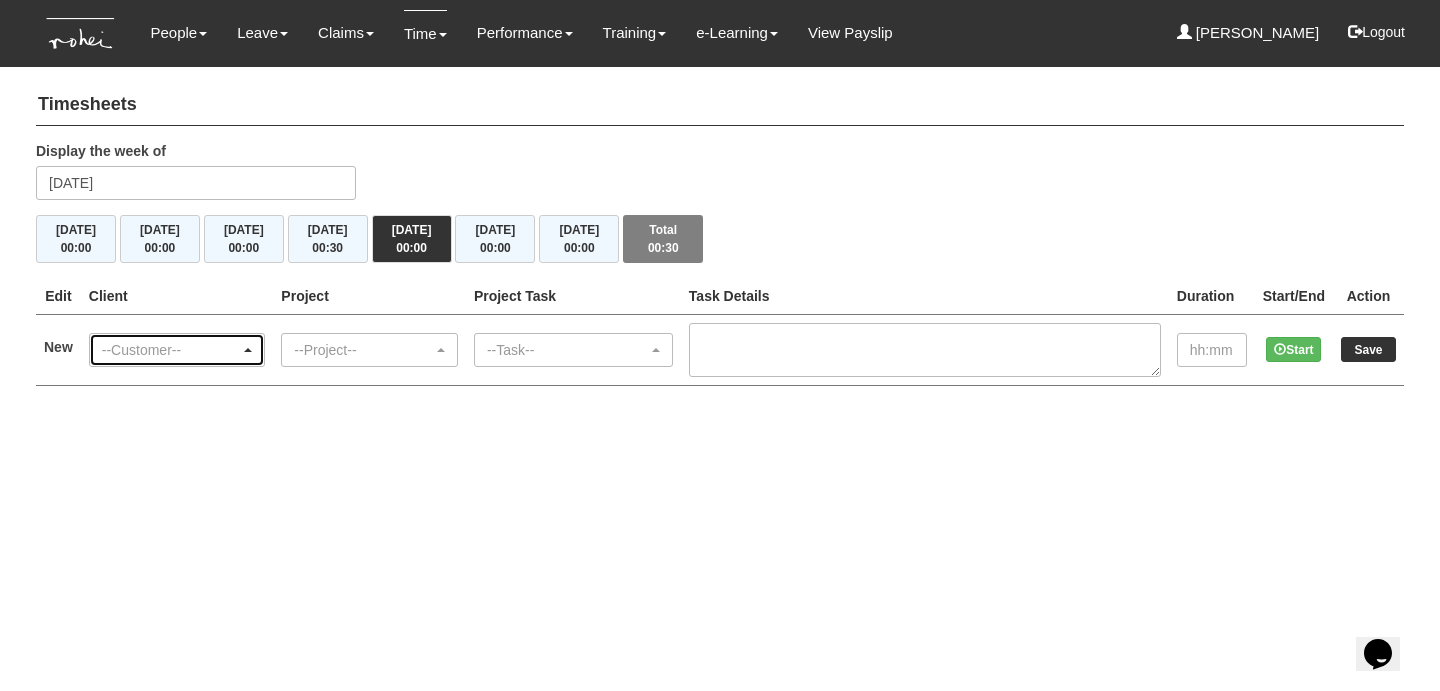 click on "--Customer--" at bounding box center (177, 350) 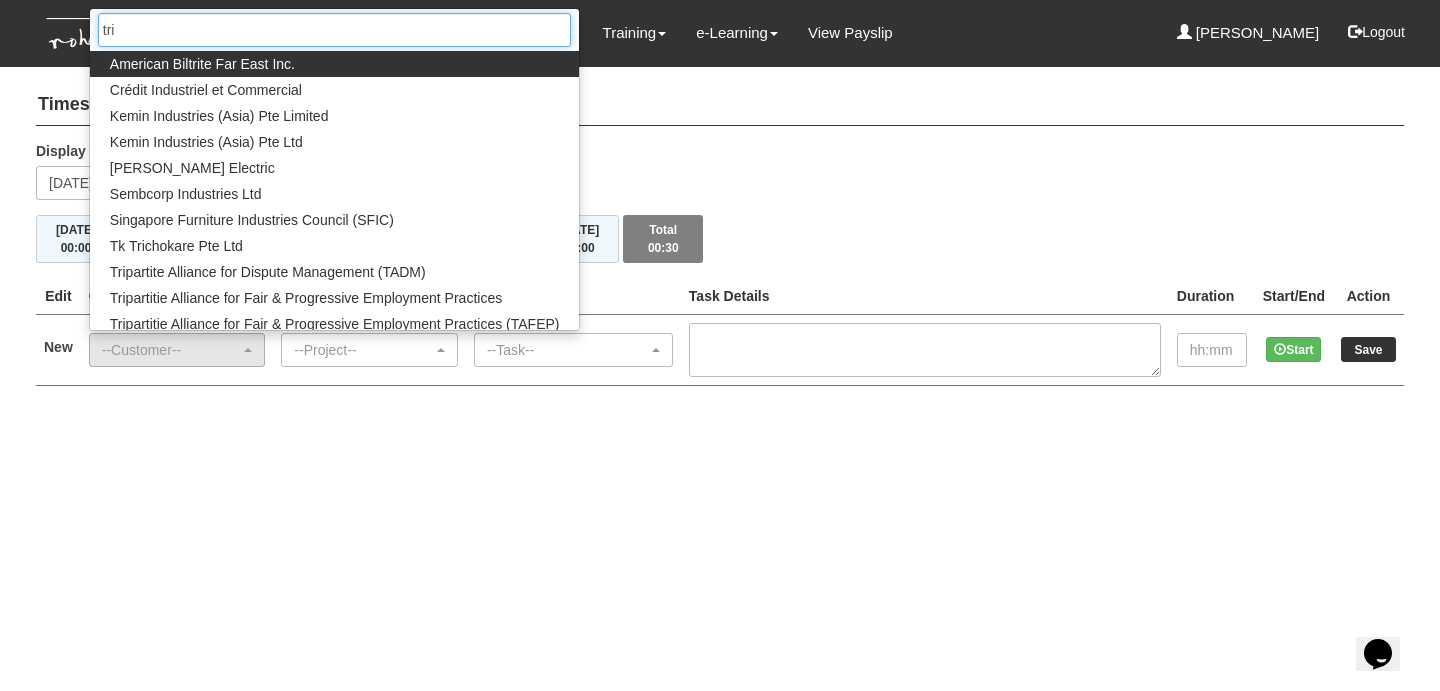 type on "trip" 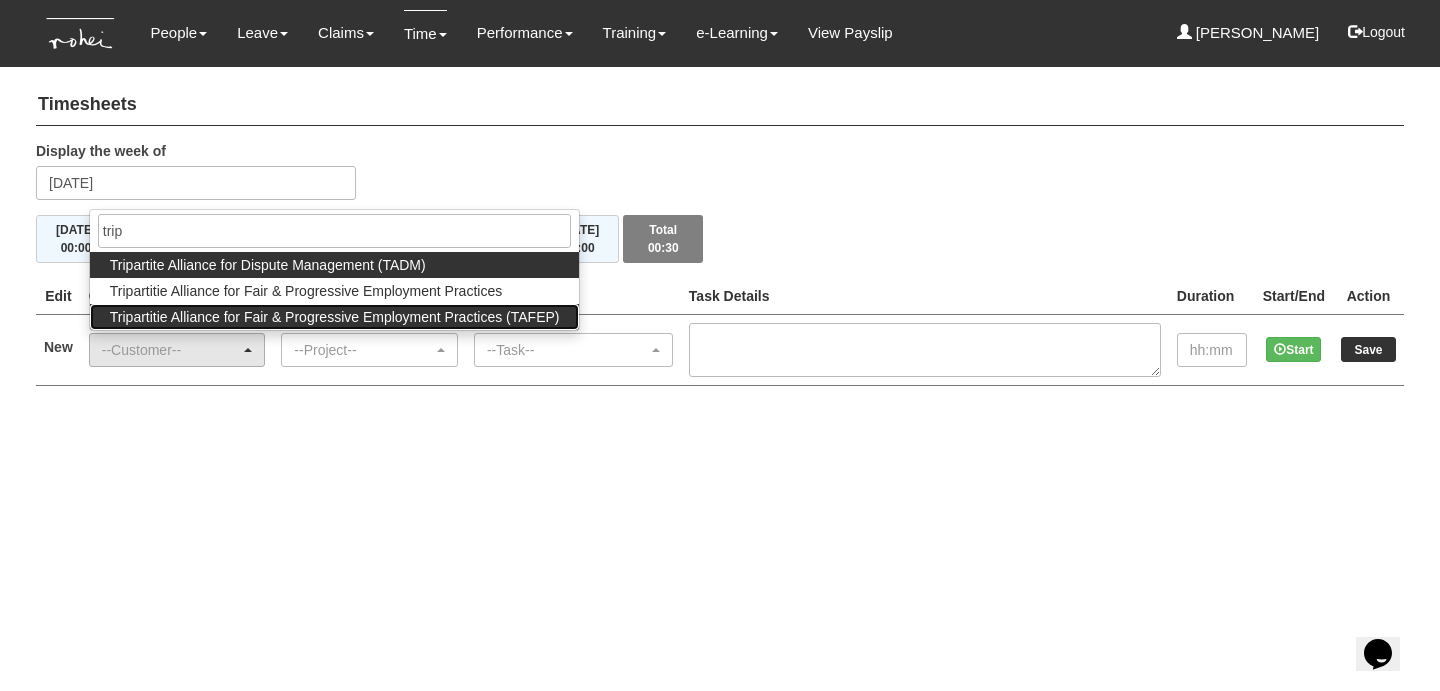 click on "Tripartitie Alliance for Fair & Progressive Employment Practices (TAFEP)" at bounding box center [335, 317] 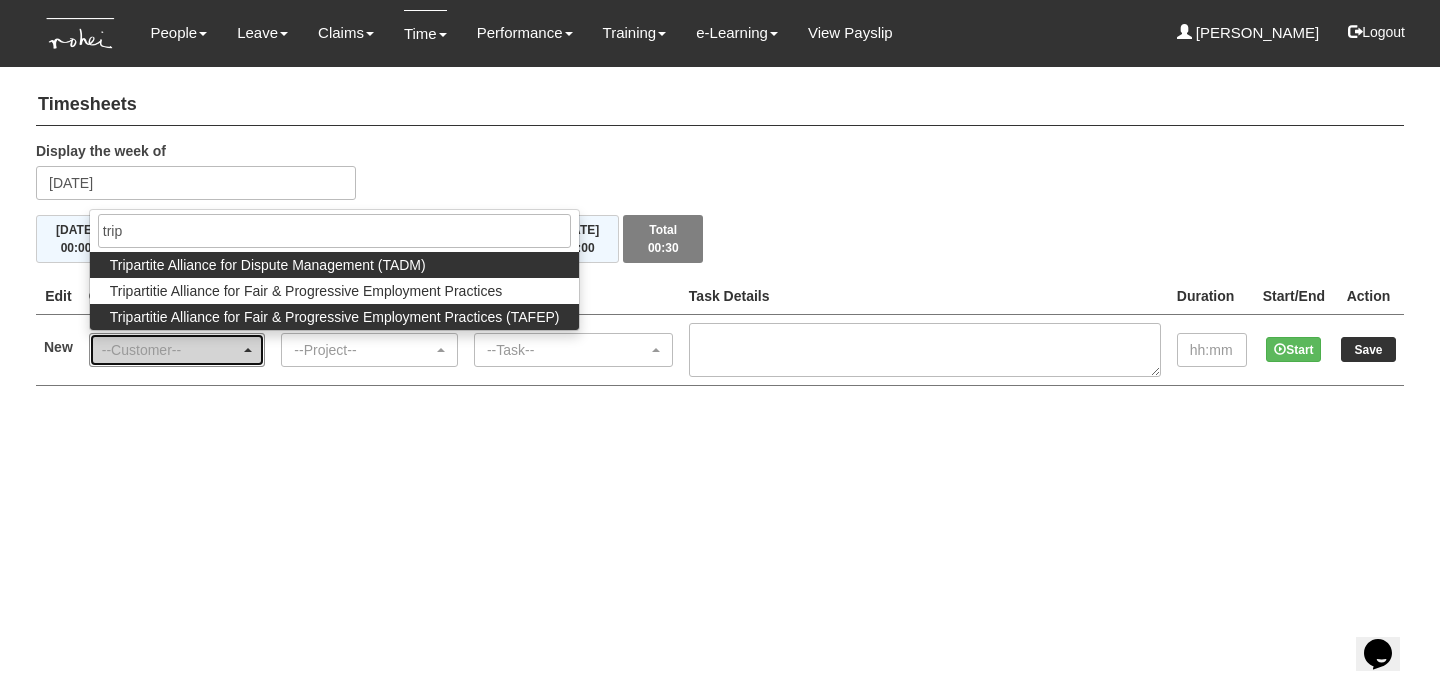 select on "753" 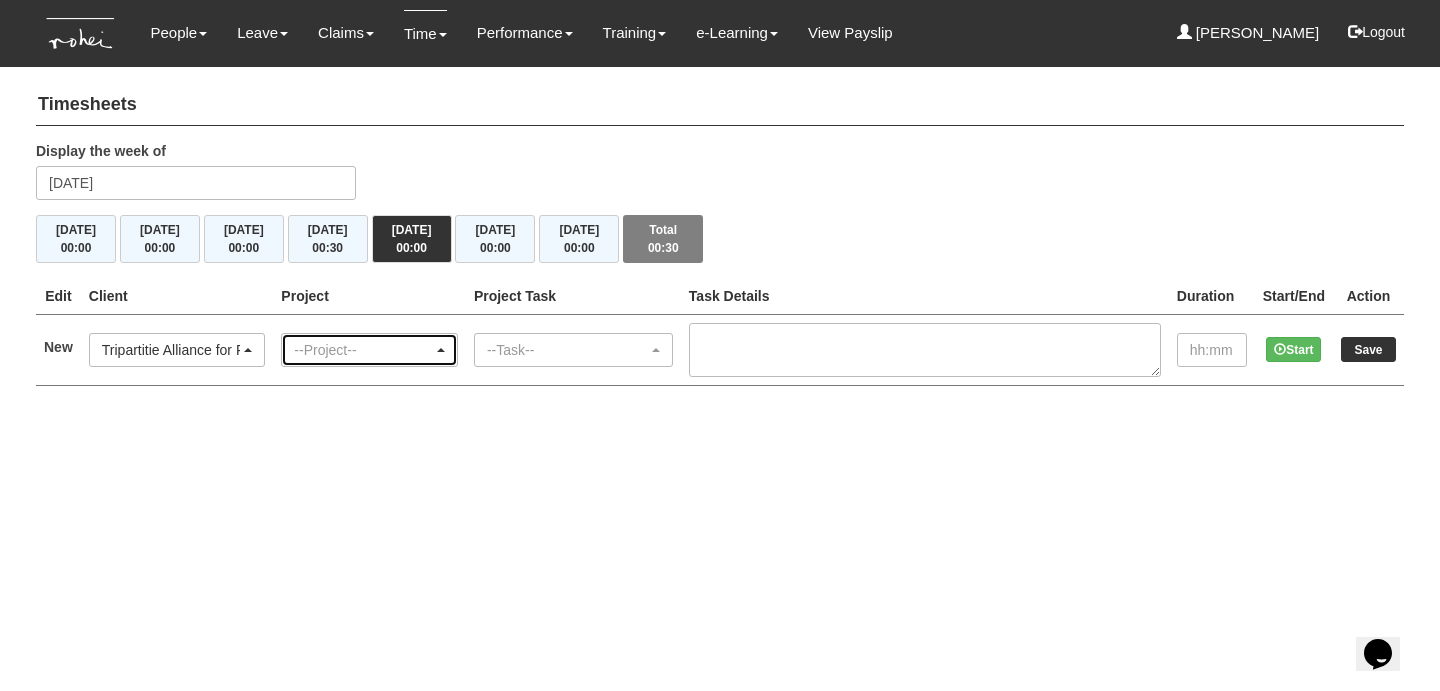 click on "--Project--" at bounding box center (363, 350) 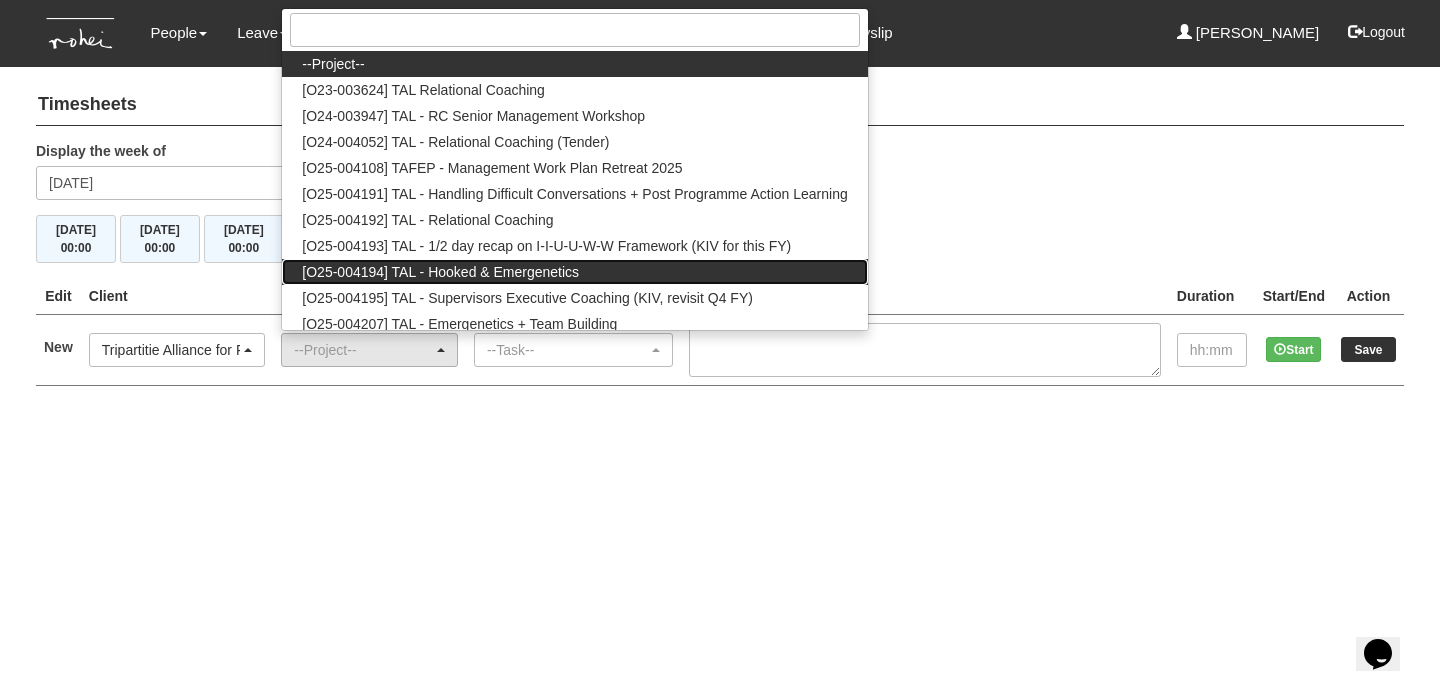 click on "[O25-004194] TAL - Hooked & Emergenetics" at bounding box center [440, 272] 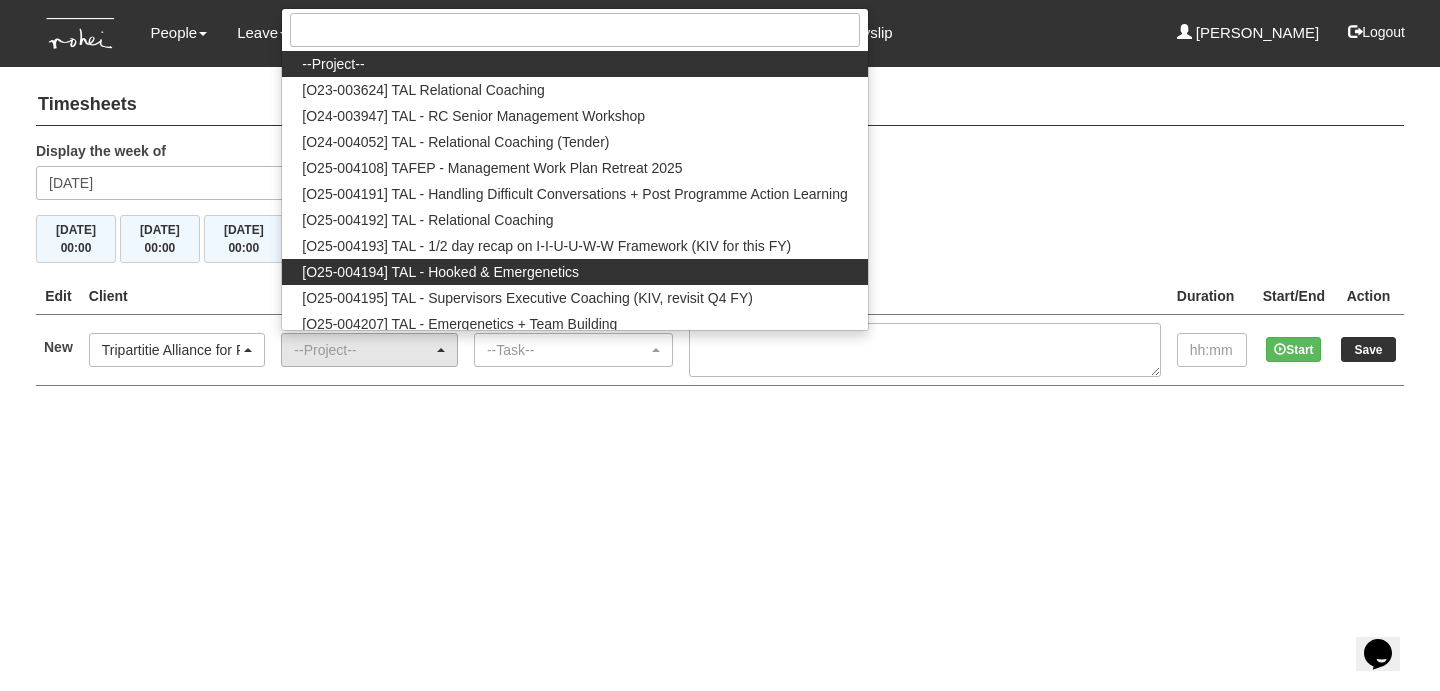 select on "2813" 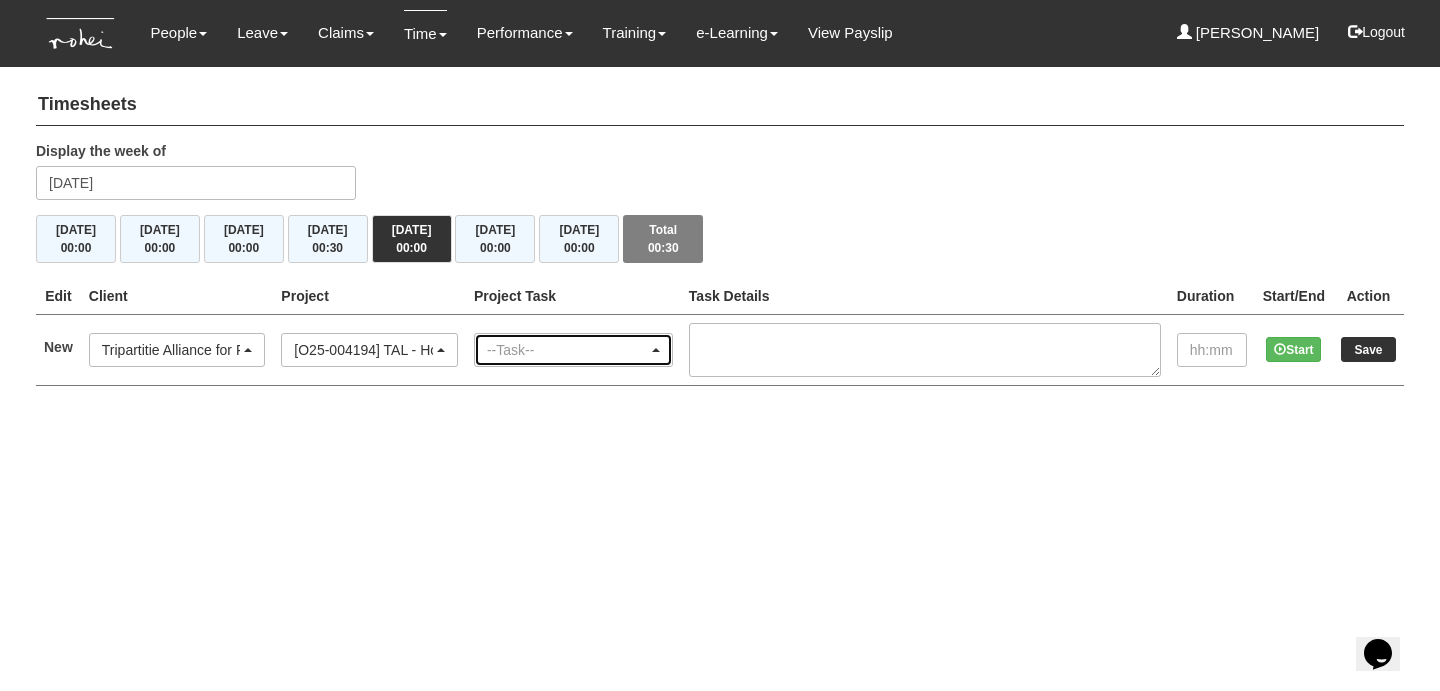 click on "--Task--" at bounding box center [567, 350] 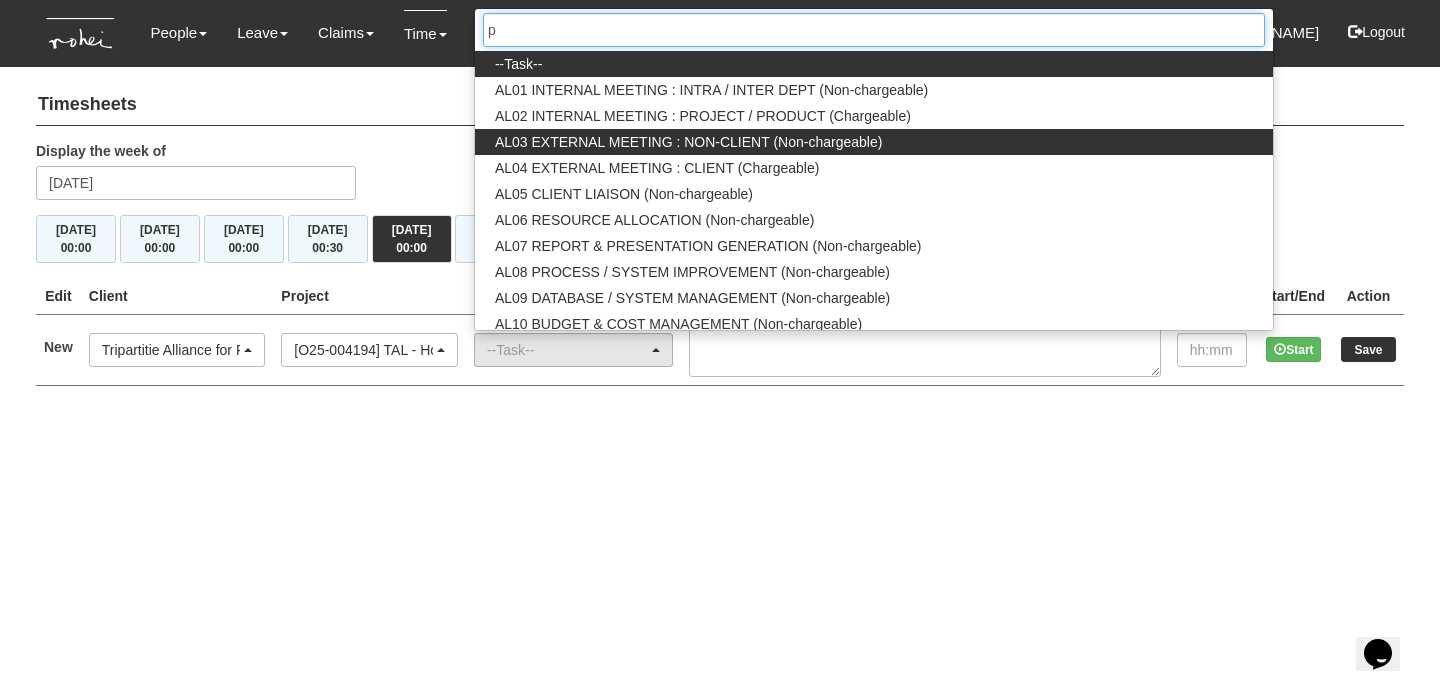 type on "pm" 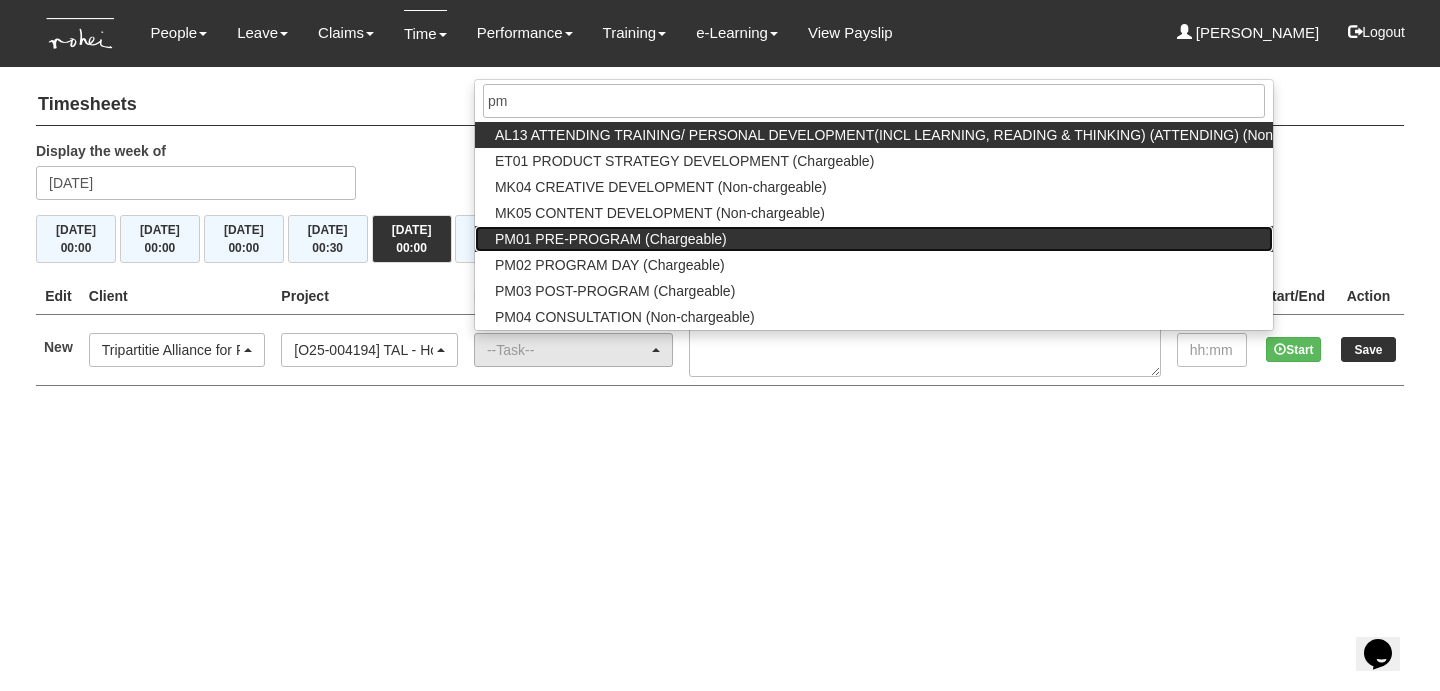 click on "PM01 PRE-PROGRAM (Chargeable)" at bounding box center [874, 239] 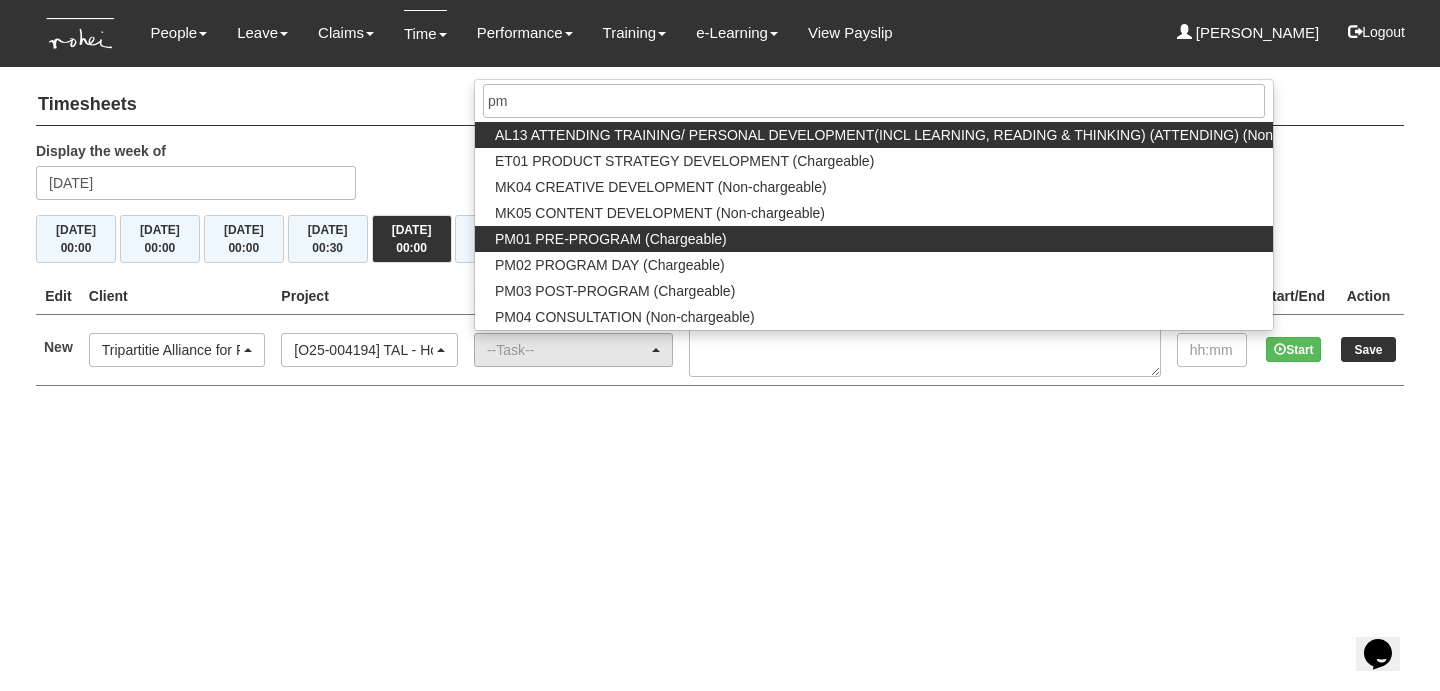 select on "162" 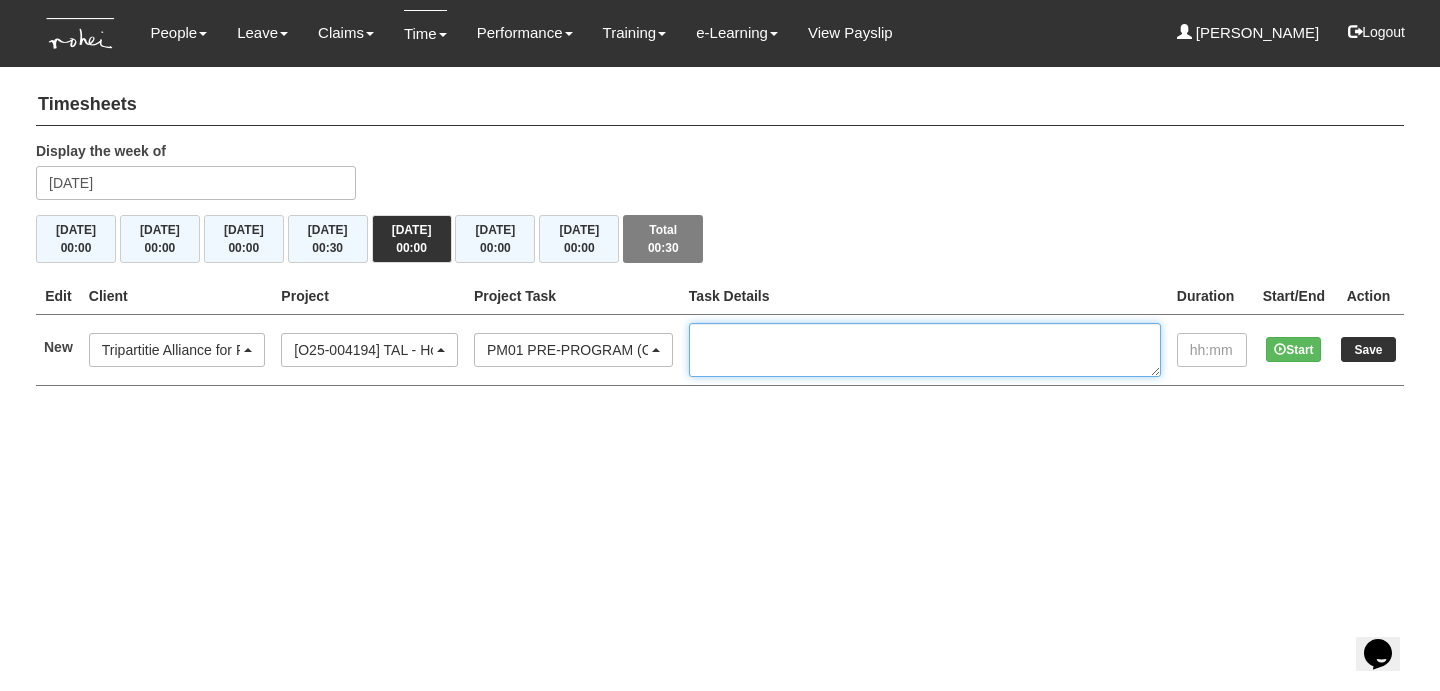 click at bounding box center [925, 350] 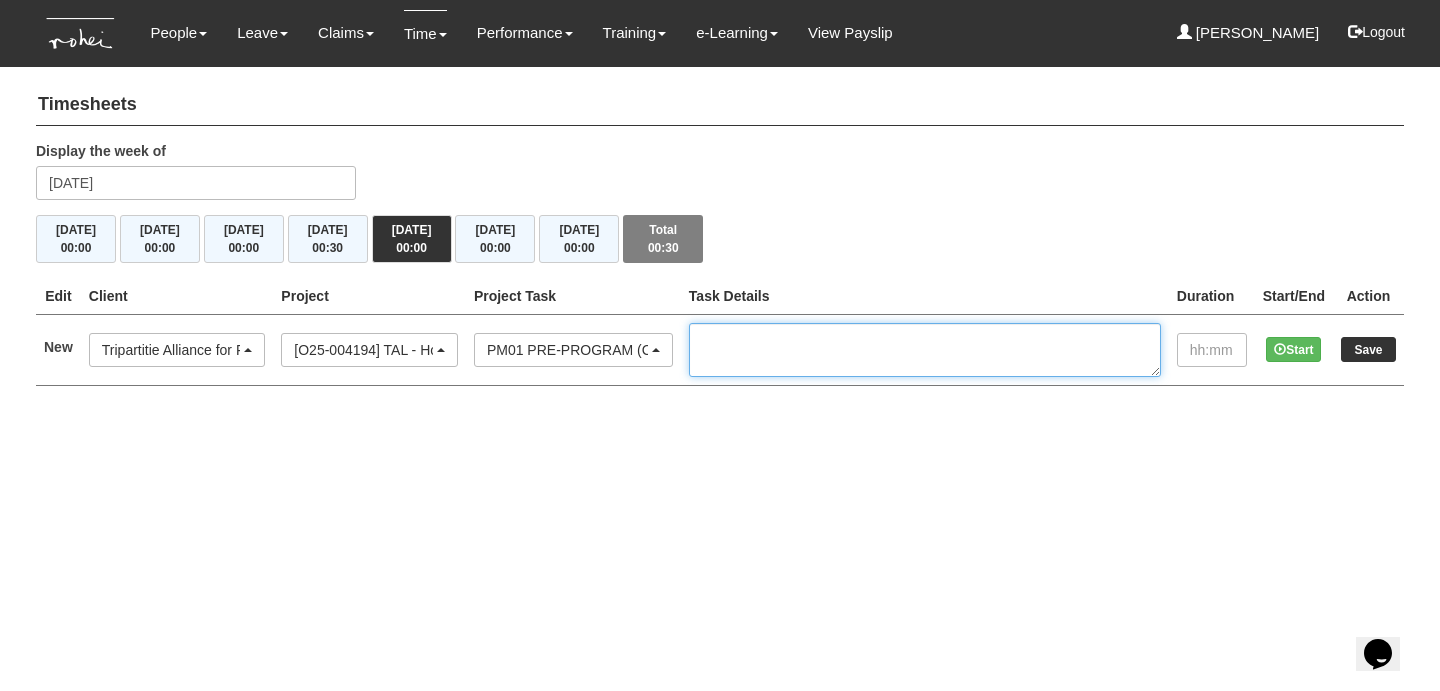 type on "P" 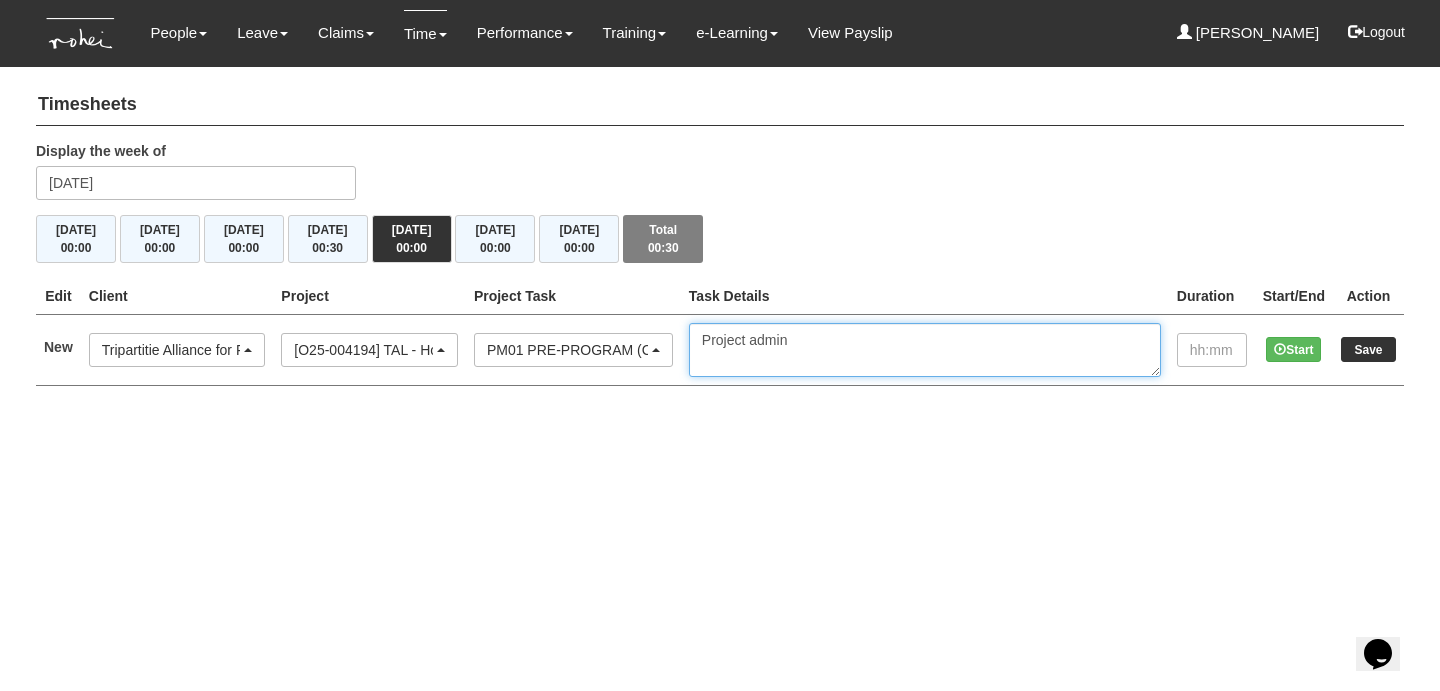 type on "Project admin" 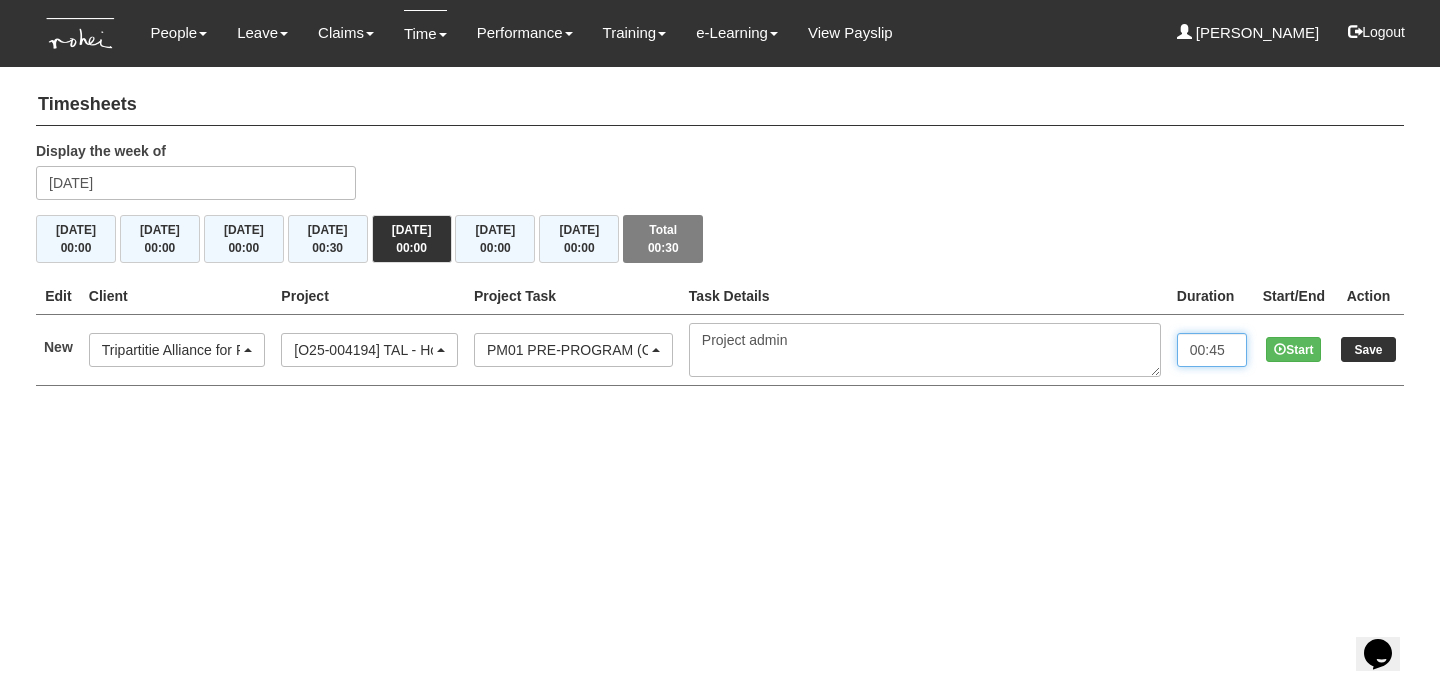 type on "00:45" 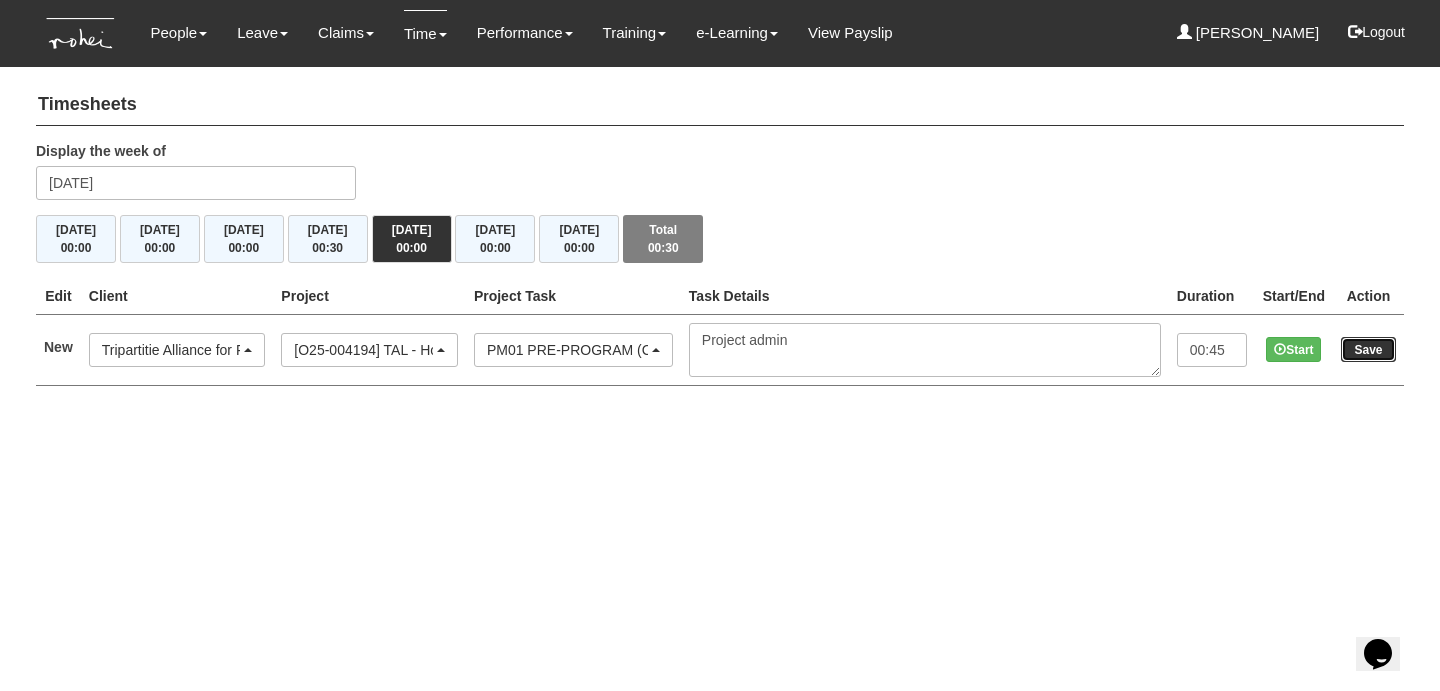 click on "Save" at bounding box center (1368, 349) 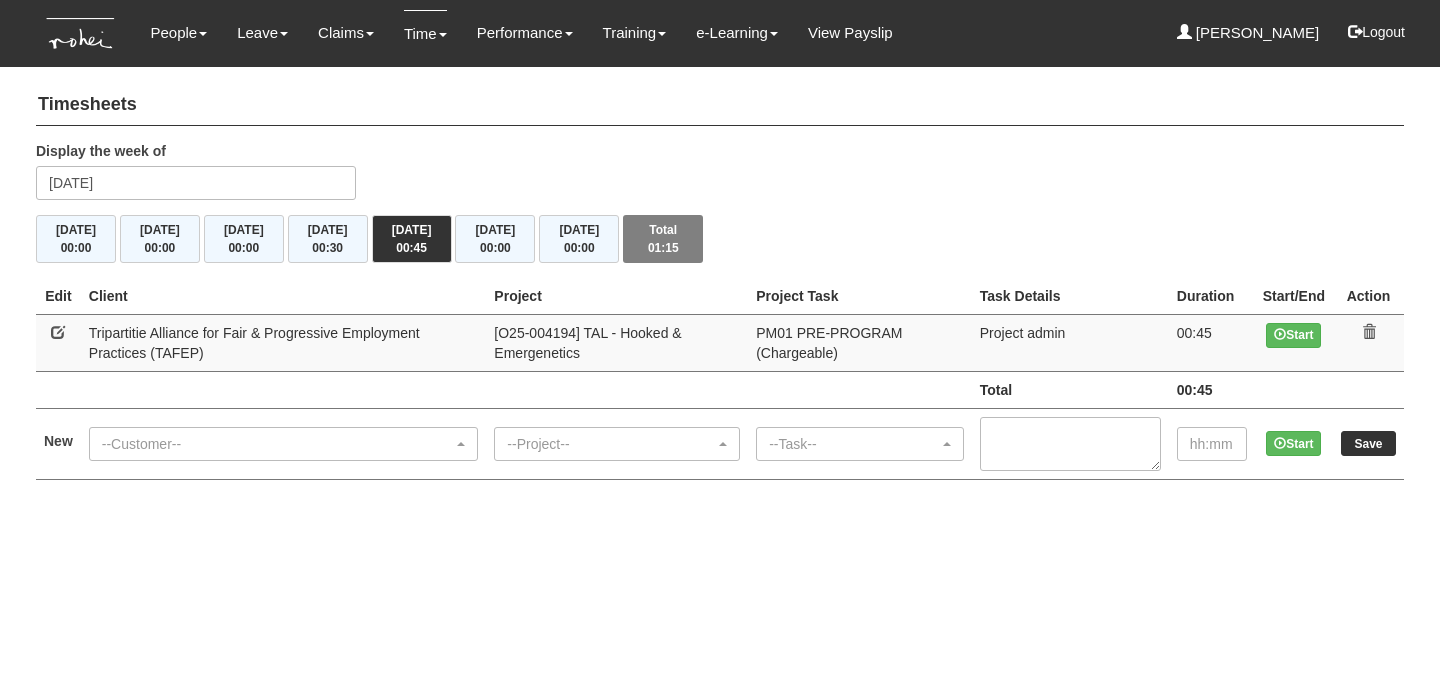 scroll, scrollTop: 0, scrollLeft: 0, axis: both 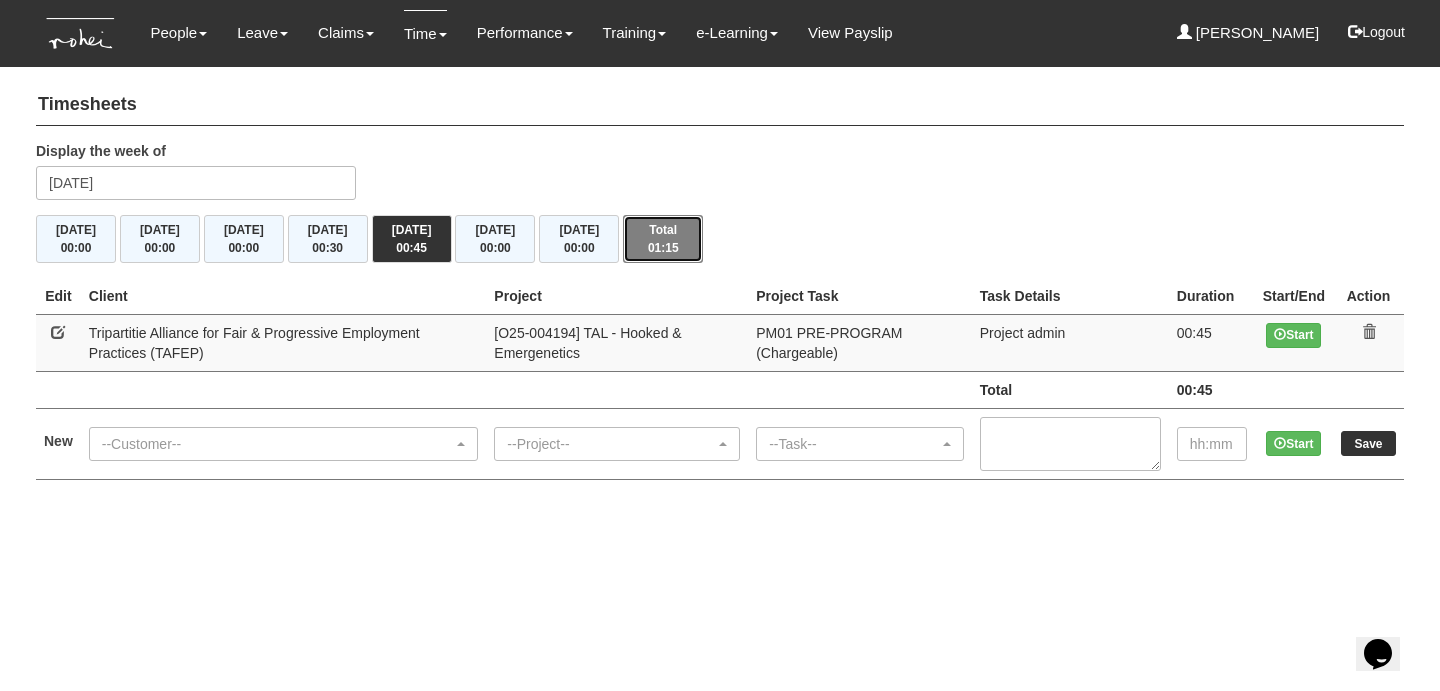 click on "Total 01:15" at bounding box center [663, 239] 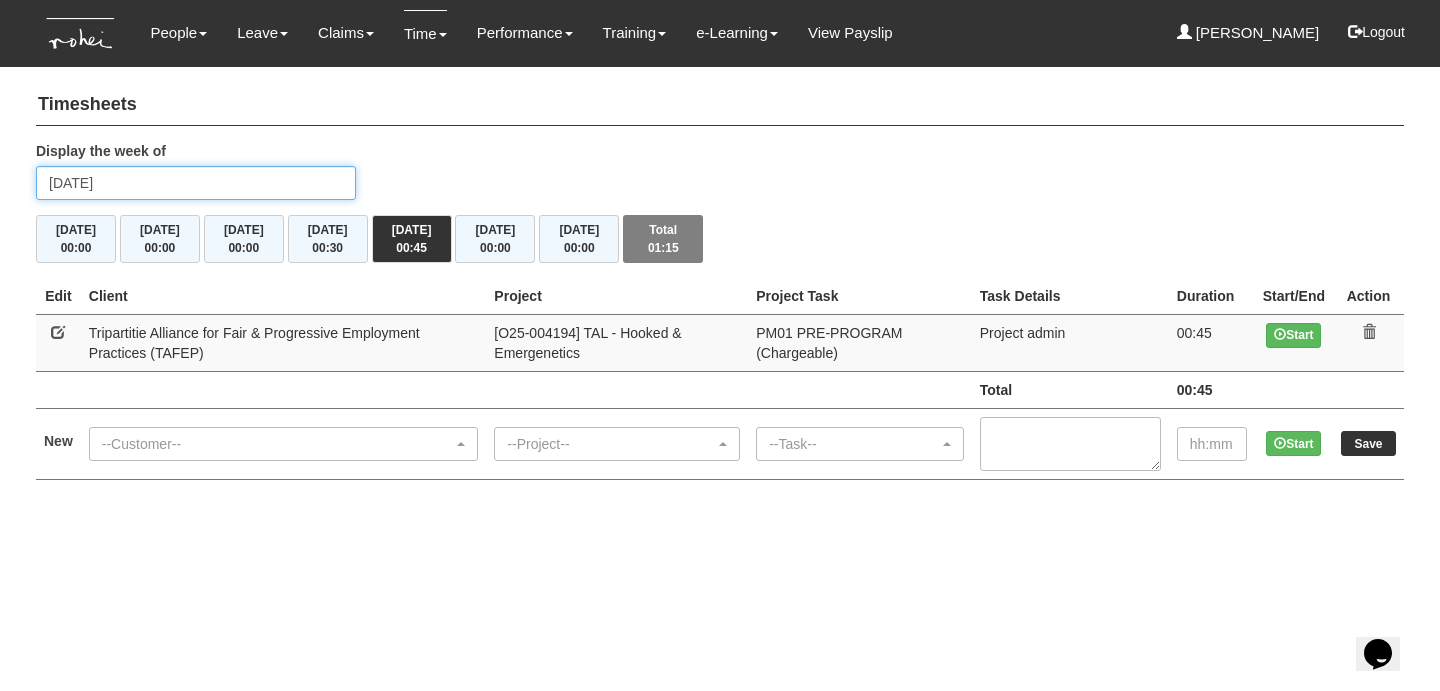 click on "Friday 13 June 2025" at bounding box center [196, 183] 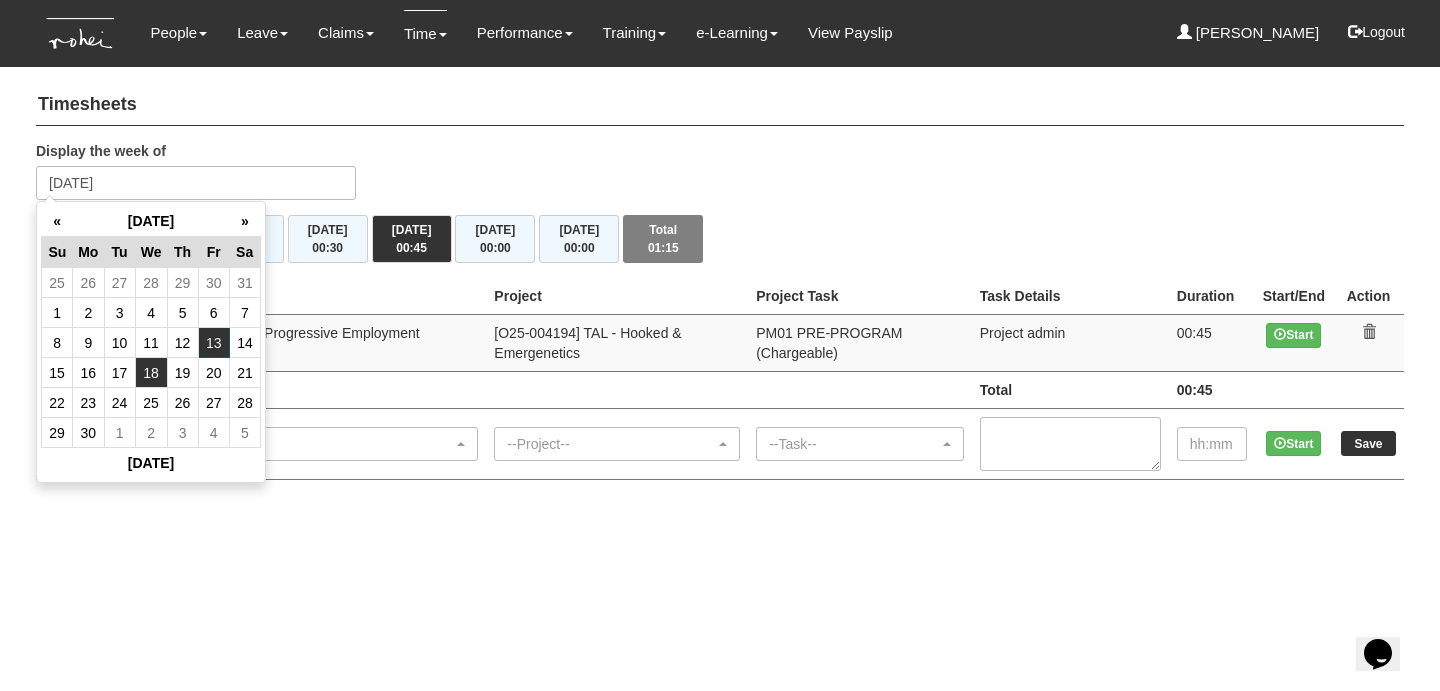 click on "18" at bounding box center [151, 373] 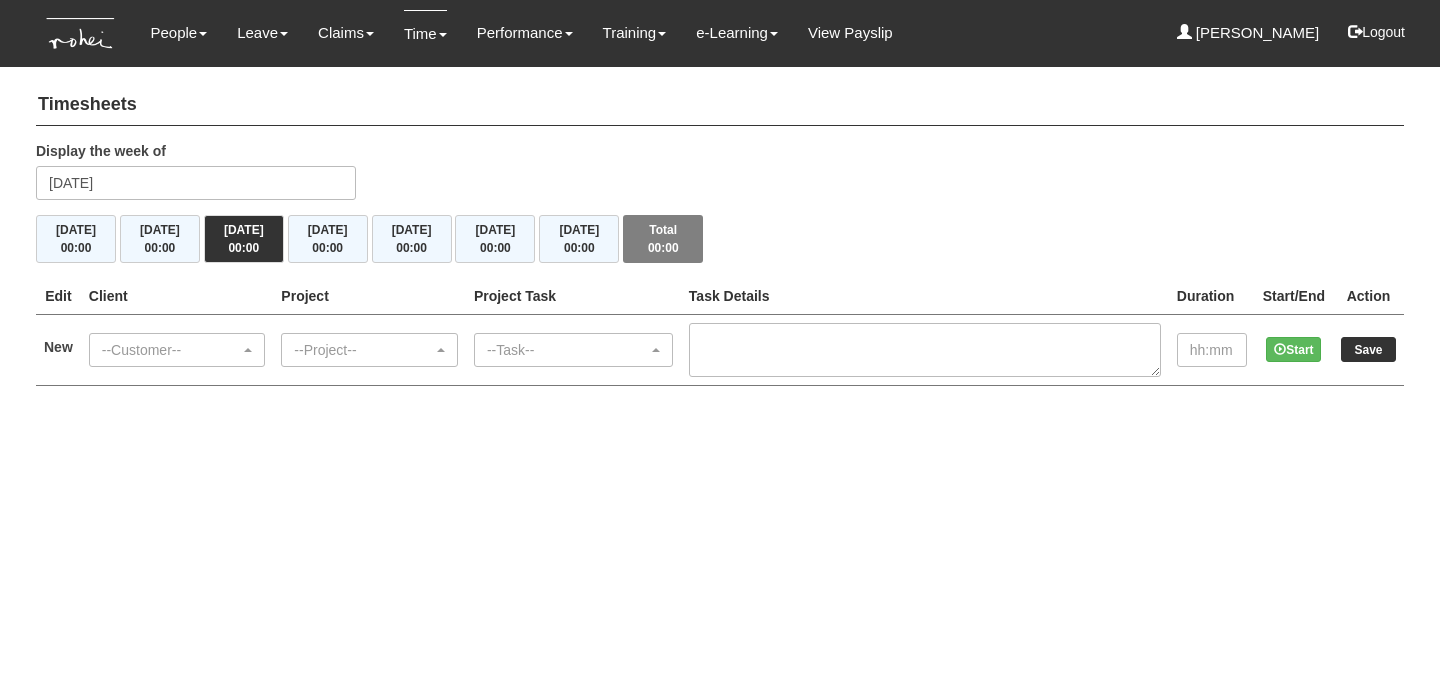 scroll, scrollTop: 0, scrollLeft: 0, axis: both 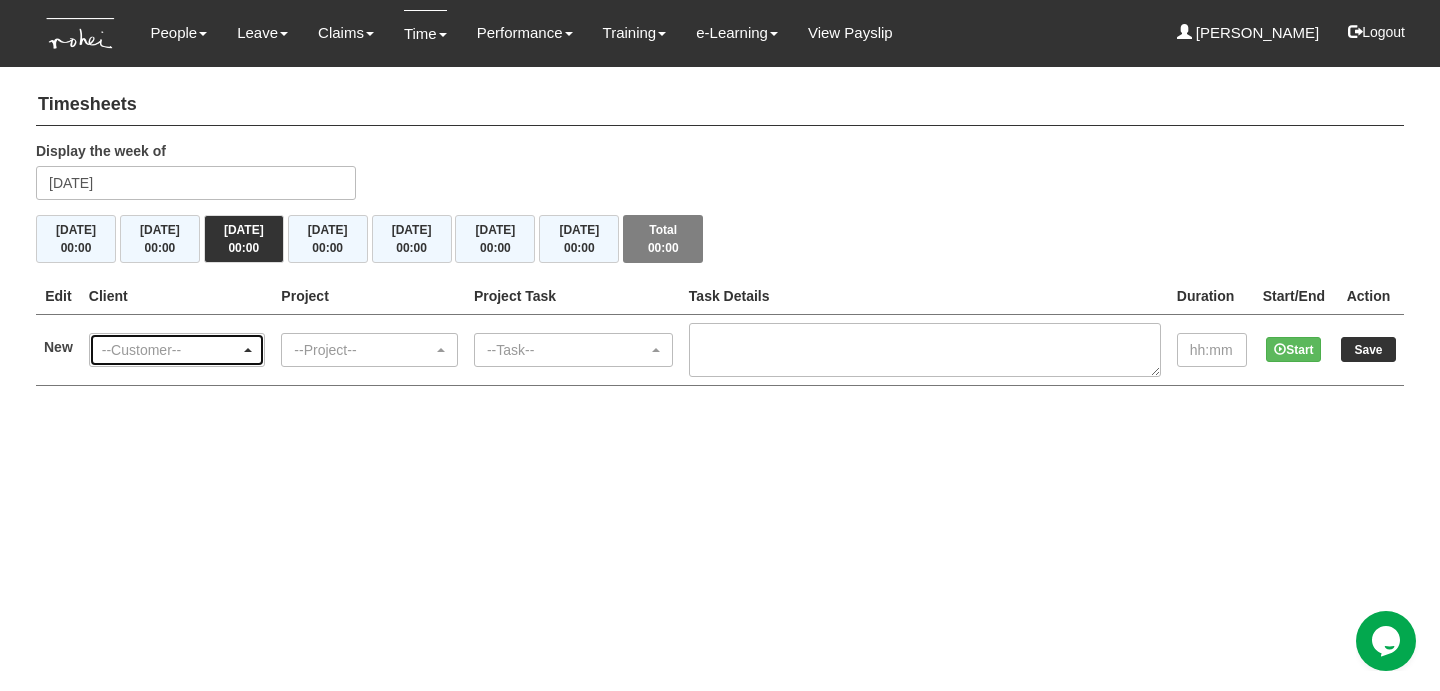 click on "--Customer--" at bounding box center (171, 350) 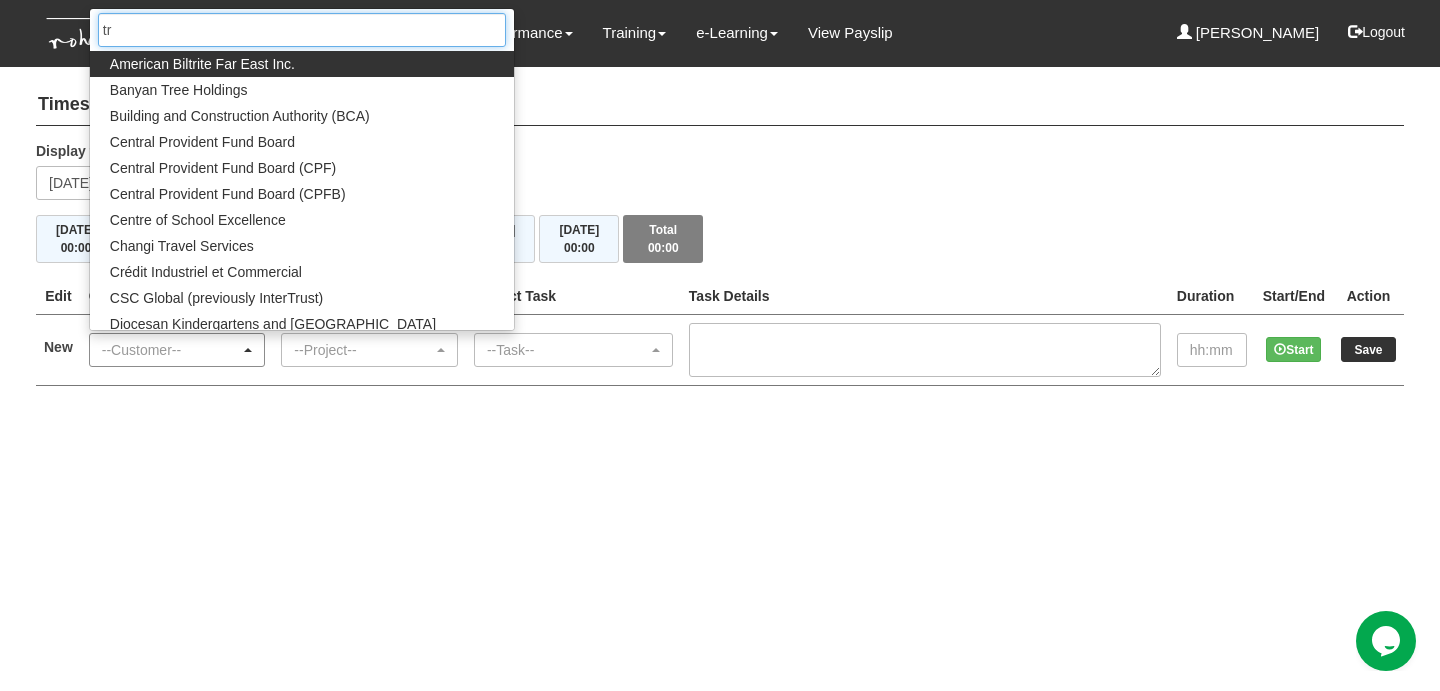 type on "tri" 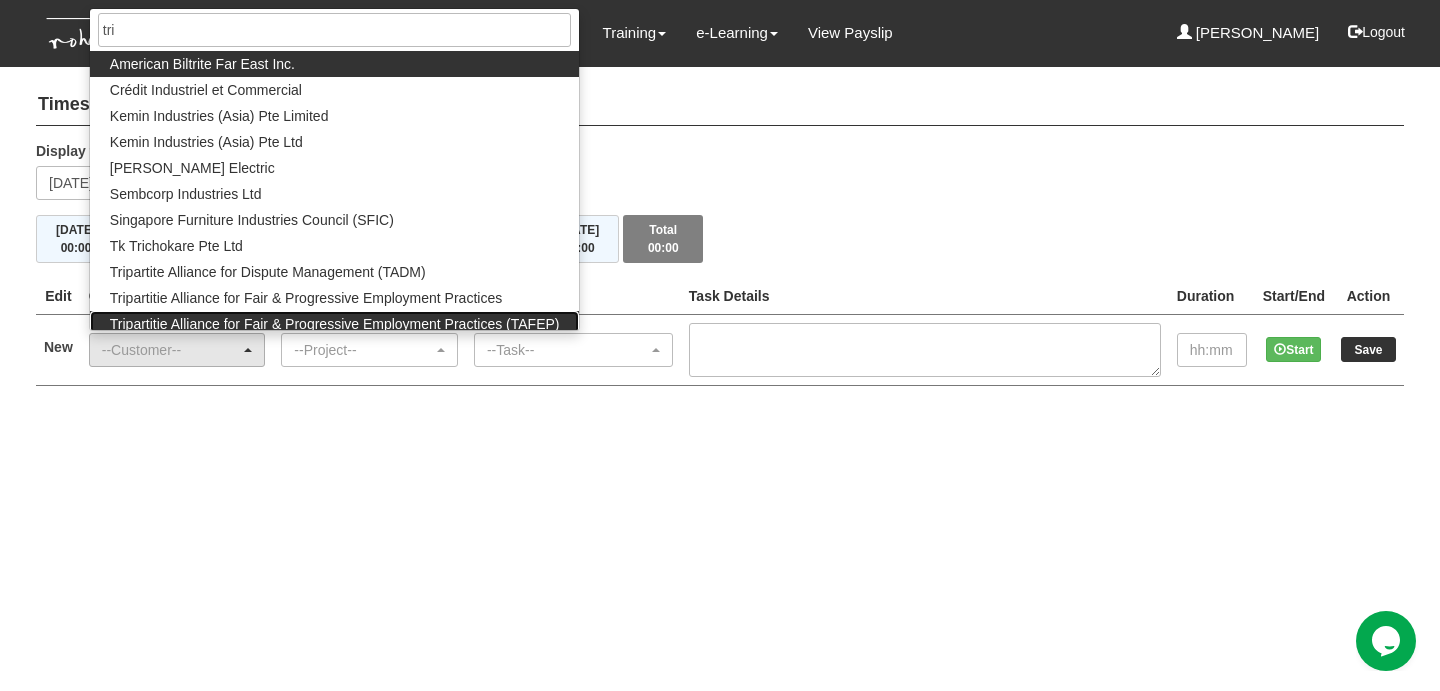 click on "Tripartitie Alliance for Fair & Progressive Employment Practices (TAFEP)" at bounding box center (335, 324) 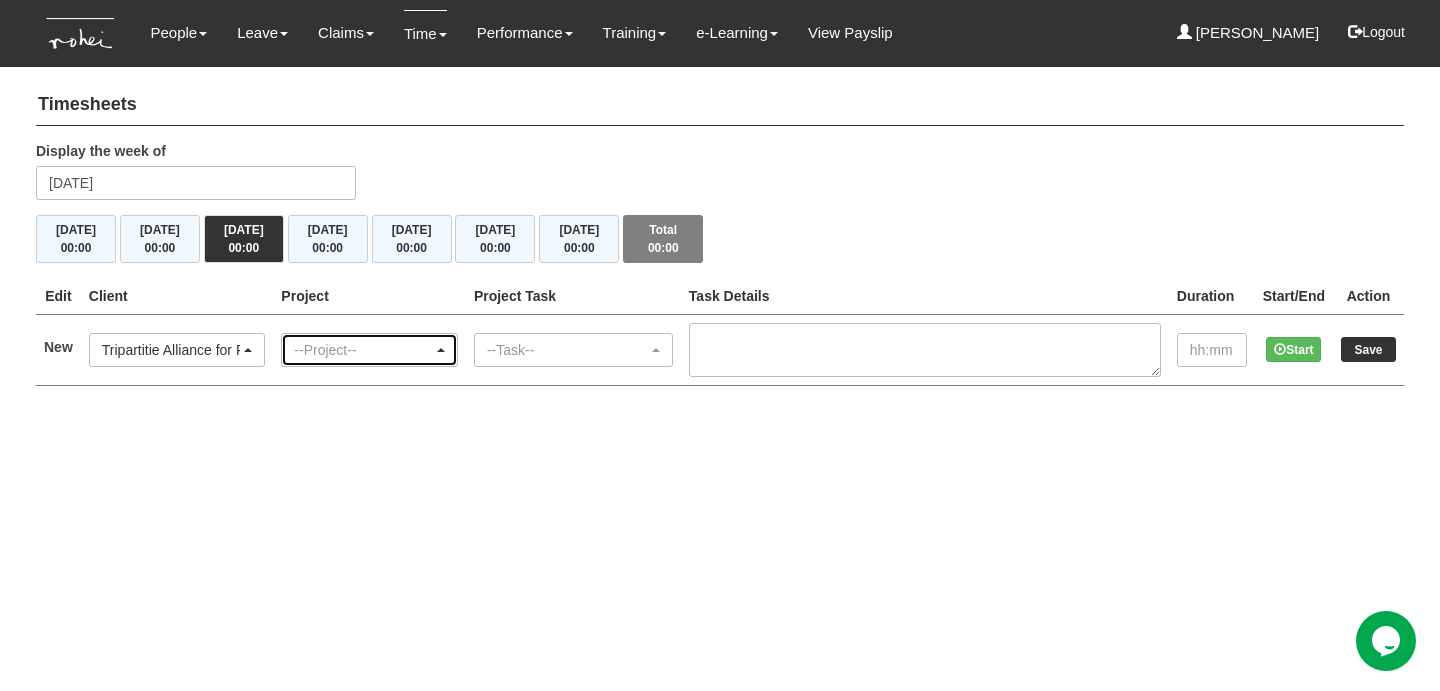 click on "--Project--" at bounding box center (363, 350) 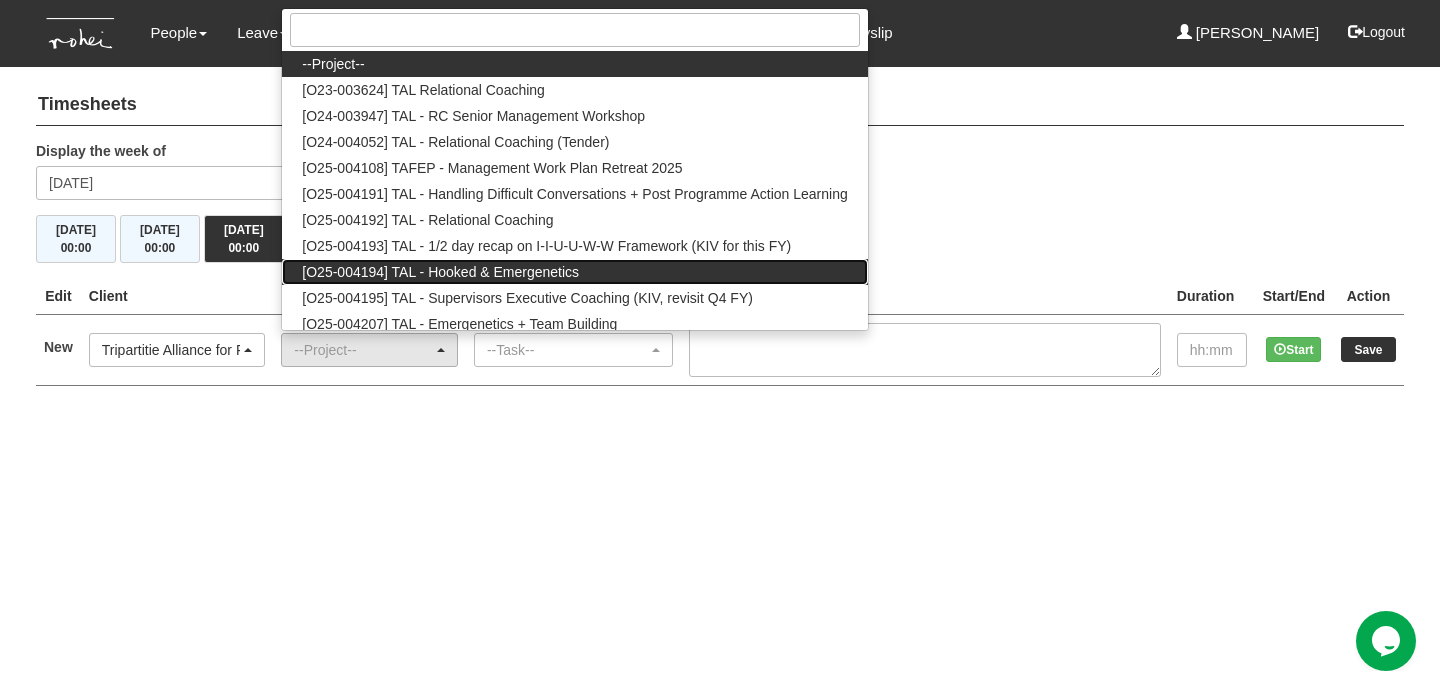 click on "[O25-004194] TAL - Hooked & Emergenetics" at bounding box center (574, 272) 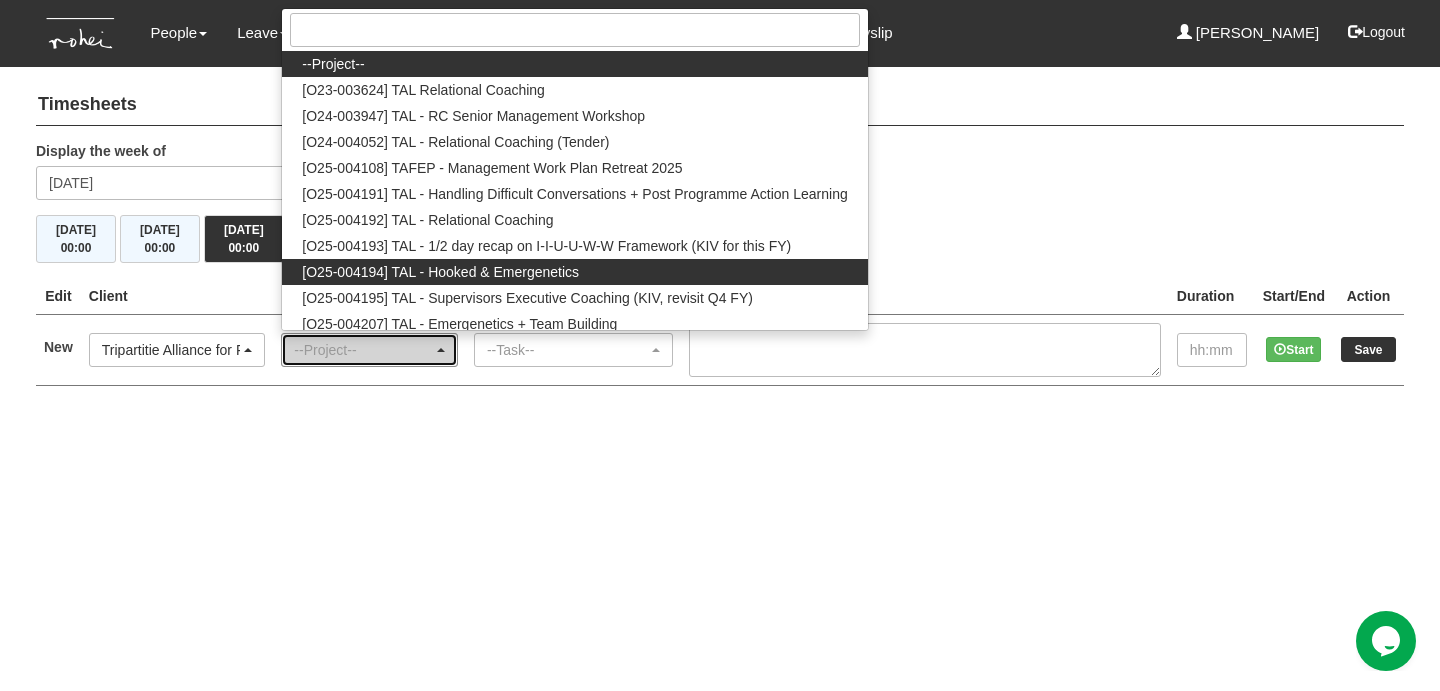 select on "2813" 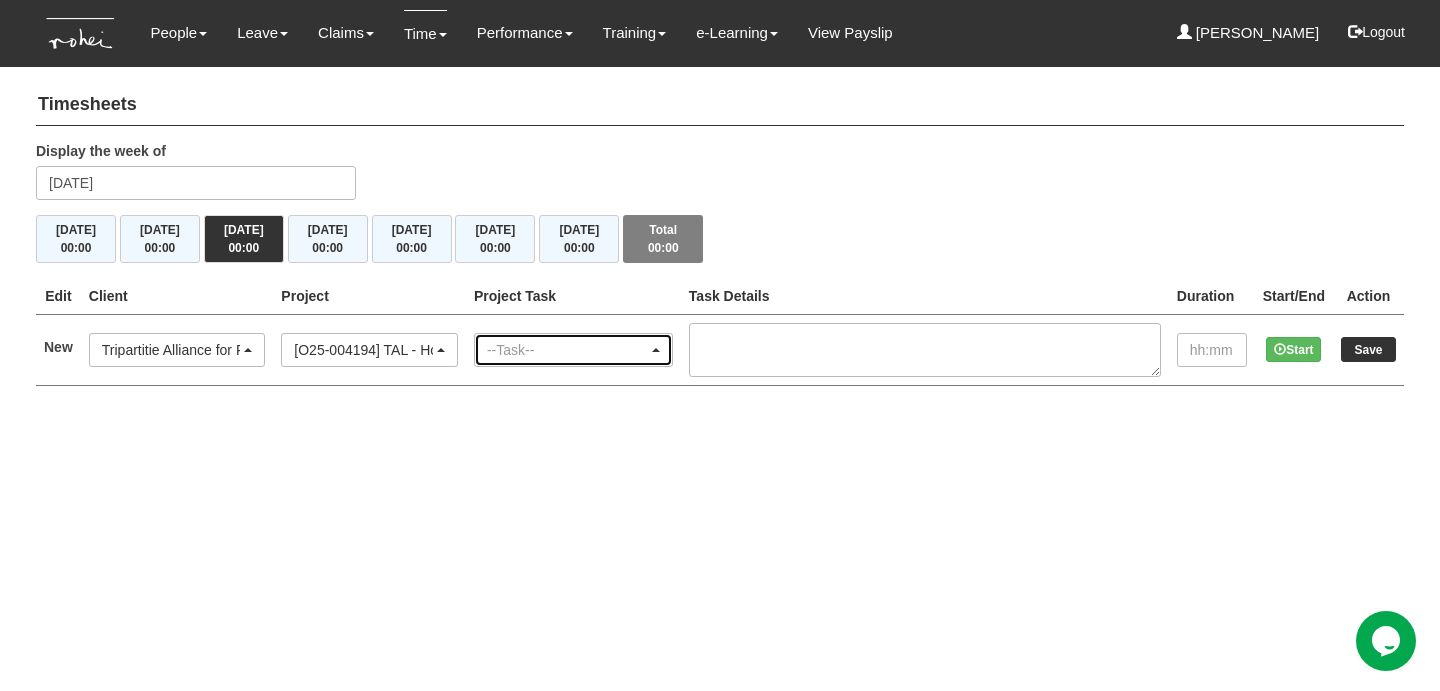 click on "--Task--" at bounding box center [573, 350] 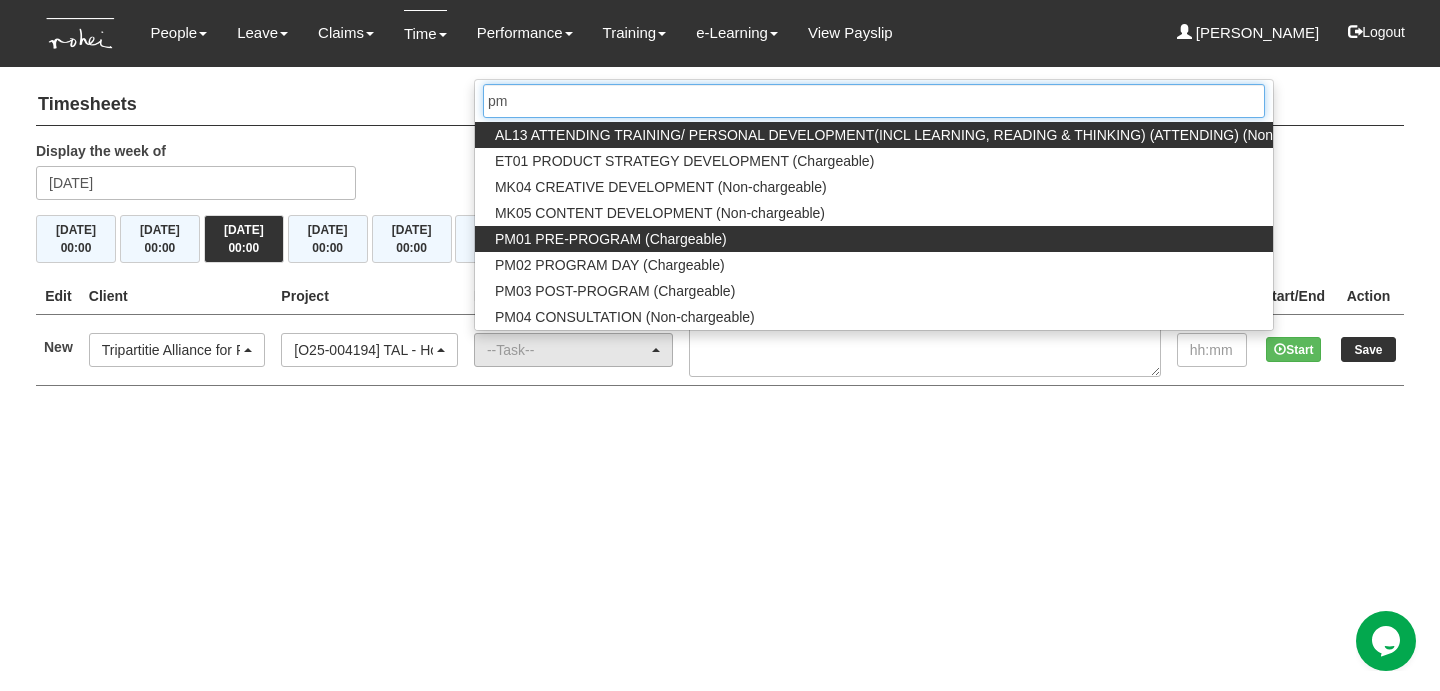 type on "pm" 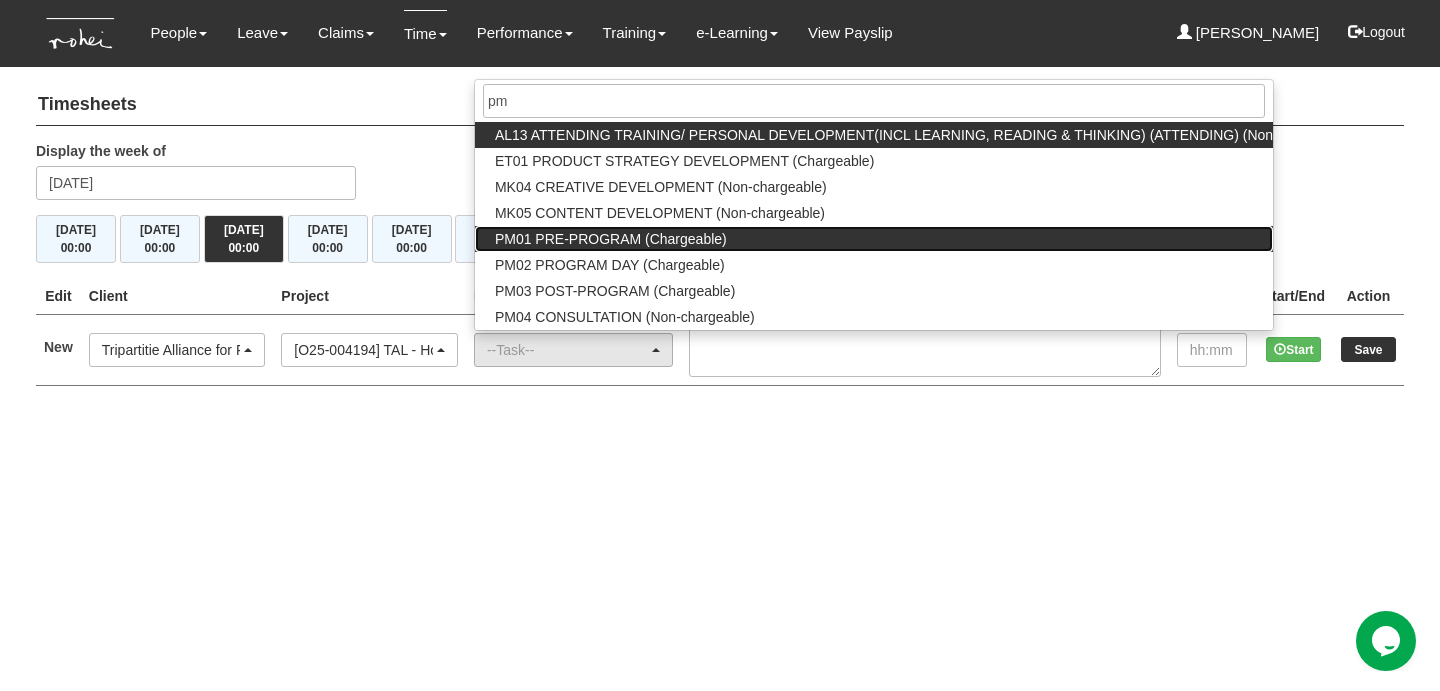 click on "PM01 PRE-PROGRAM (Chargeable)" at bounding box center (611, 239) 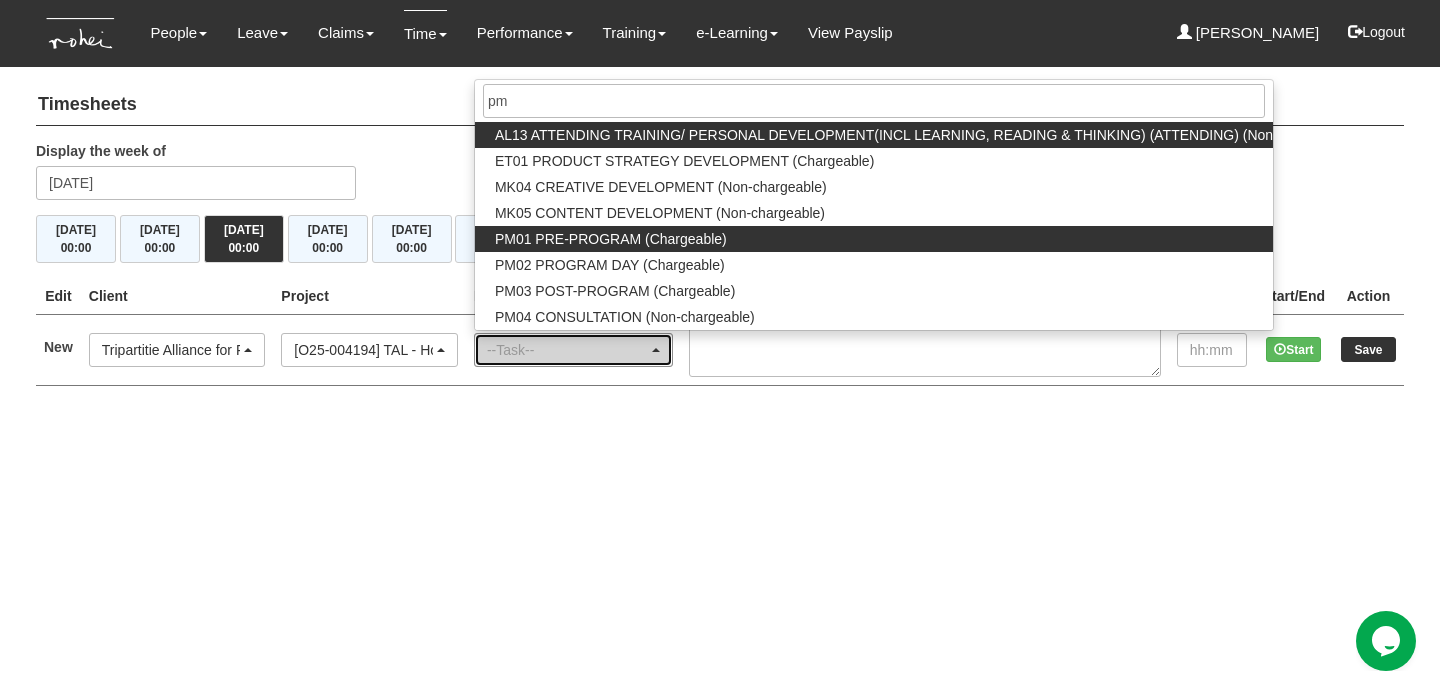 select on "162" 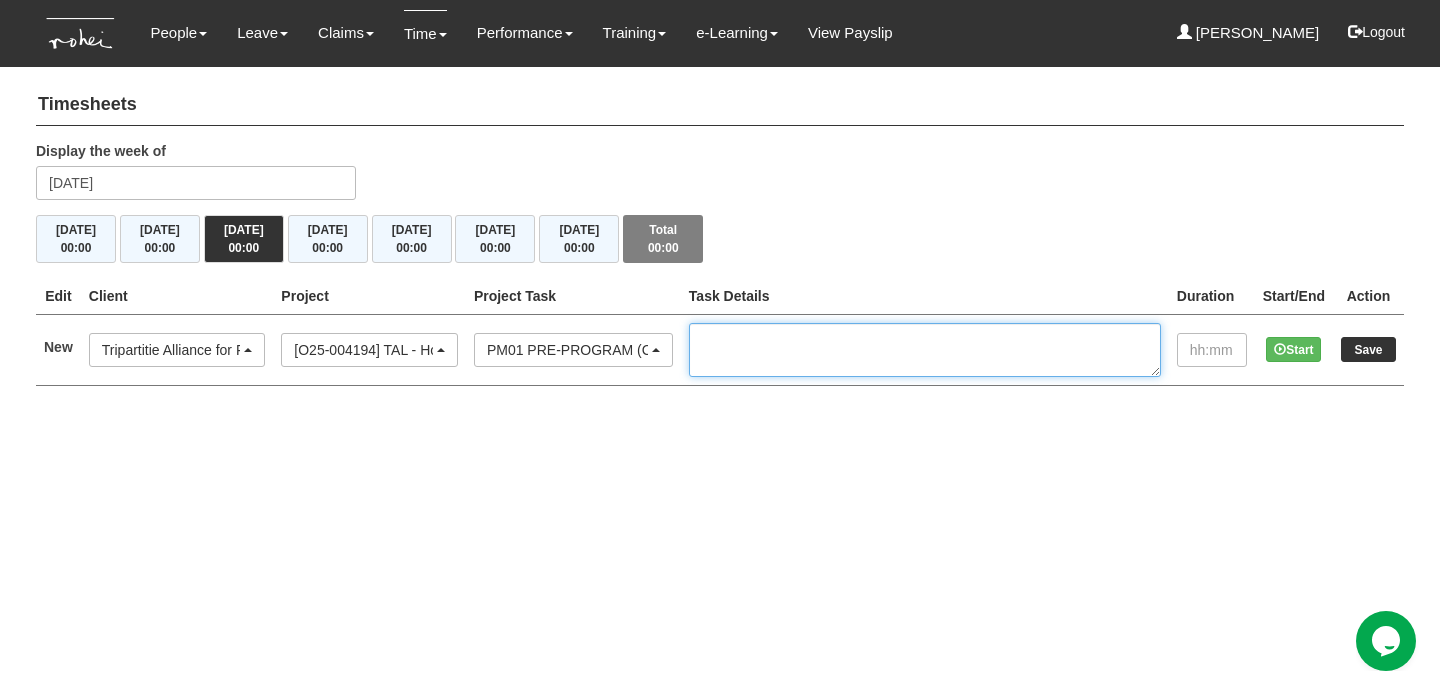 click at bounding box center [925, 350] 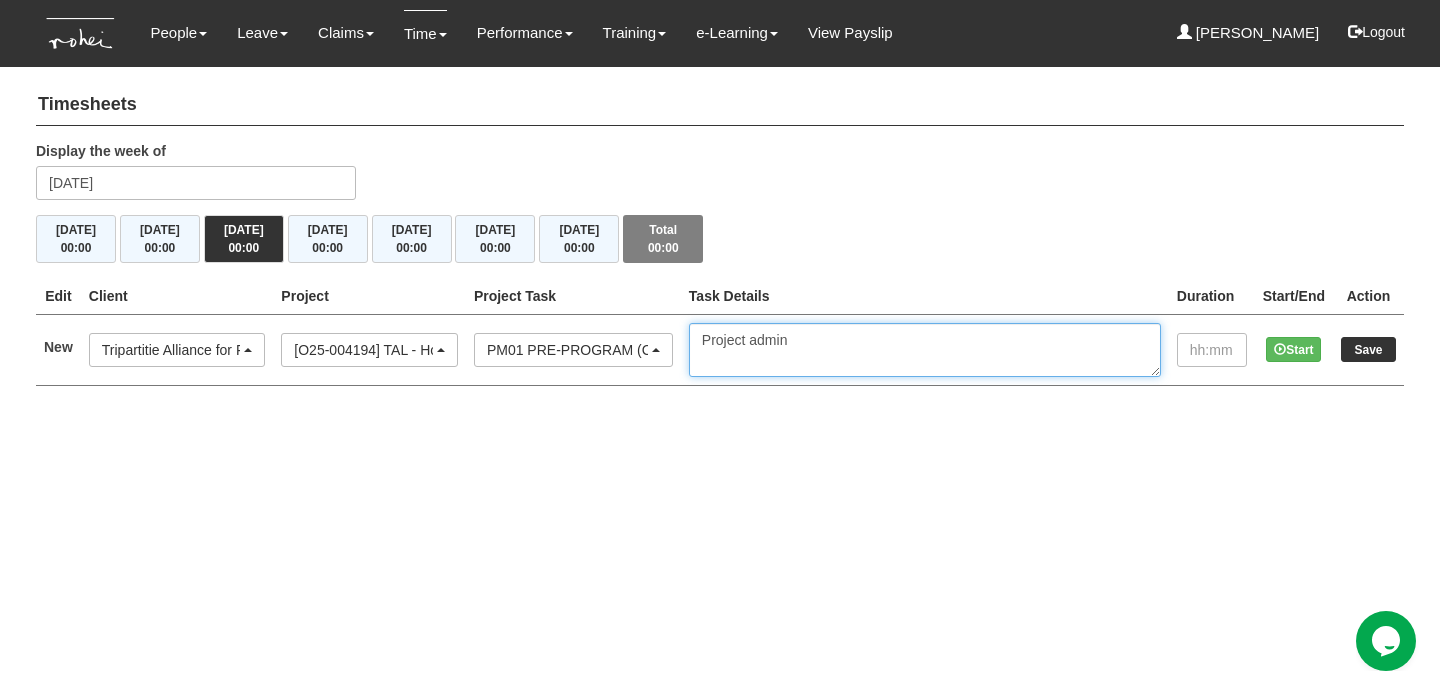 type on "Project admin" 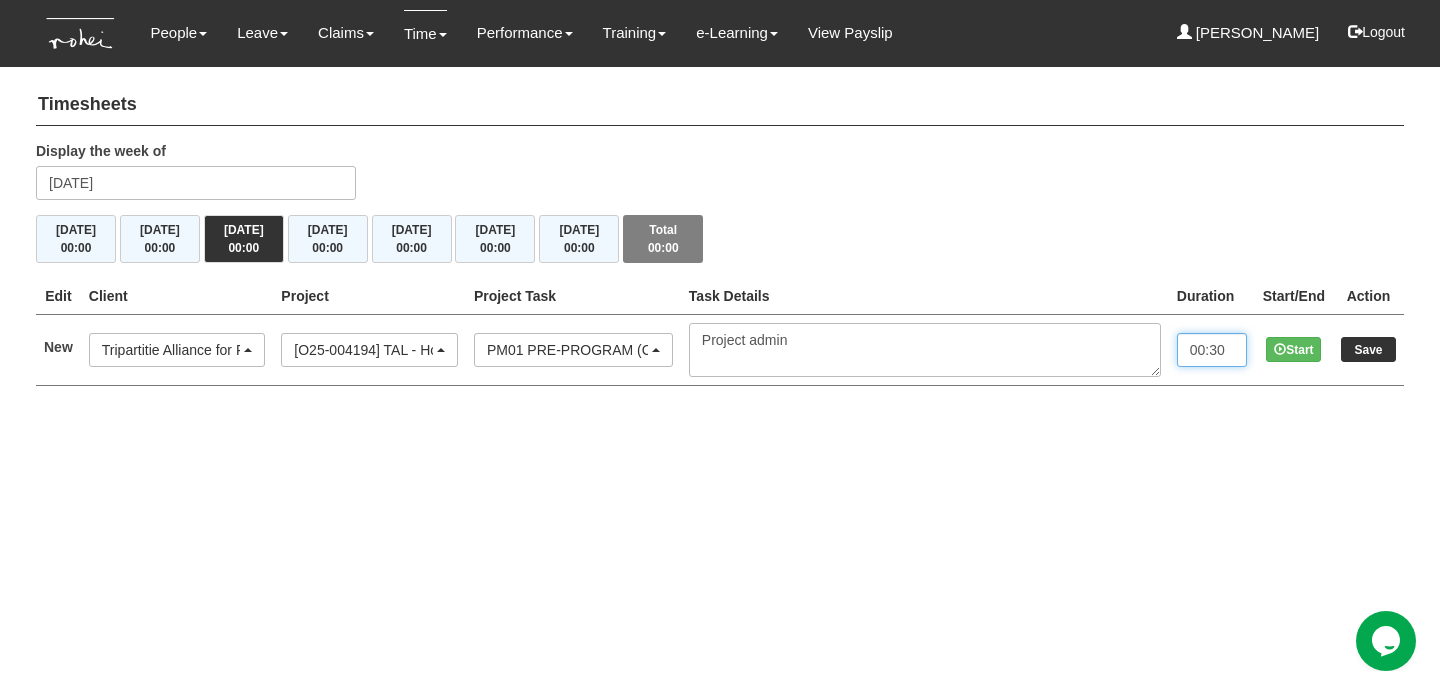 type on "00:30" 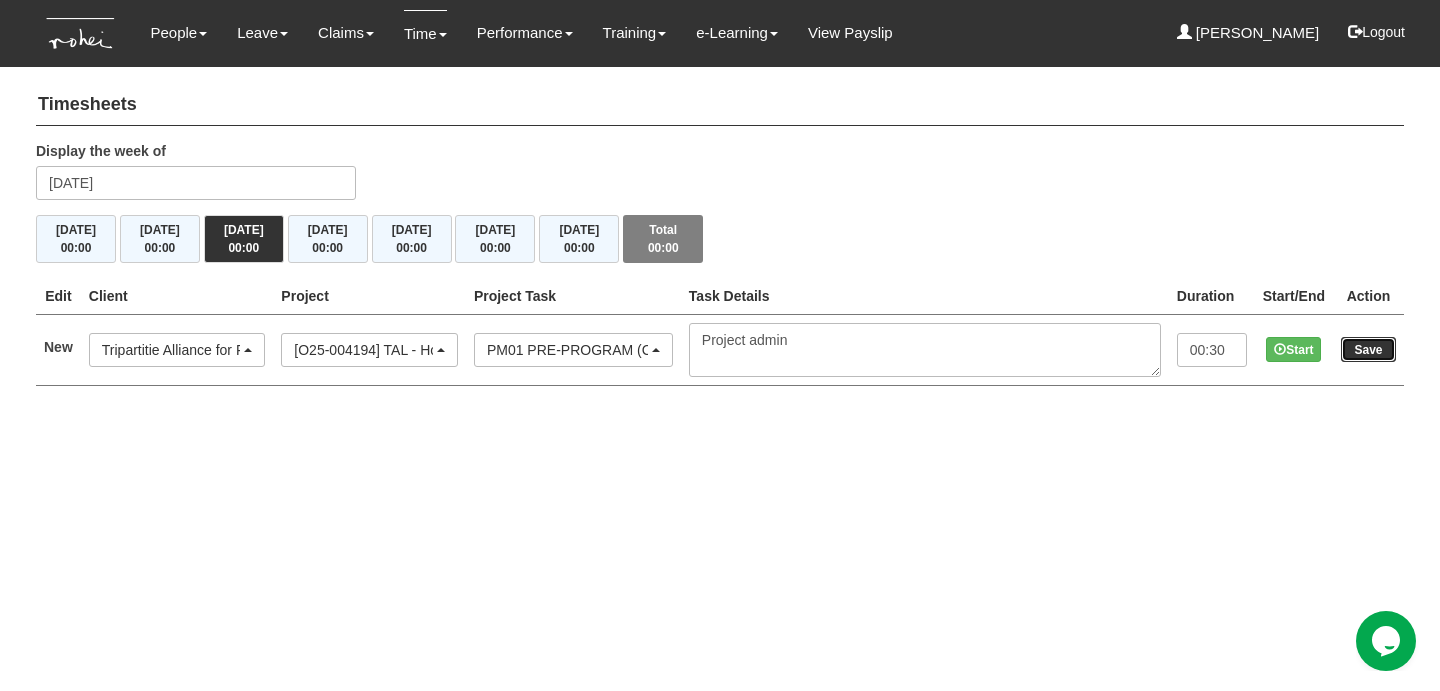 click on "Save" at bounding box center [1368, 349] 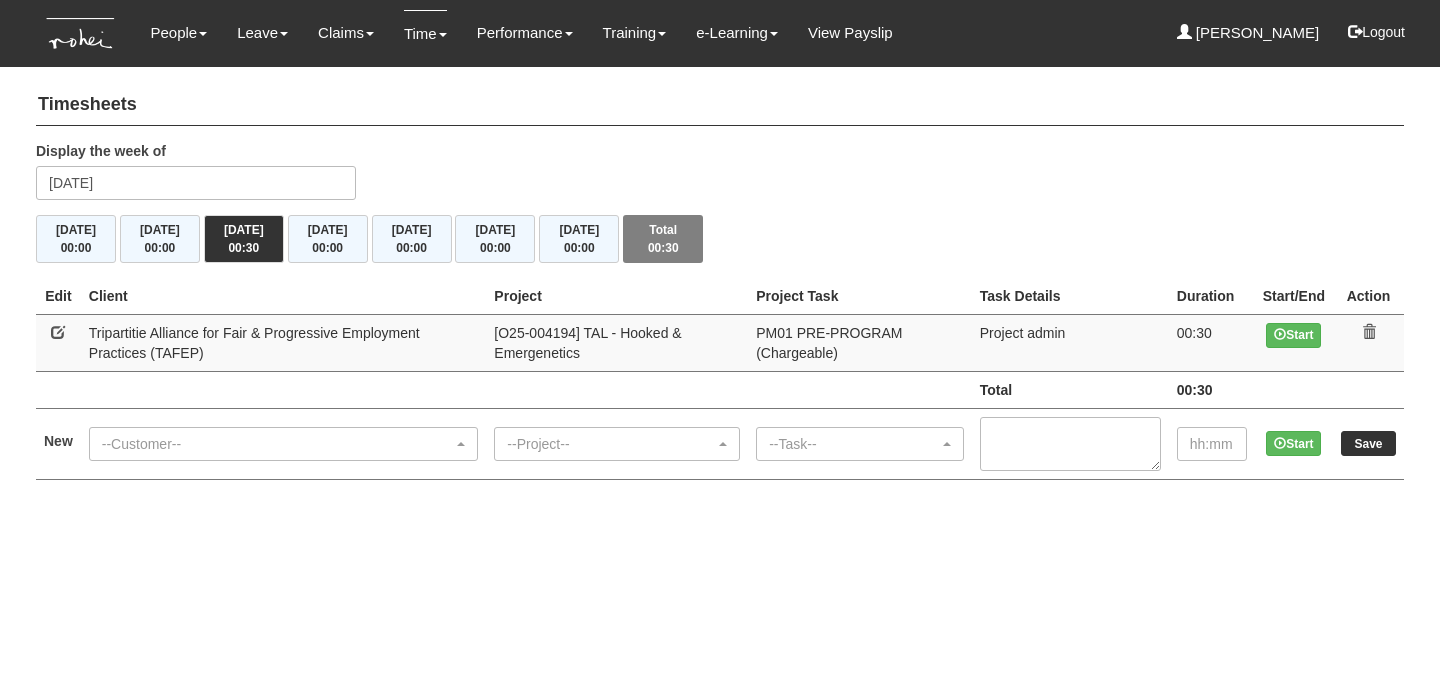 scroll, scrollTop: 0, scrollLeft: 0, axis: both 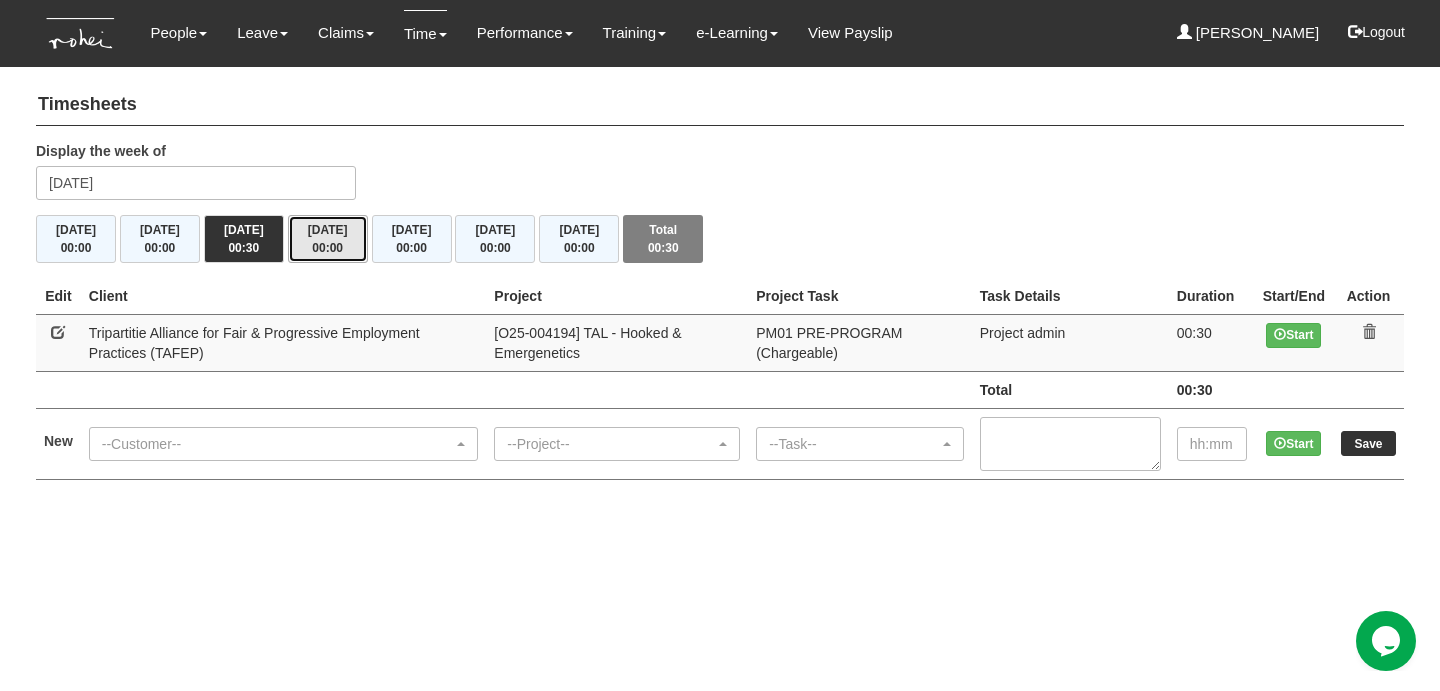 click on "Thu 19/6 00:00" at bounding box center [328, 239] 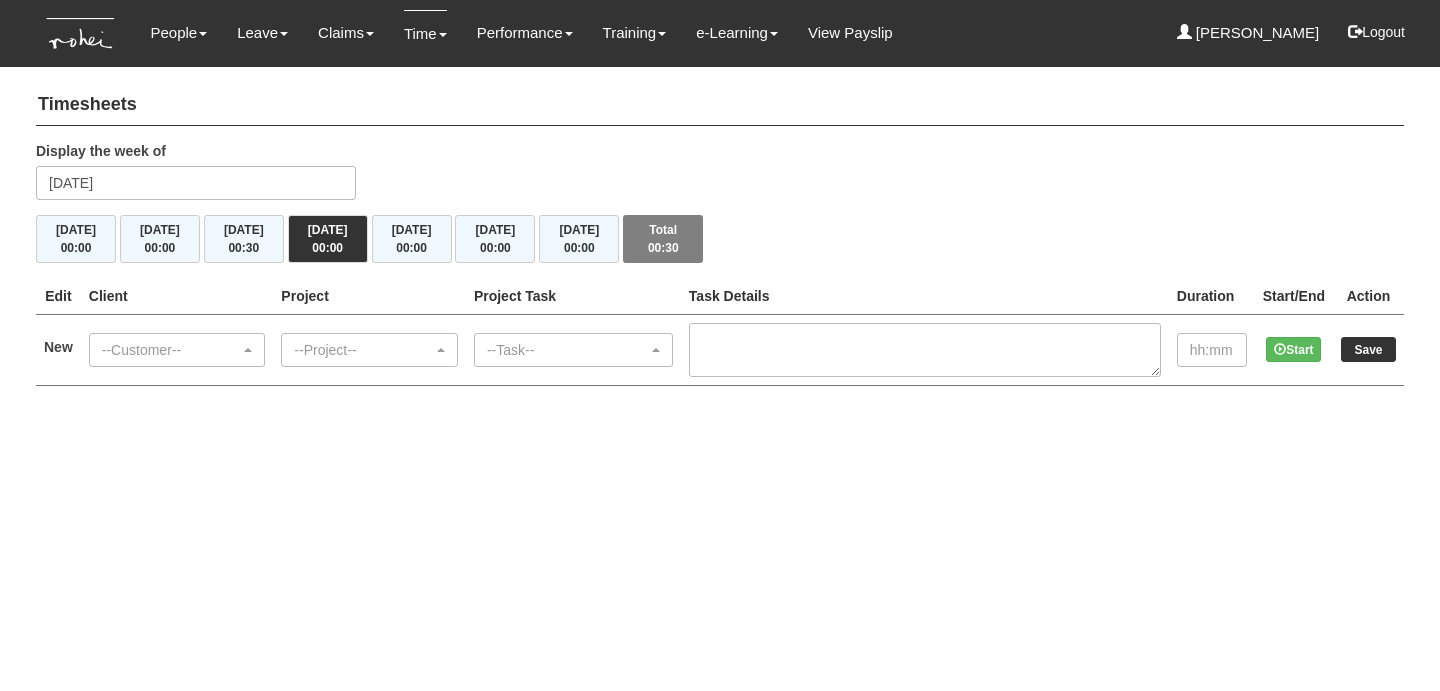 scroll, scrollTop: 0, scrollLeft: 0, axis: both 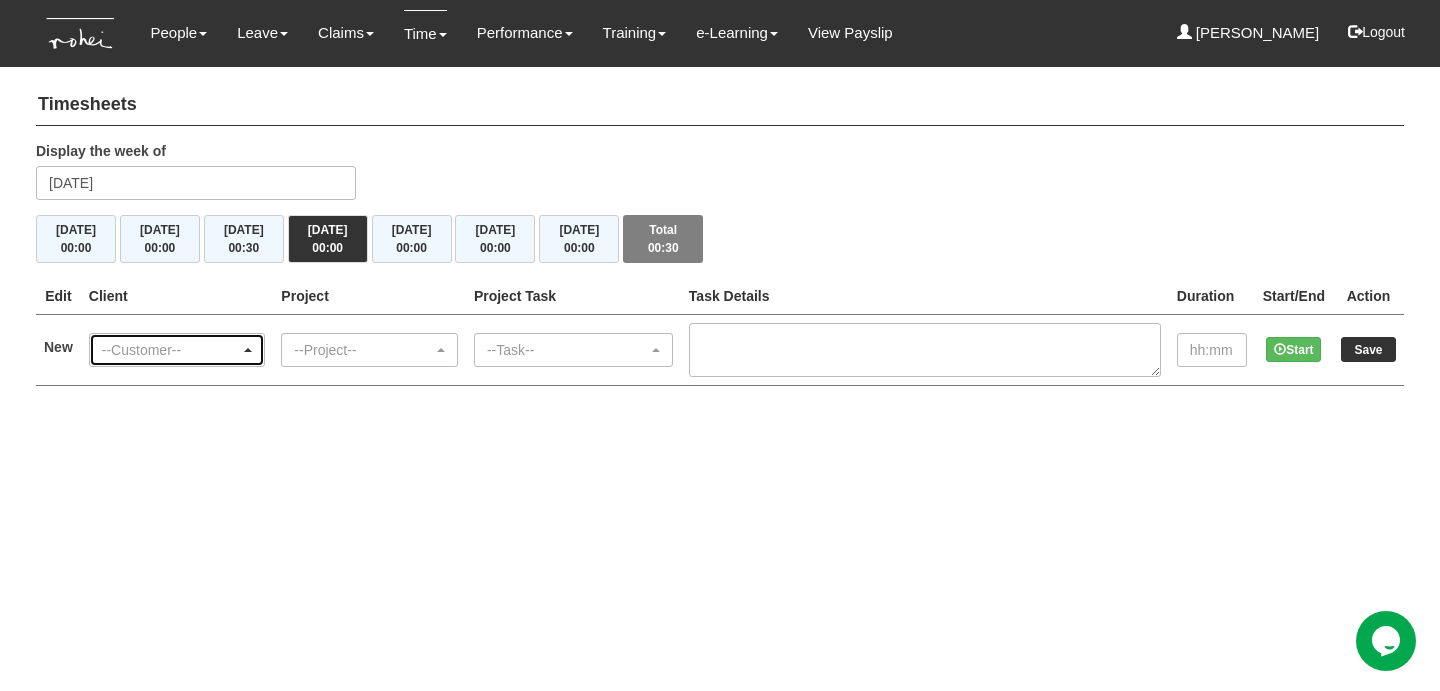 click on "--Customer--" at bounding box center (177, 350) 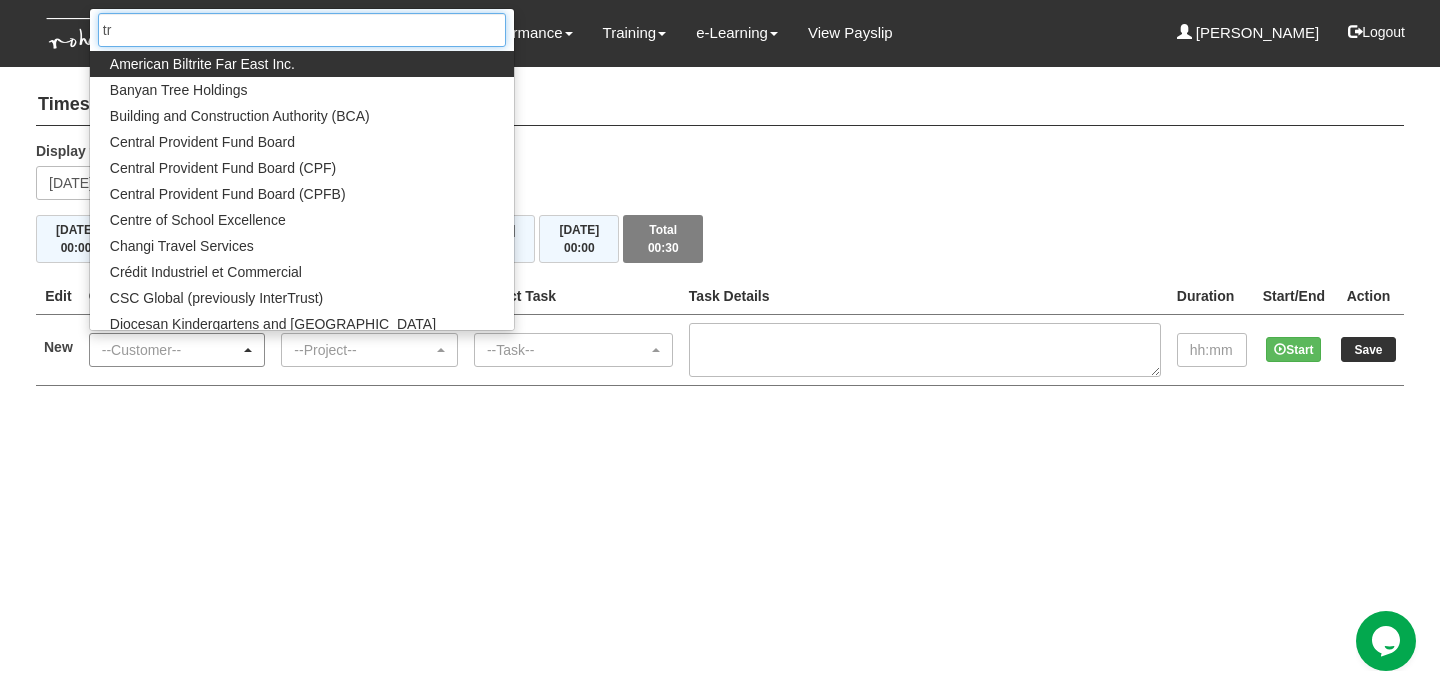 type on "tri" 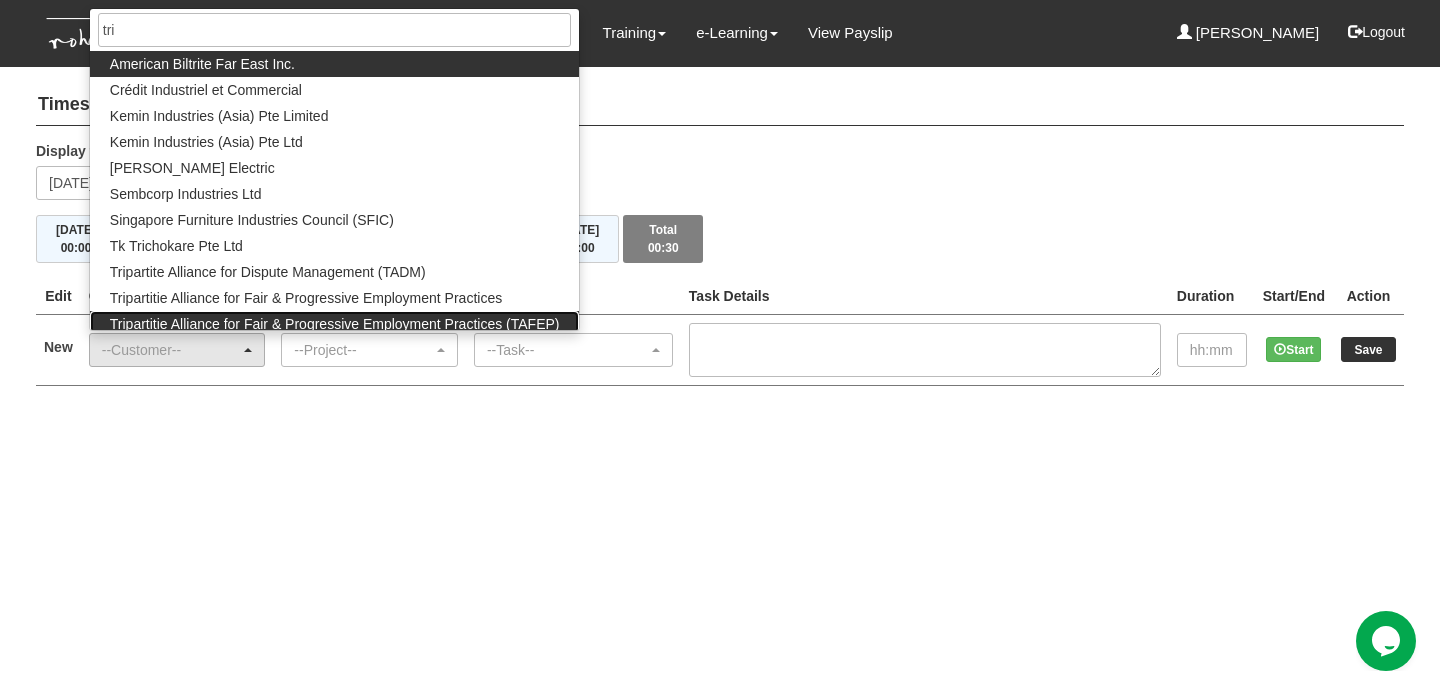 click on "Tripartitie Alliance for Fair & Progressive Employment Practices (TAFEP)" at bounding box center (335, 324) 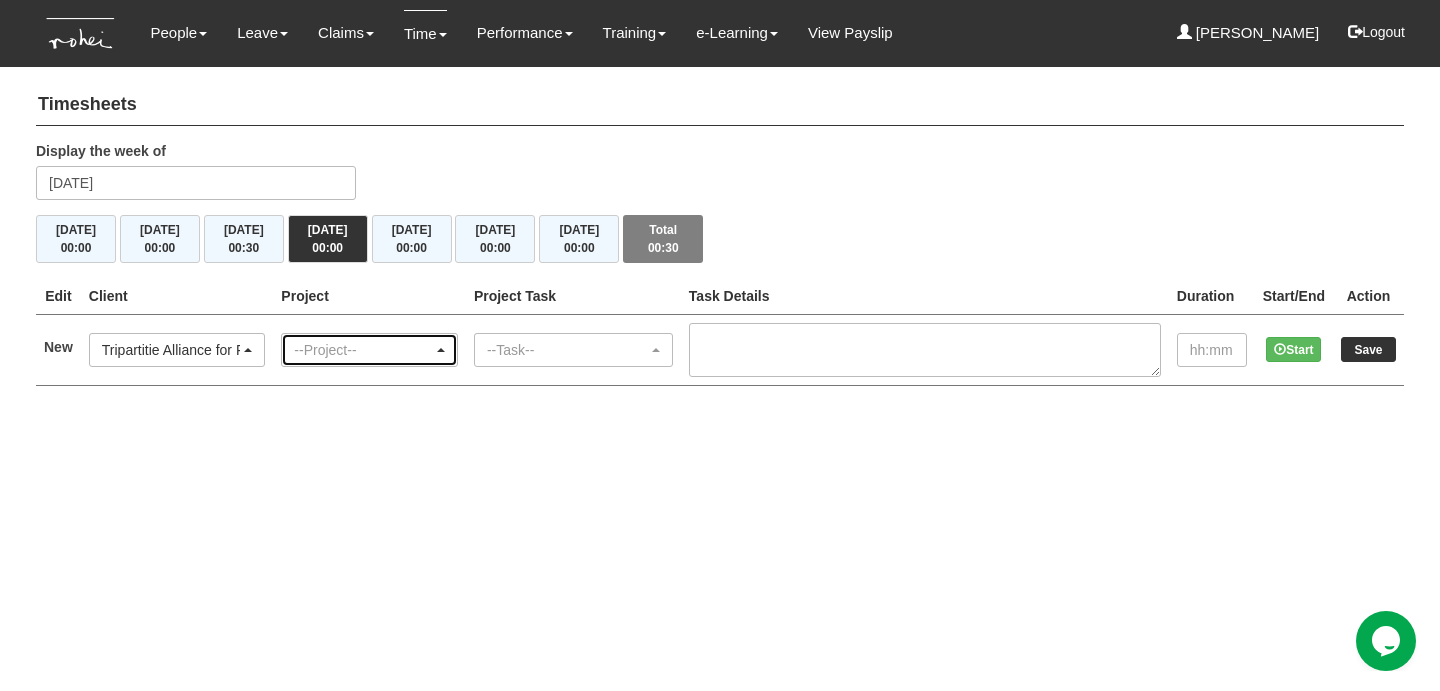 click on "--Project--" at bounding box center (363, 350) 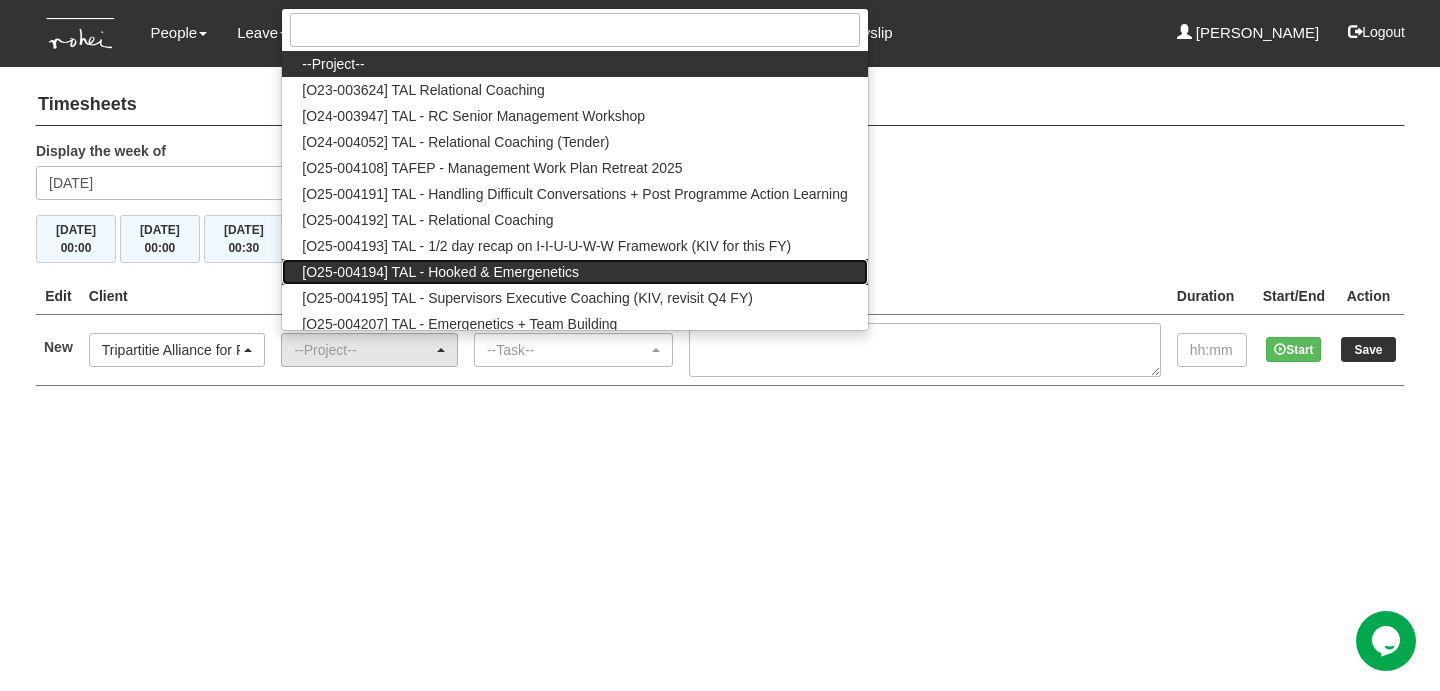 click on "[O25-004194] TAL - Hooked & Emergenetics" at bounding box center [440, 272] 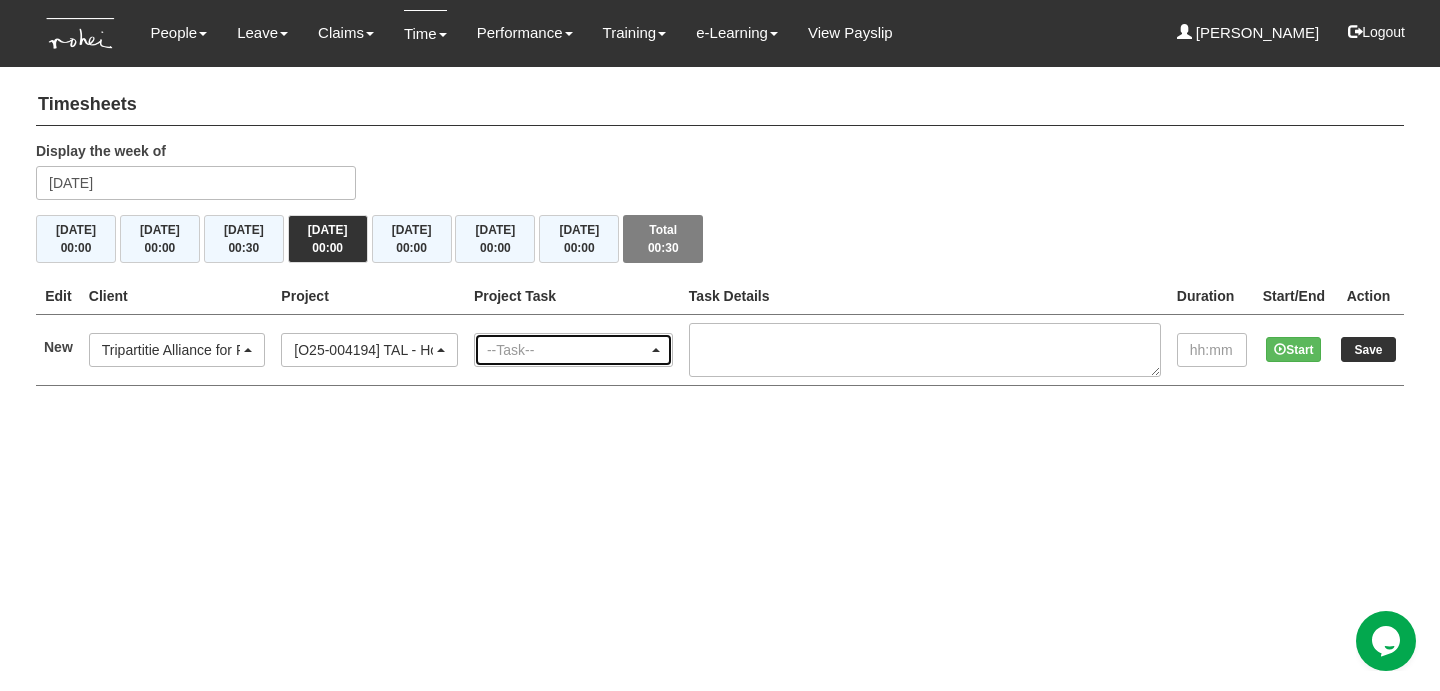click on "--Task--" at bounding box center [567, 350] 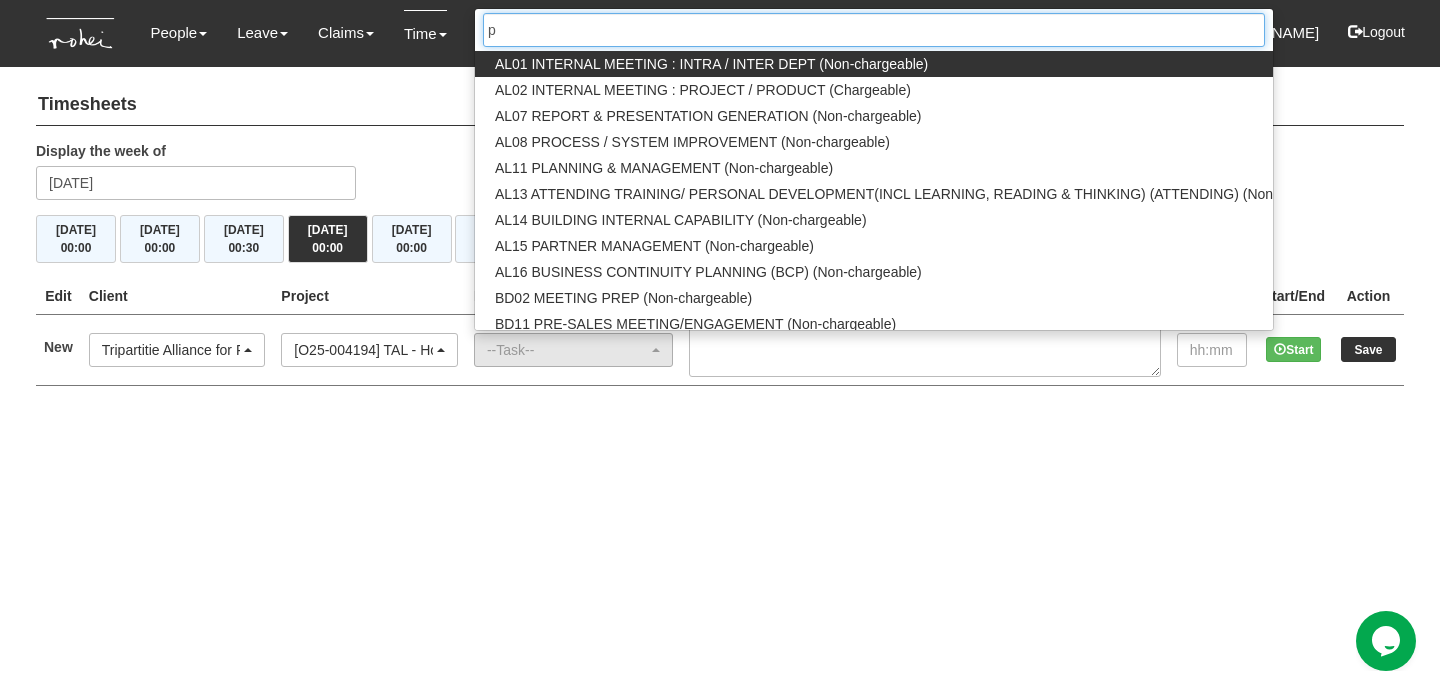 type on "pm" 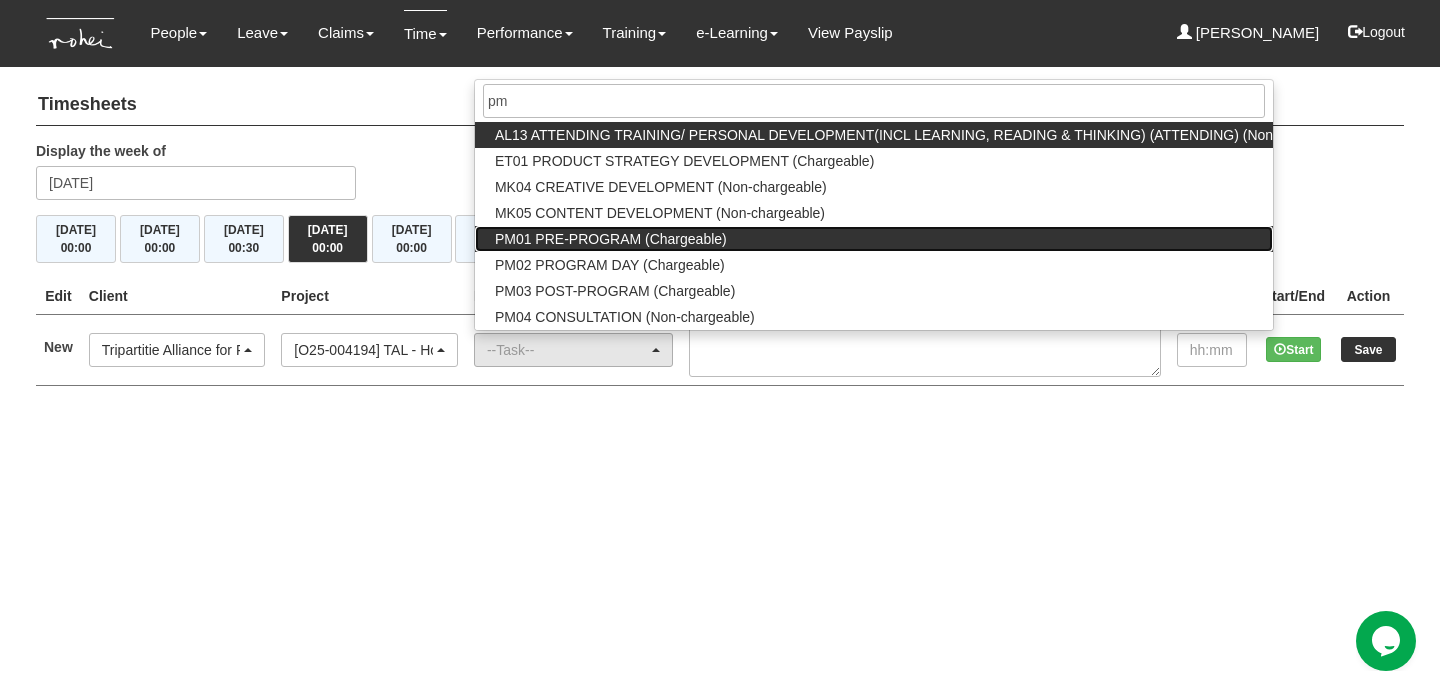 click on "PM01 PRE-PROGRAM (Chargeable)" at bounding box center (611, 239) 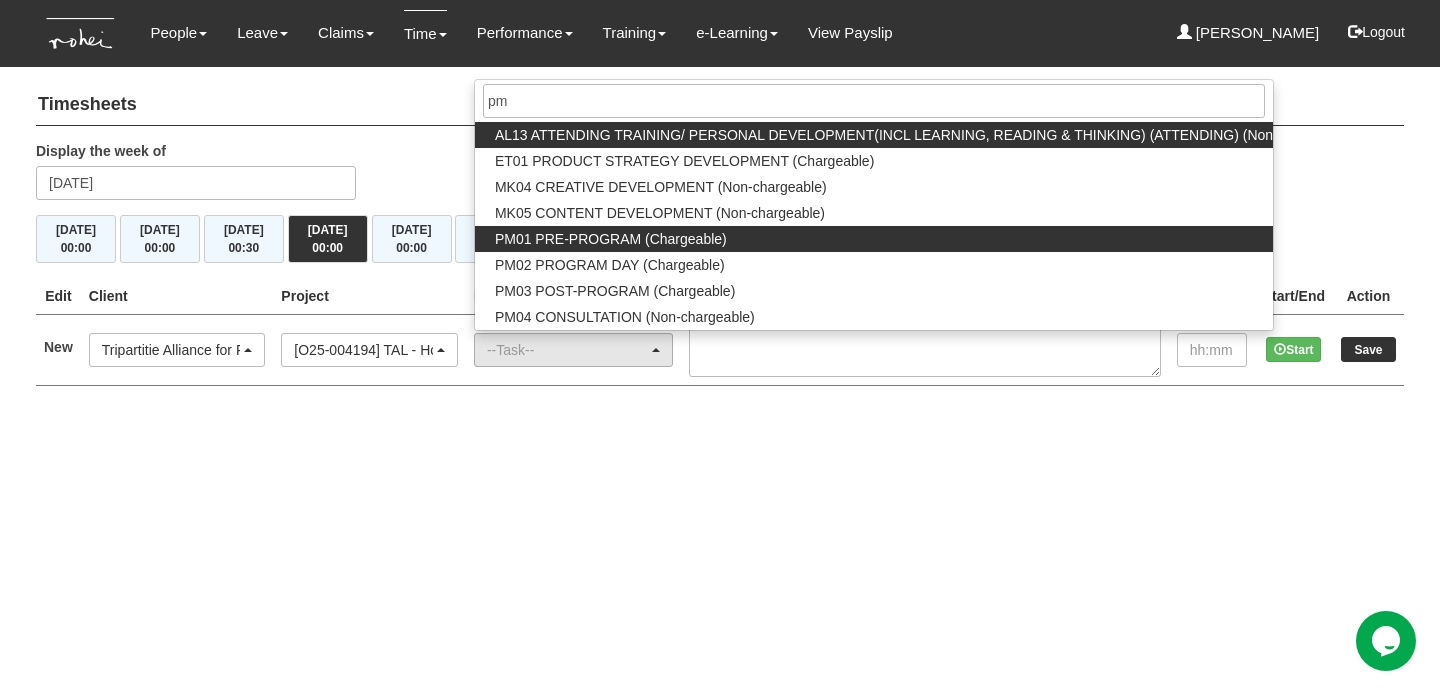 select on "162" 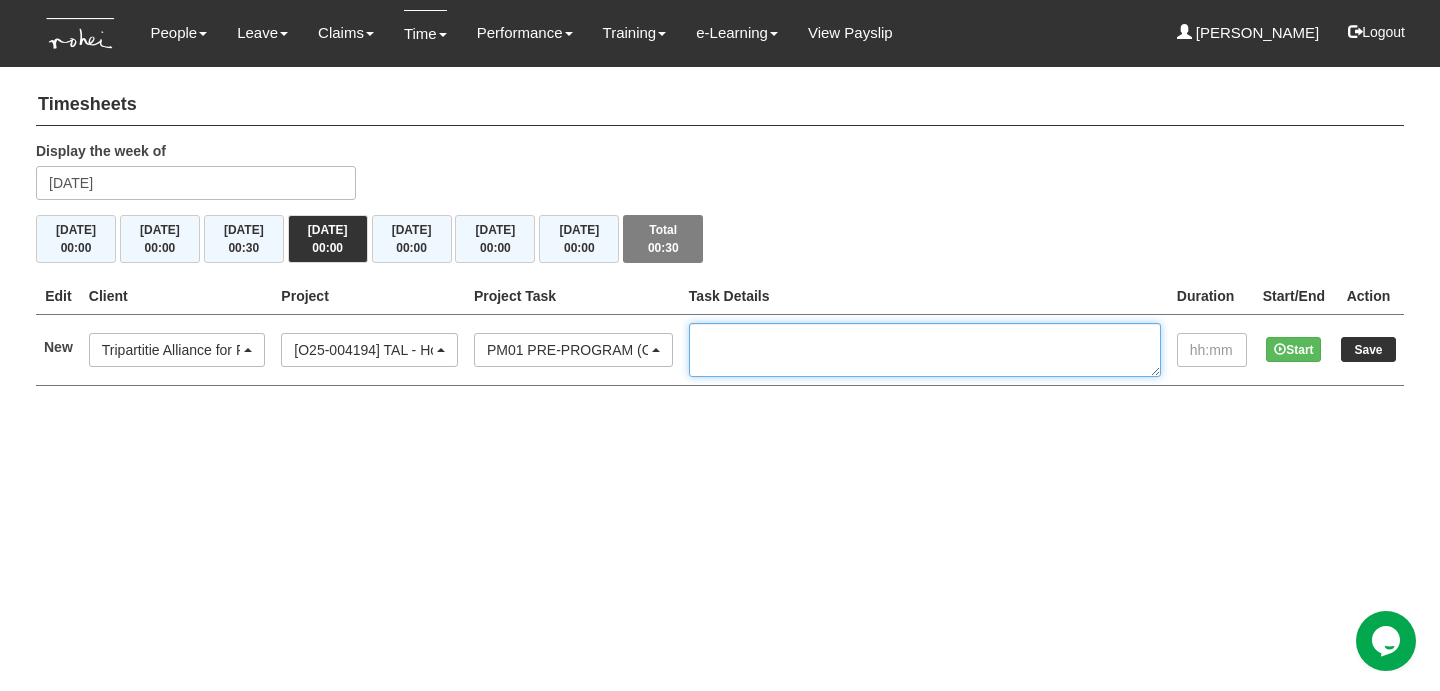 click at bounding box center [925, 350] 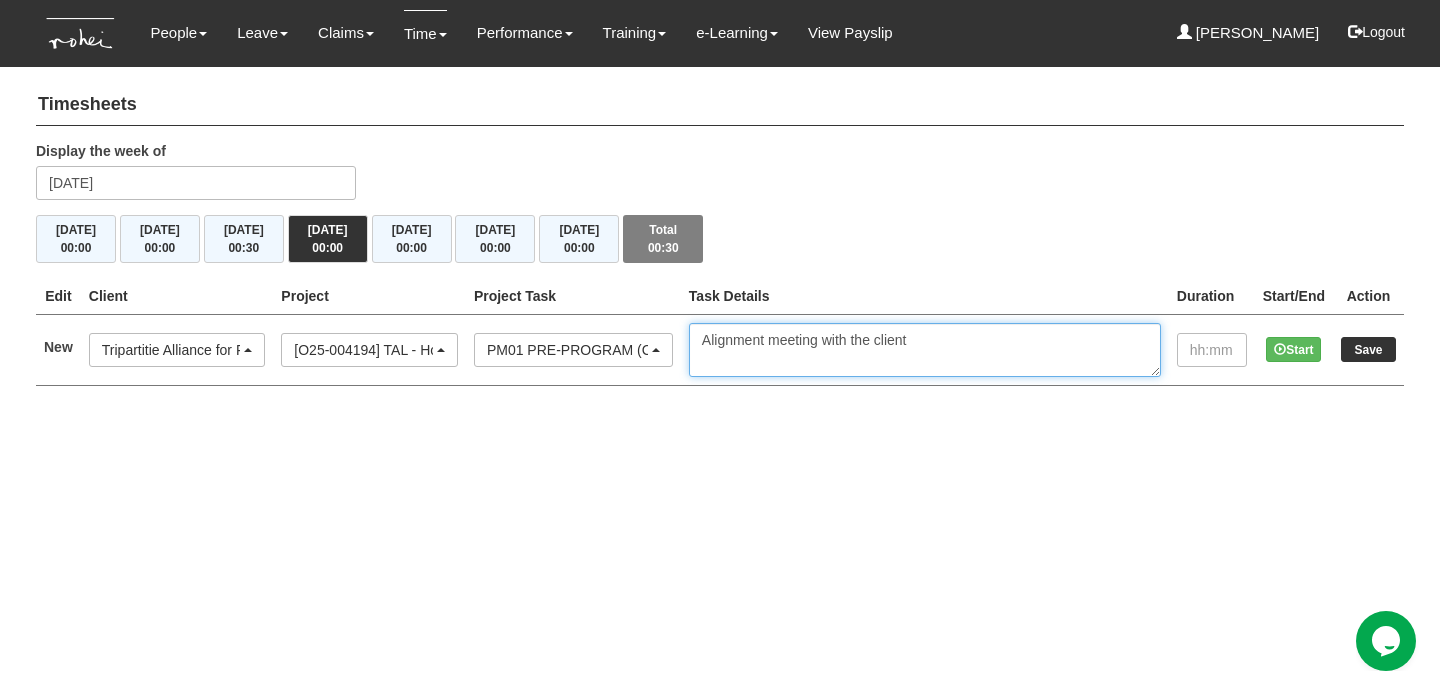 type on "Alignment meeting with the client" 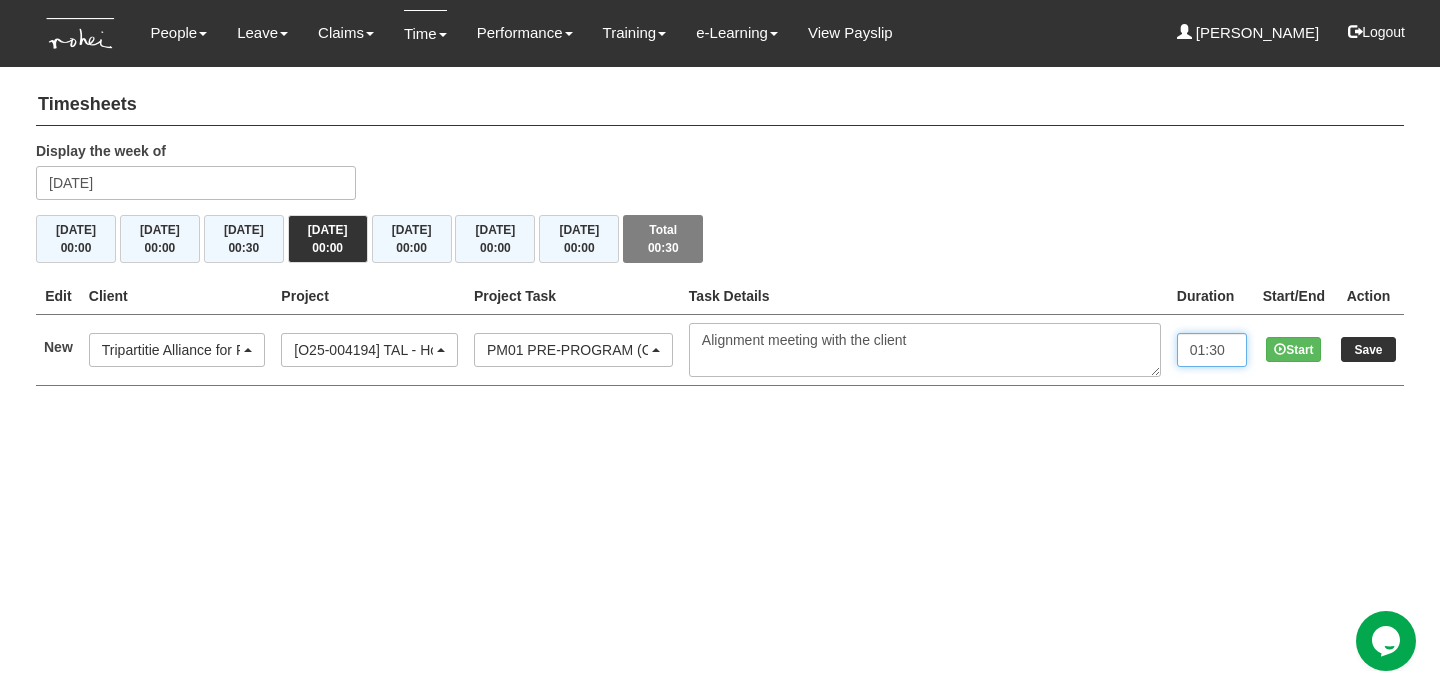 type on "01:30" 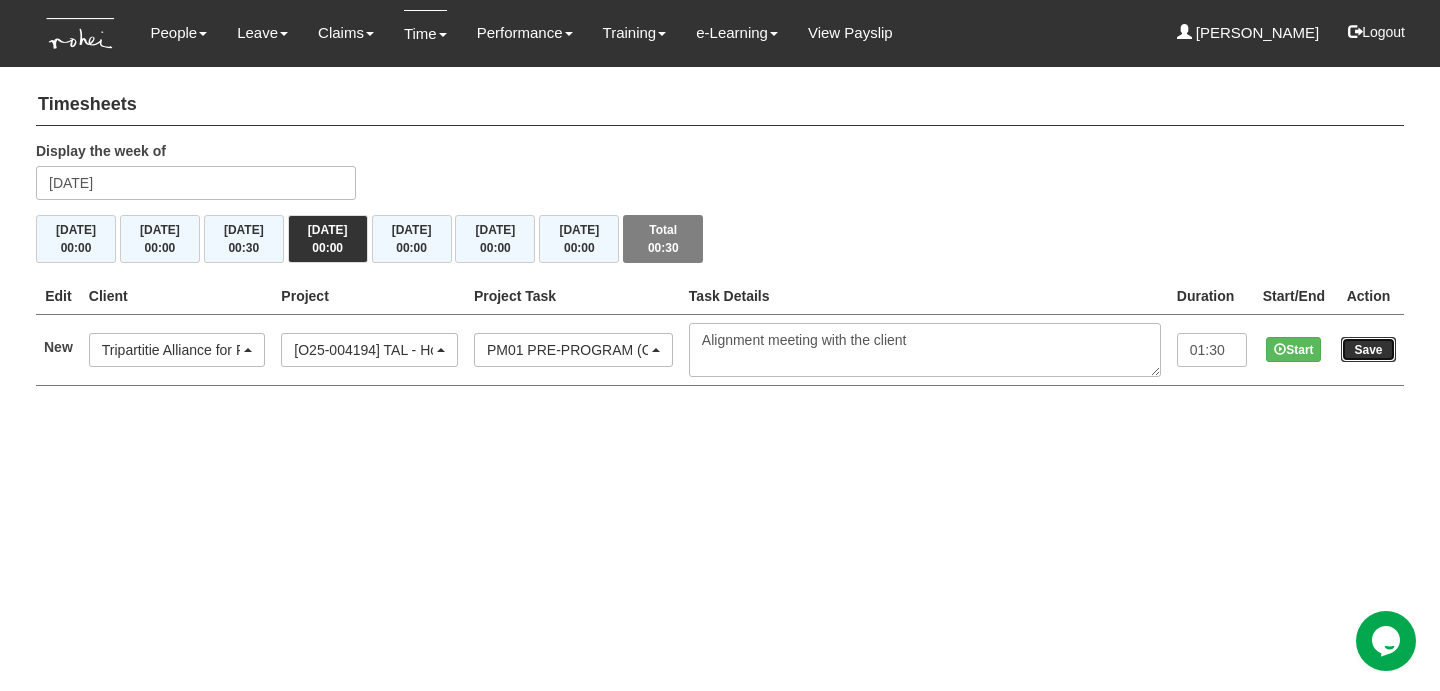click on "Save" at bounding box center [1368, 349] 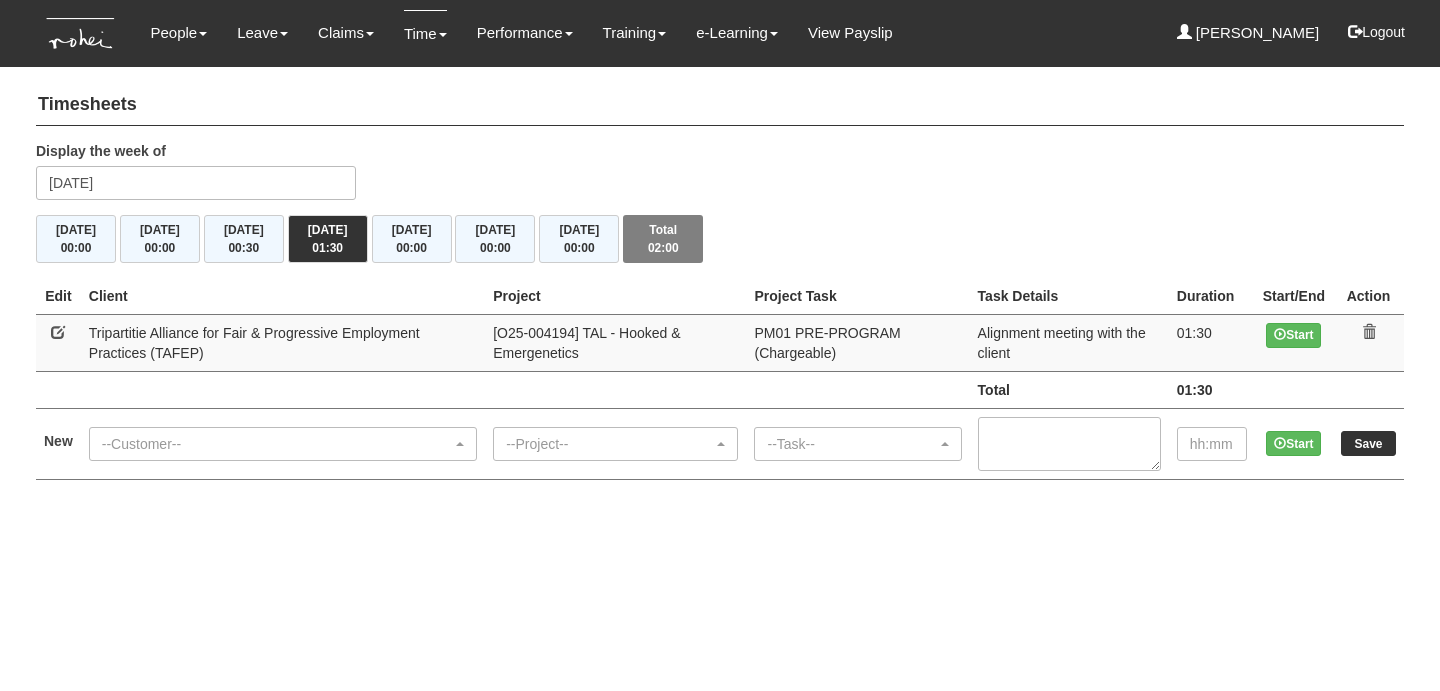 scroll, scrollTop: 0, scrollLeft: 0, axis: both 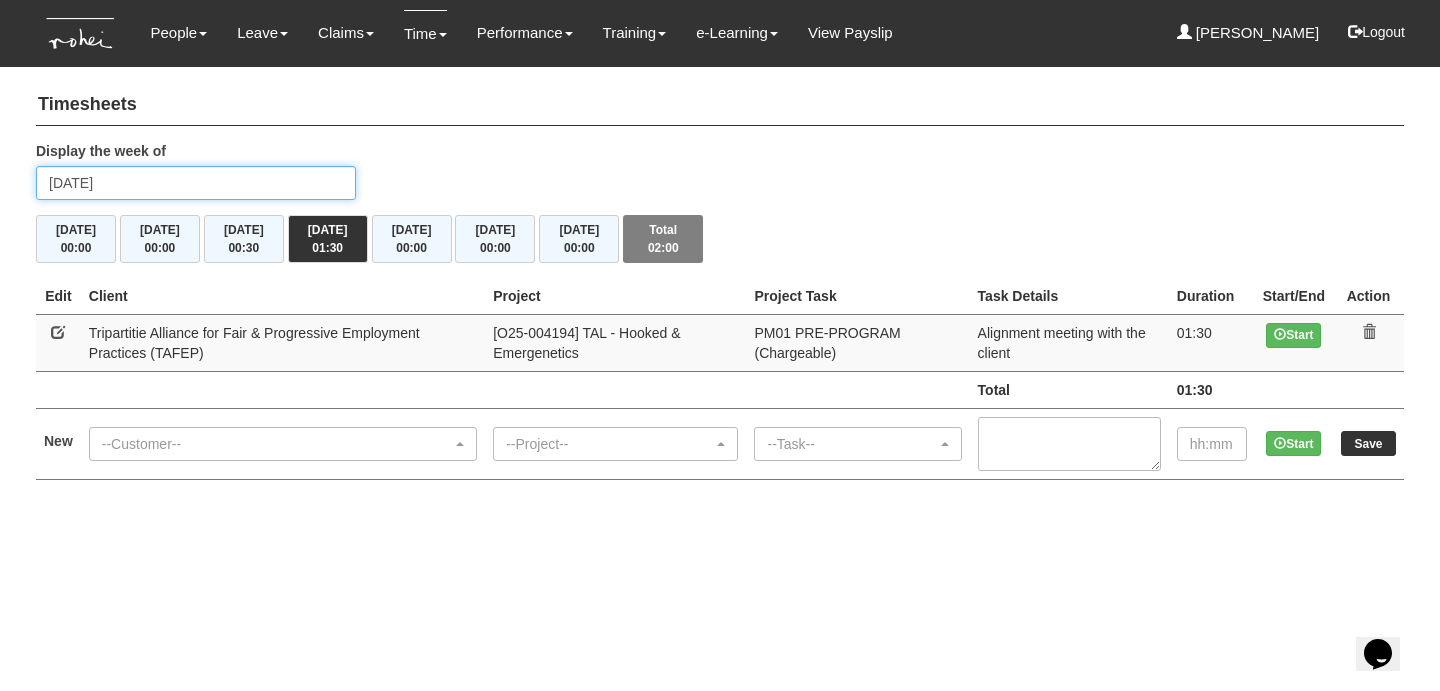 click on "[DATE]" at bounding box center (196, 183) 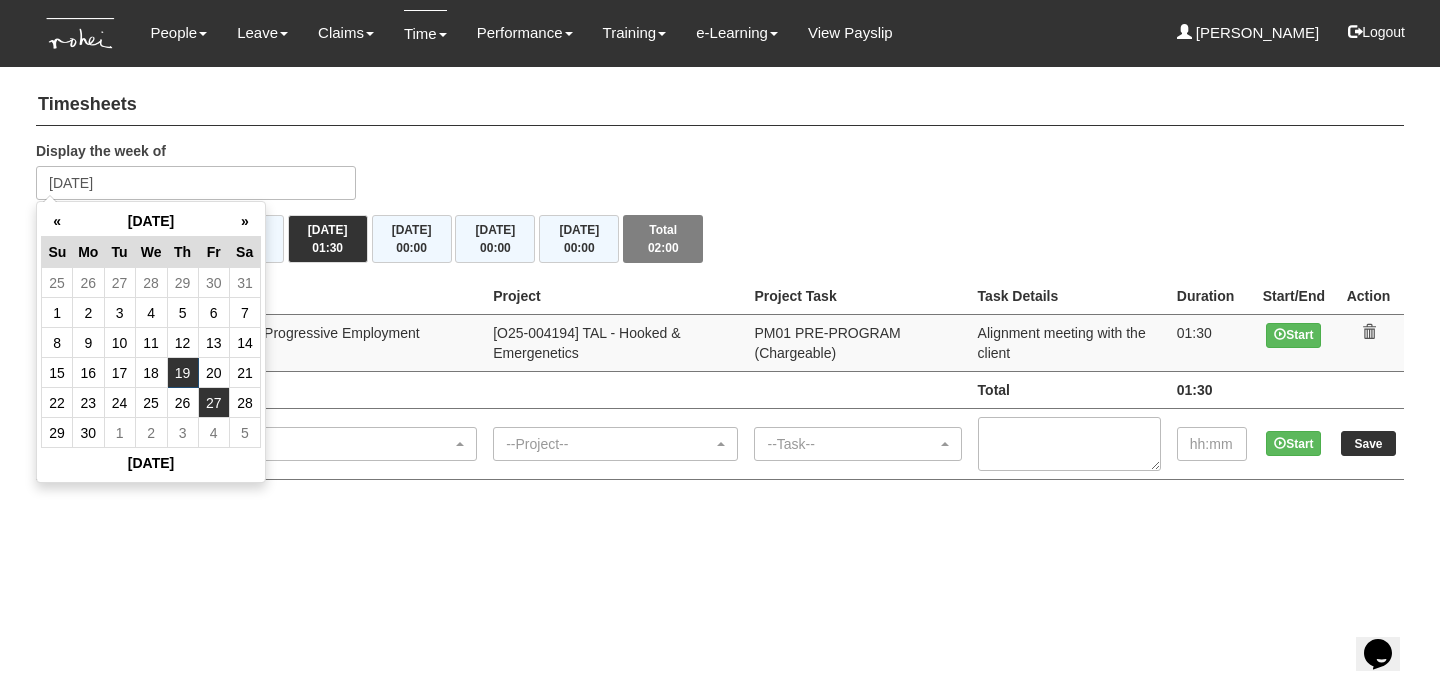 click on "27" at bounding box center (213, 403) 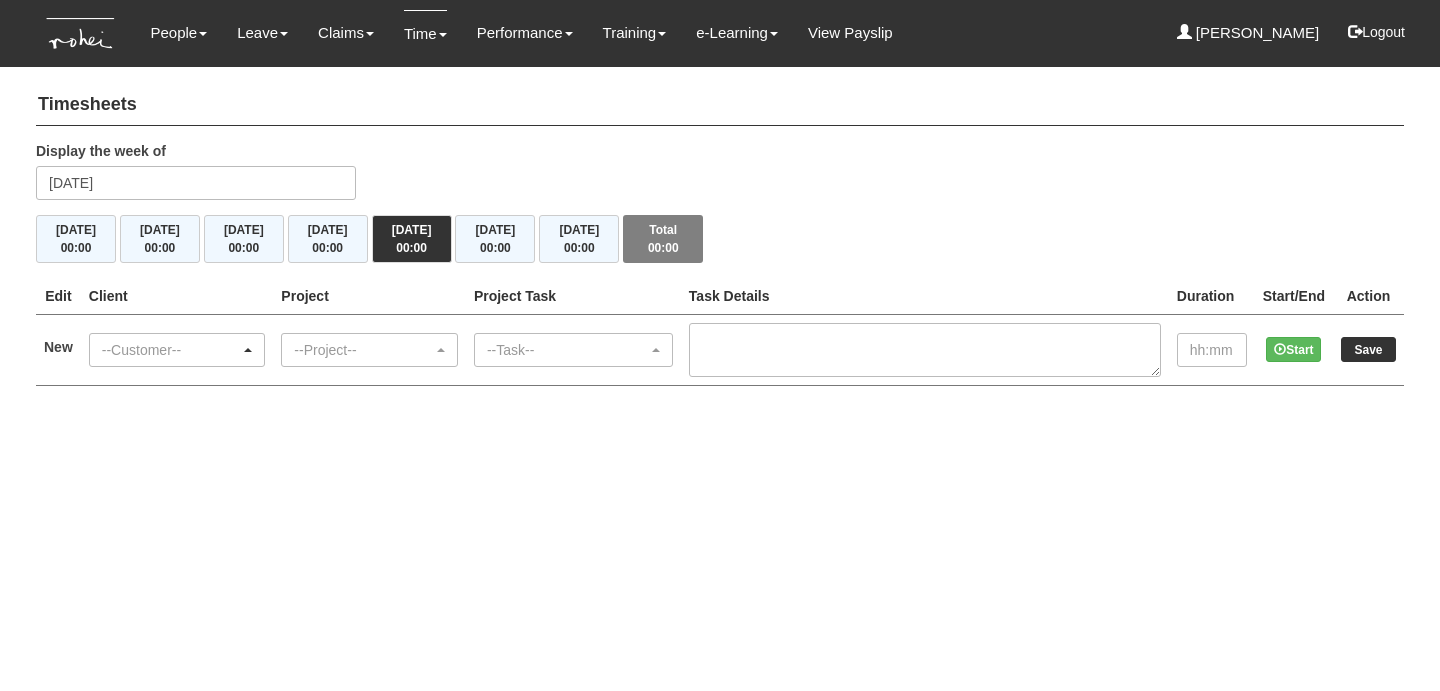 scroll, scrollTop: 0, scrollLeft: 0, axis: both 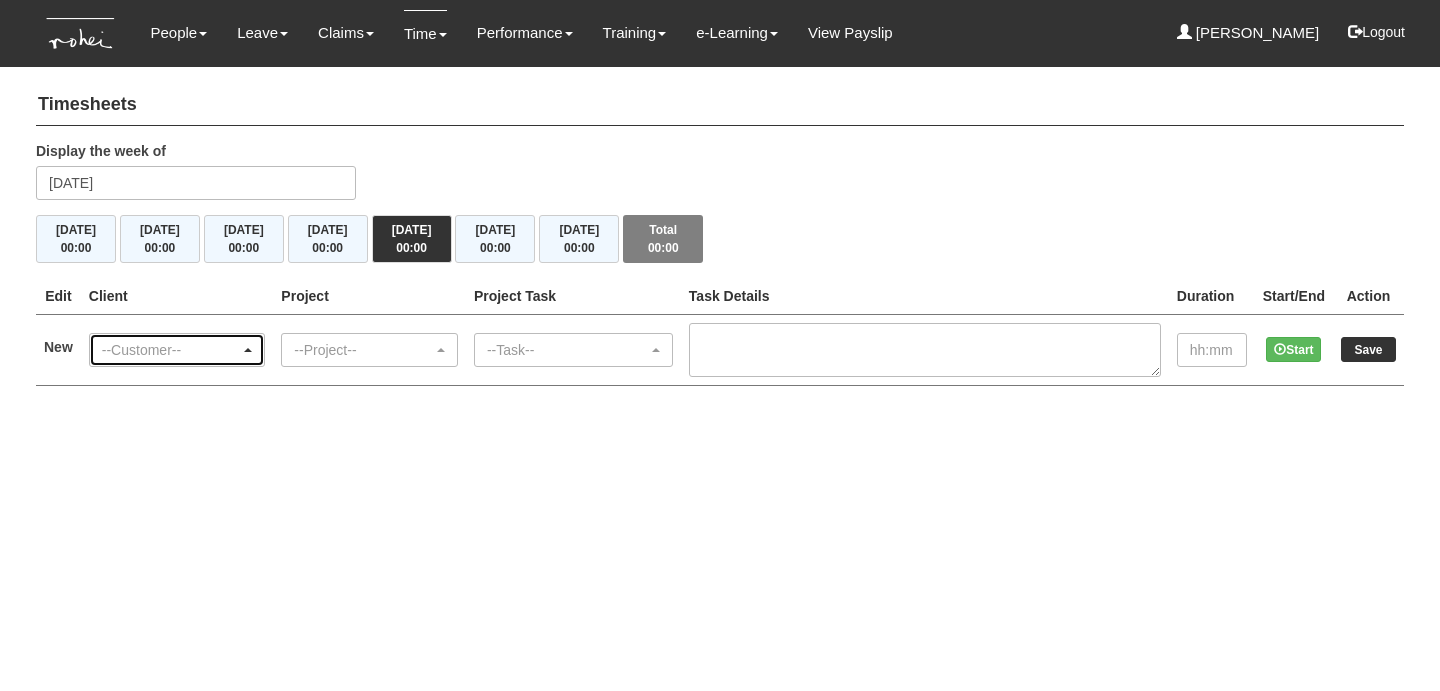 click on "--Customer--" at bounding box center (171, 350) 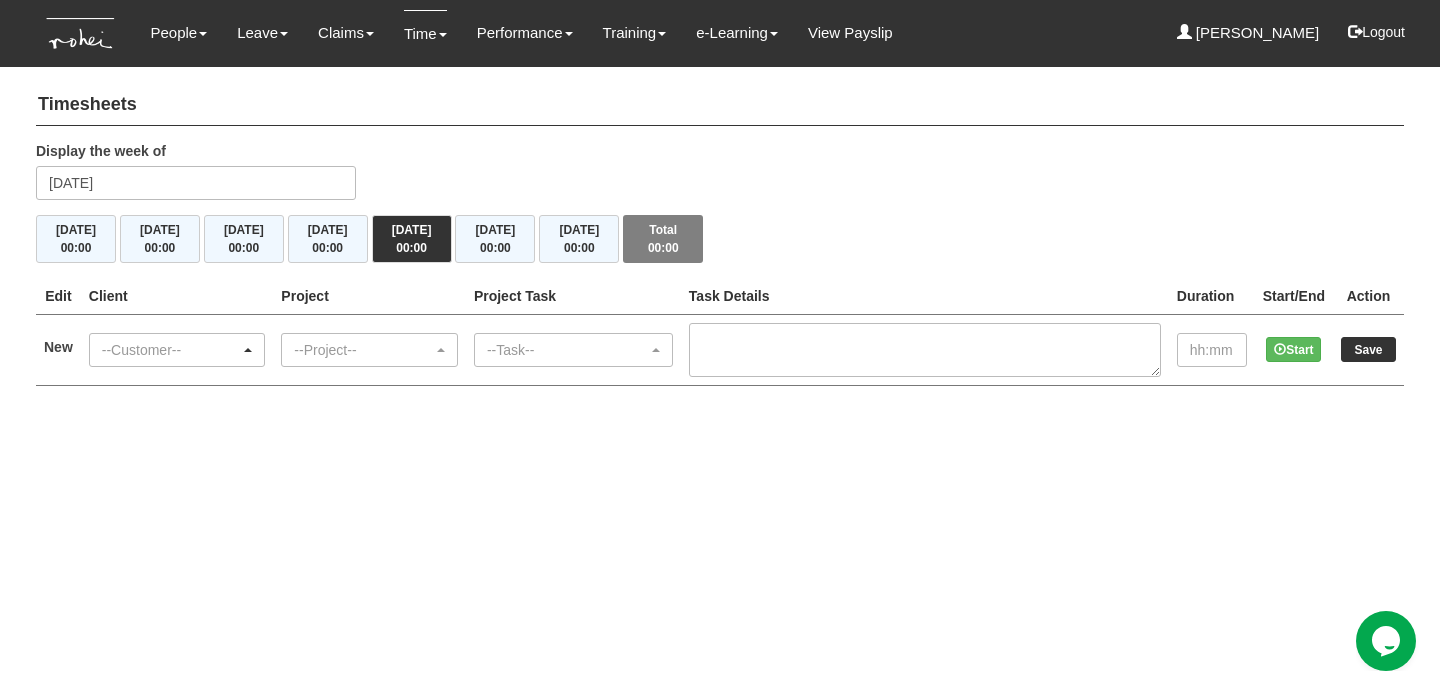 scroll, scrollTop: 0, scrollLeft: 0, axis: both 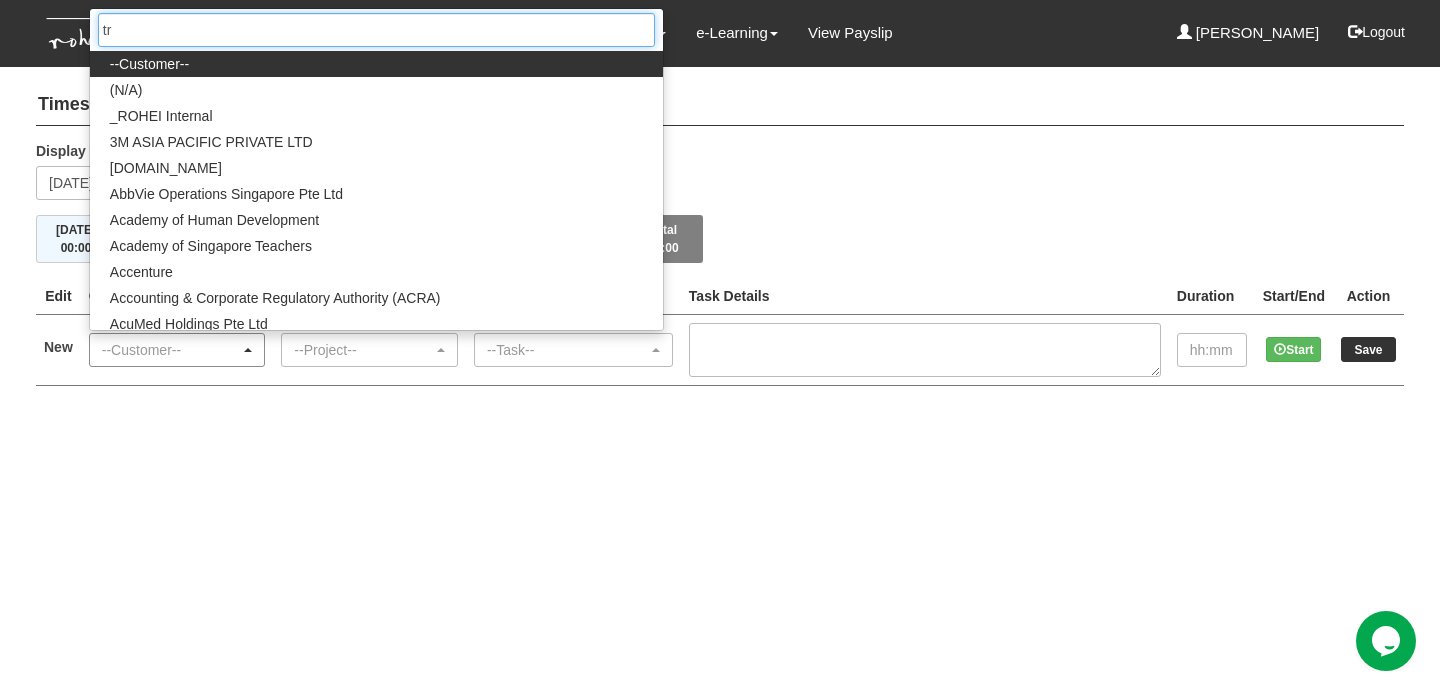 type on "tri" 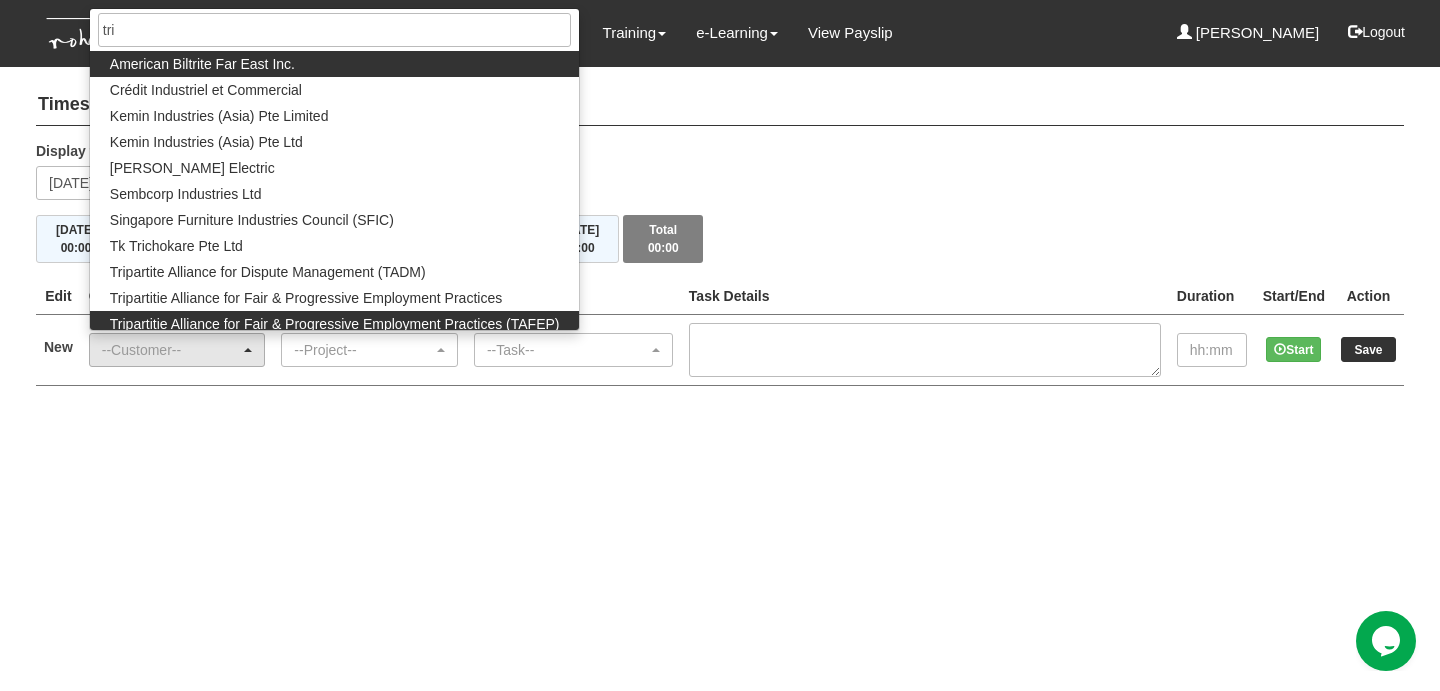 click on "Tripartitie Alliance for Fair & Progressive Employment Practices (TAFEP)" at bounding box center [335, 324] 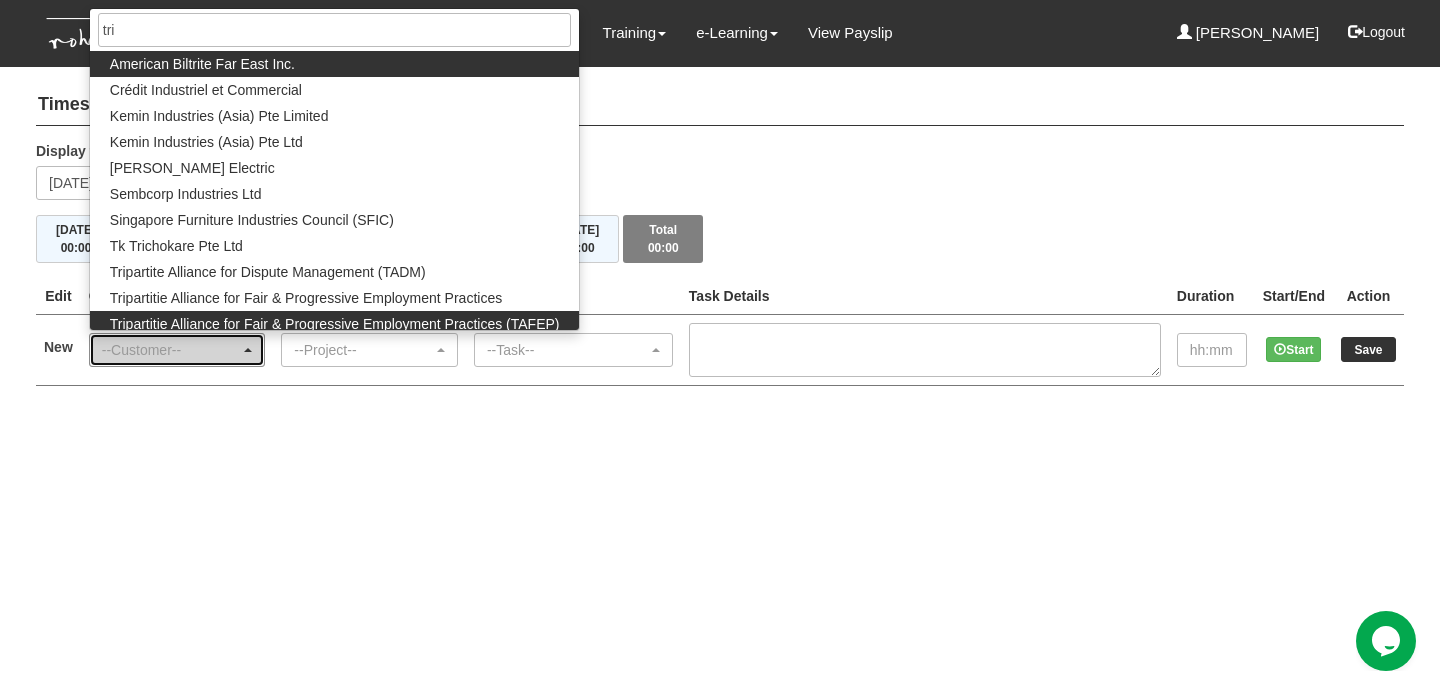 select on "753" 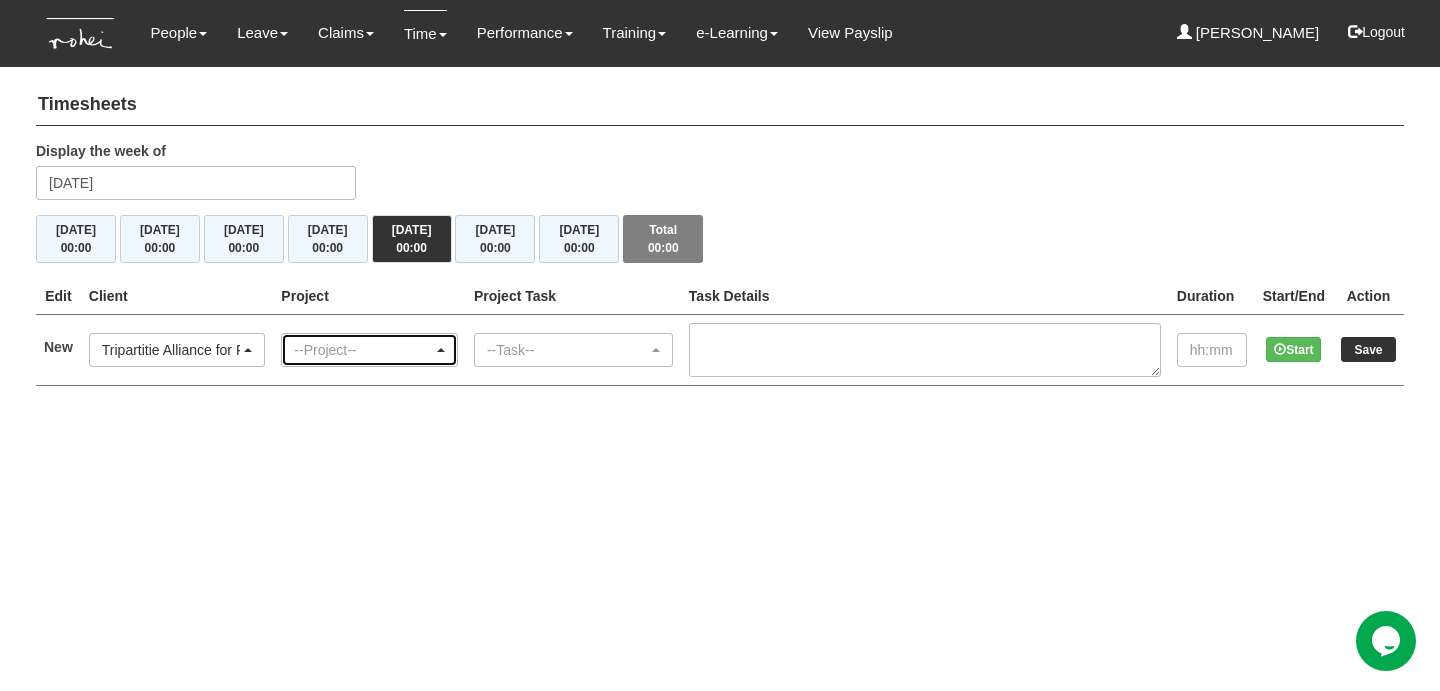 click on "--Project--" at bounding box center [363, 350] 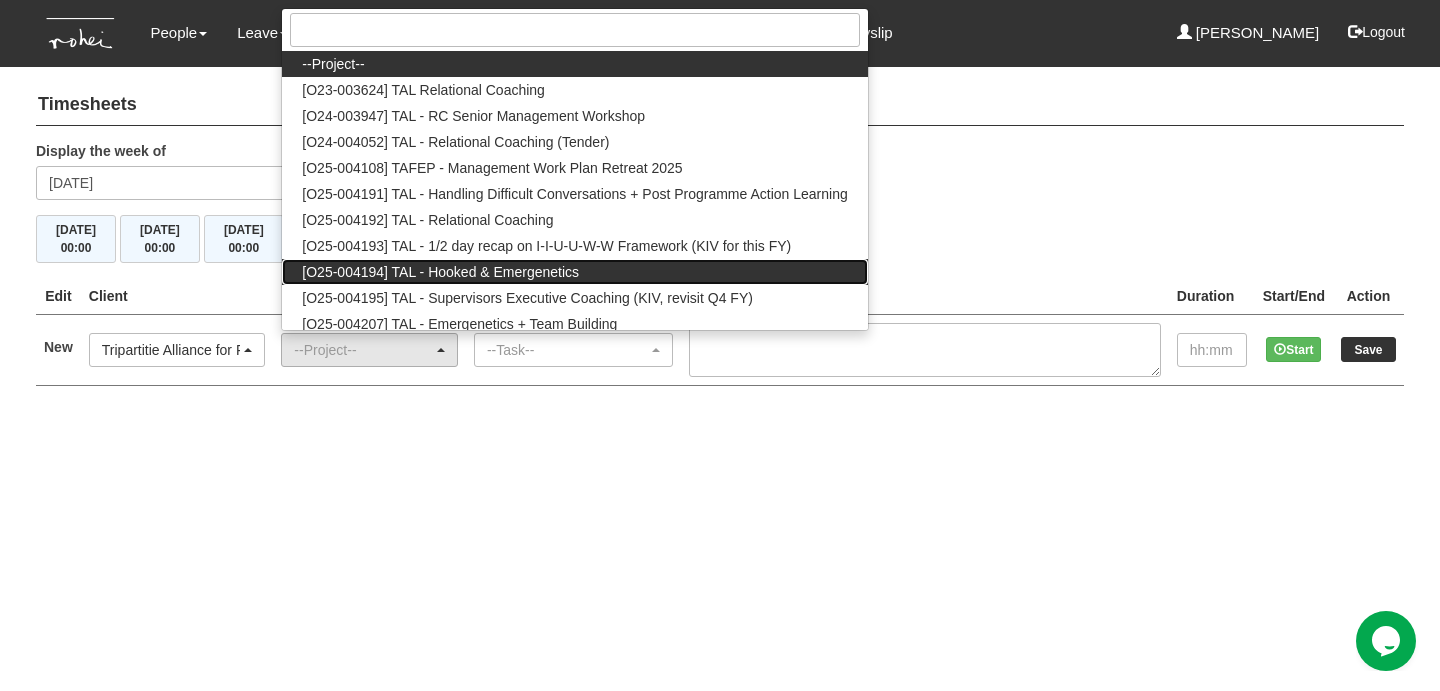 click on "[O25-004194] TAL - Hooked & Emergenetics" at bounding box center (440, 272) 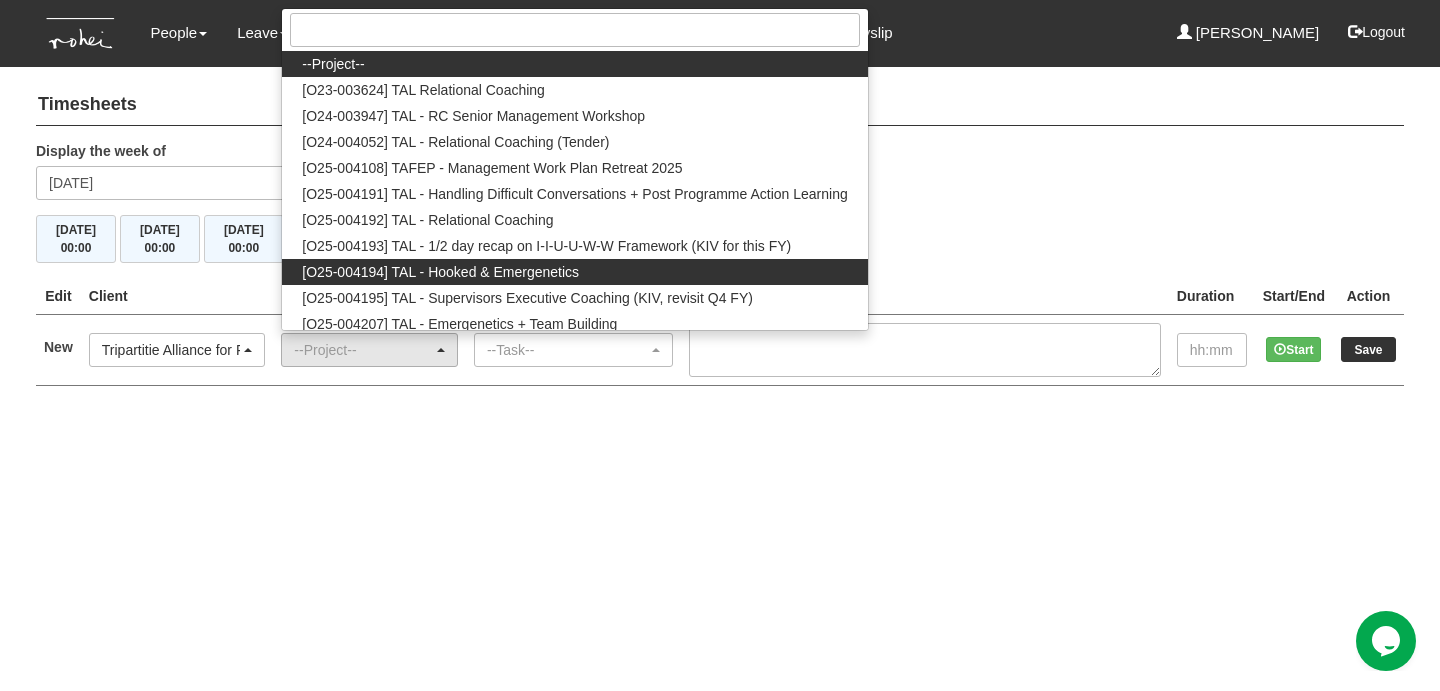 select on "2813" 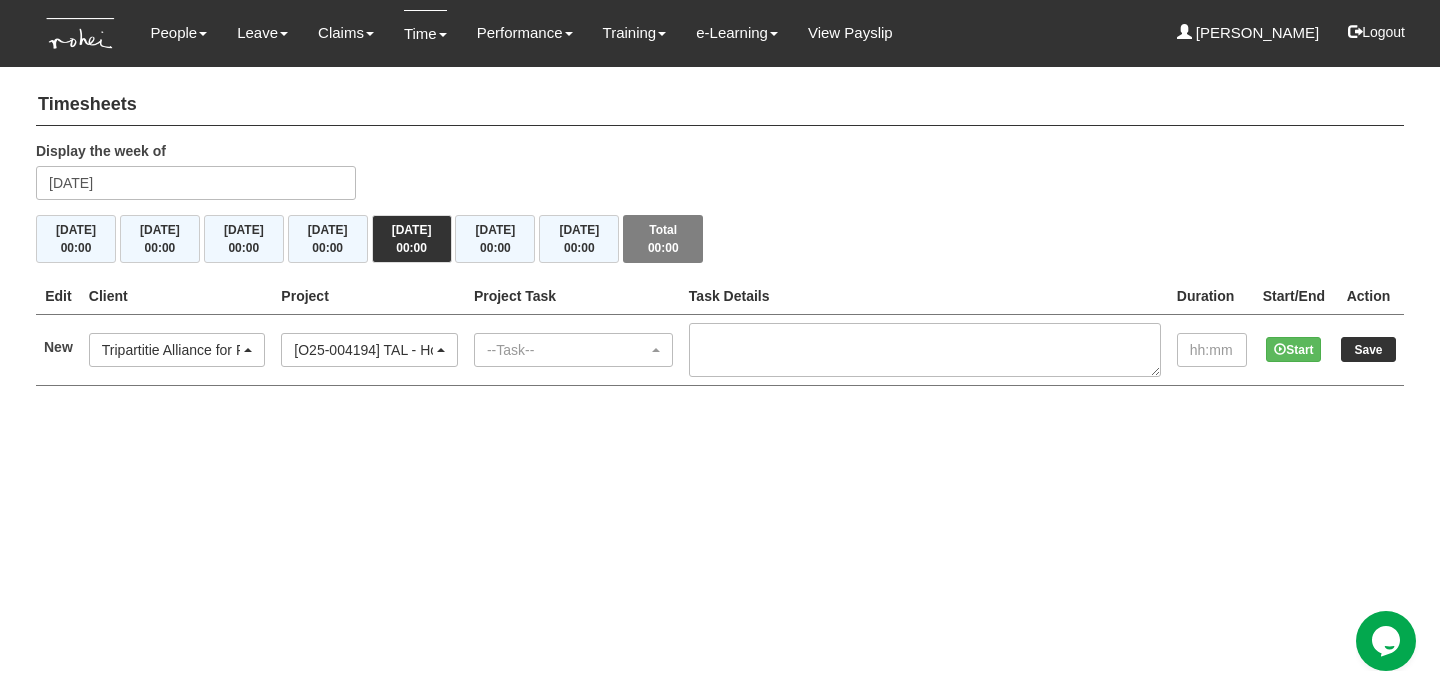click on "--Task--
AL01 INTERNAL MEETING : INTRA / INTER DEPT (Non-chargeable)
AL02 INTERNAL MEETING : PROJECT / PRODUCT (Chargeable)
AL03 EXTERNAL MEETING : NON-CLIENT (Non-chargeable)
AL04 EXTERNAL MEETING : CLIENT (Chargeable)
AL05 CLIENT LIAISON (Non-chargeable)
AL06 RESOURCE ALLOCATION (Non-chargeable)
AL07 REPORT & PRESENTATION GENERATION (Non-chargeable)
AL08 PROCESS / SYSTEM IMPROVEMENT (Non-chargeable)
AL09 DATABASE / SYSTEM MANAGEMENT (Non-chargeable)
AL10 BUDGET & COST MANAGEMENT (Non-chargeable)
AL11 PLANNING & MANAGEMENT (Non-chargeable)
AL12 ADMINISTRATION (Non-chargeable)
AL13 ATTENDING TRAINING/ PERSONAL DEVELOPMENT(INCL LEARNING, READING & THINKING)  (ATTENDING)  (Non-chargeable)
AL14 BUILDING INTERNAL CAPABILITY (Non-chargeable)
AL15 PARTNER MANAGEMENT (Non-chargeable)
AL16 BUSINESS CONTINUITY PLANNING (BCP) (Non-chargeable)
BD01 CLIENT/SECTORAL RESEARCH (Non-chargeable)
BD02 MEETING PREP (Non-chargeable)" at bounding box center (573, 349) 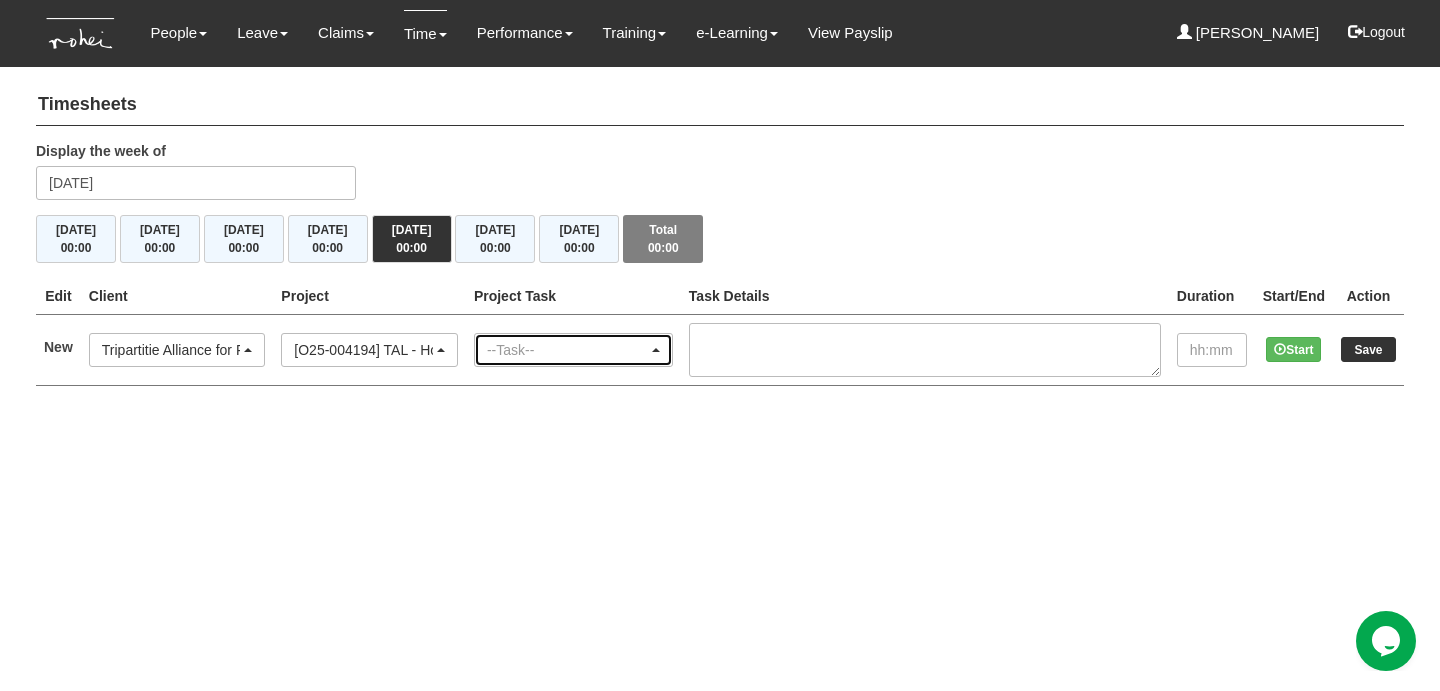 click on "--Task--" at bounding box center (567, 350) 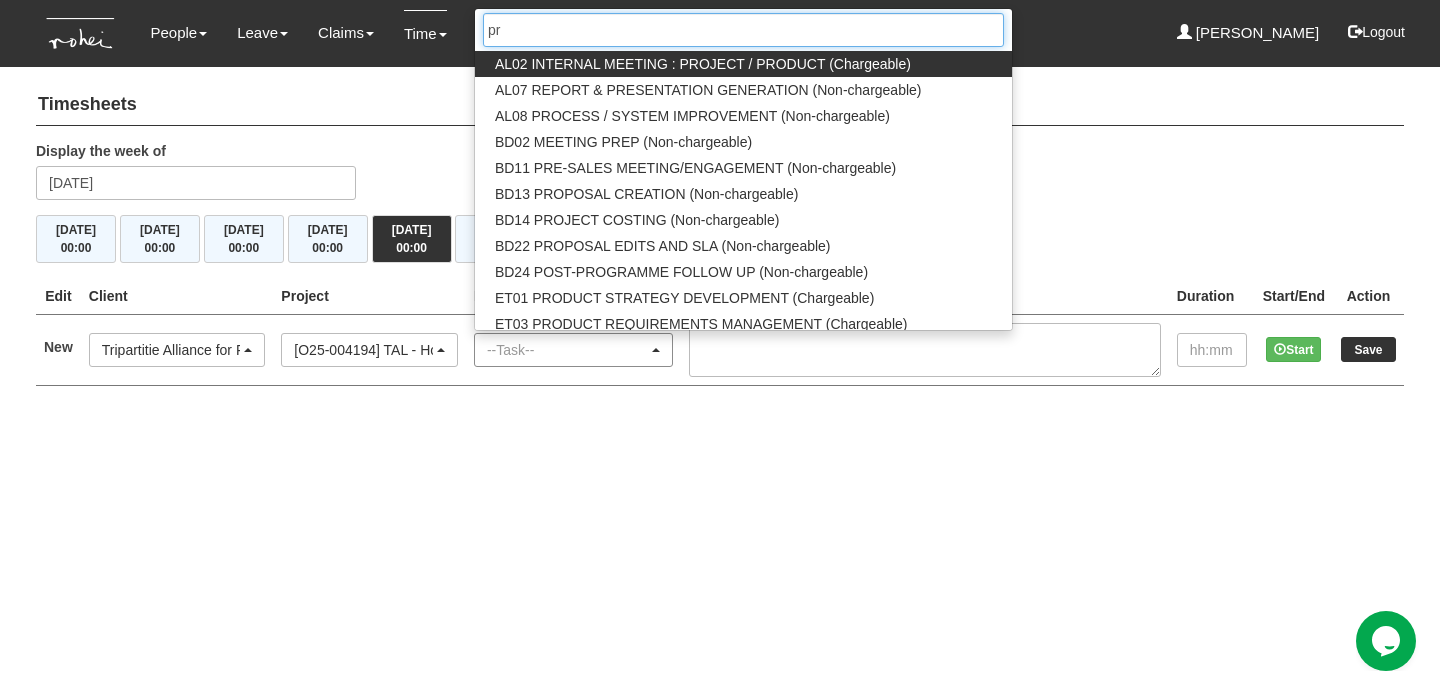 type on "pre" 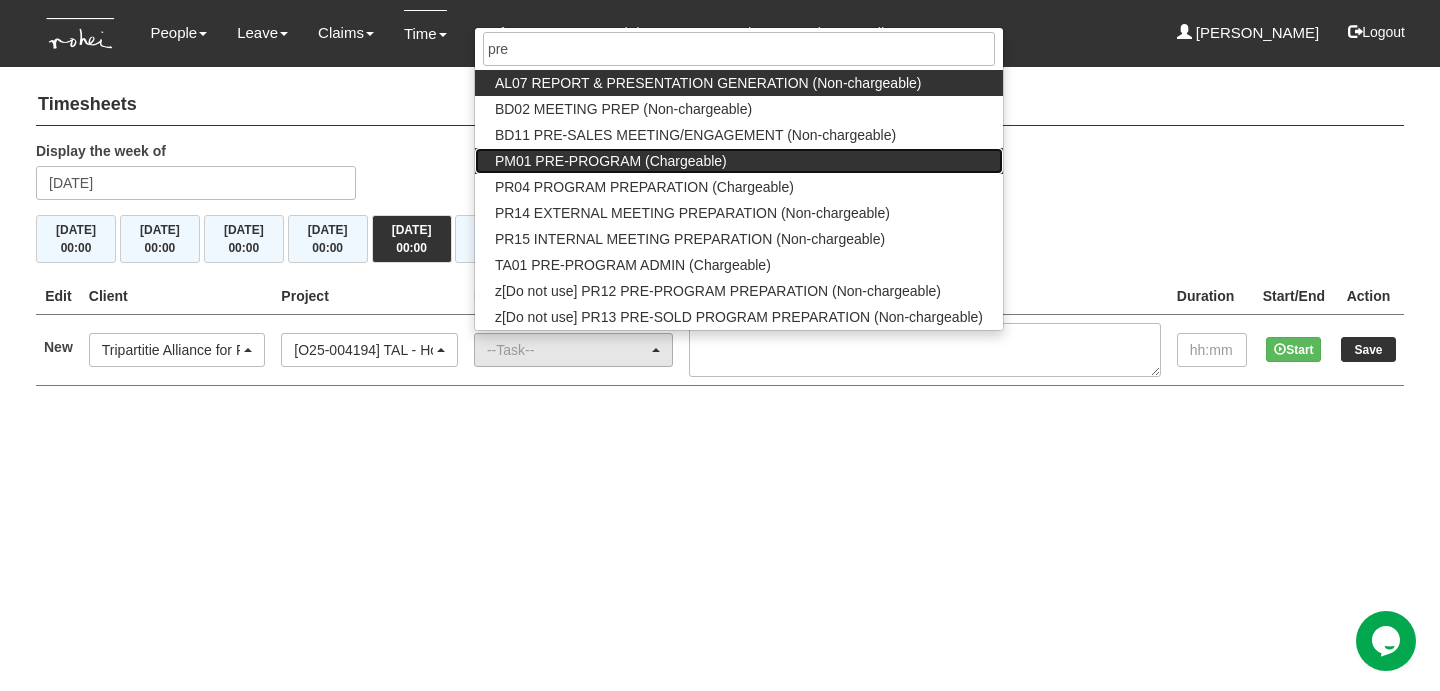 click on "PM01 PRE-PROGRAM (Chargeable)" at bounding box center [611, 161] 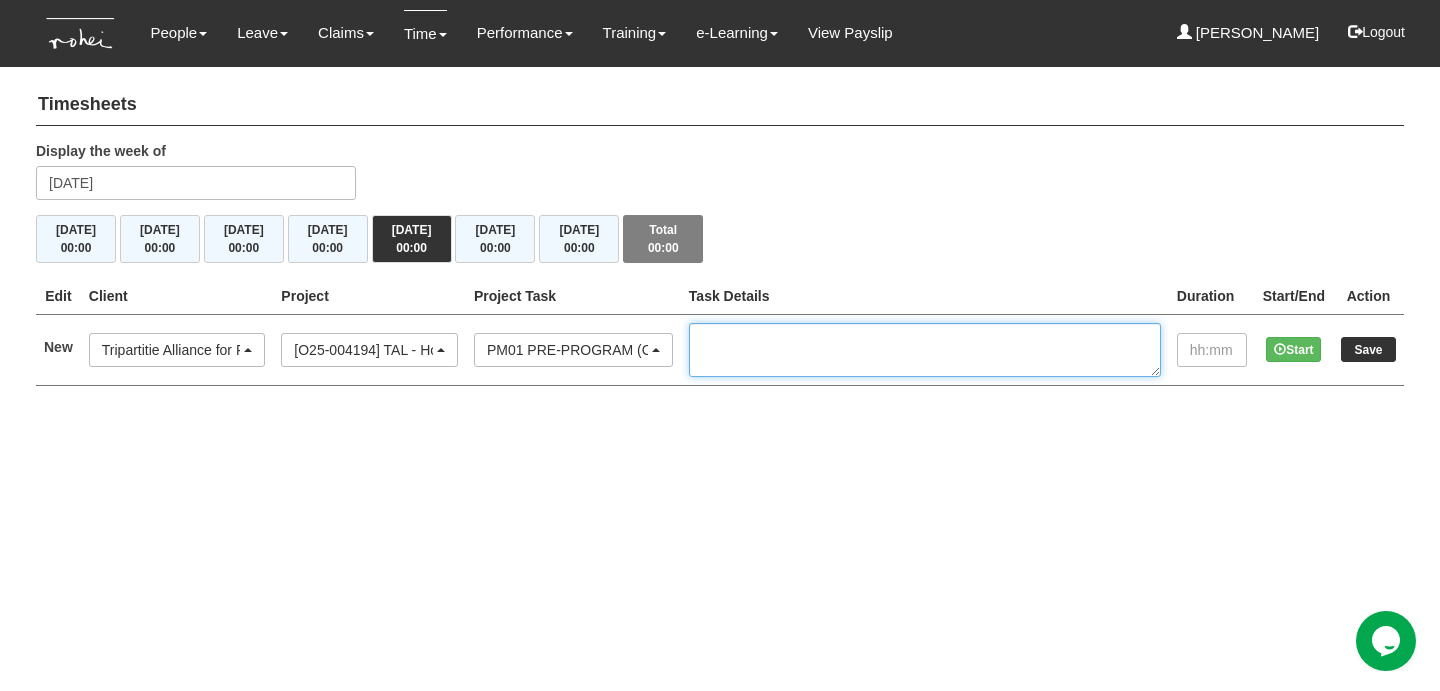 click at bounding box center (925, 350) 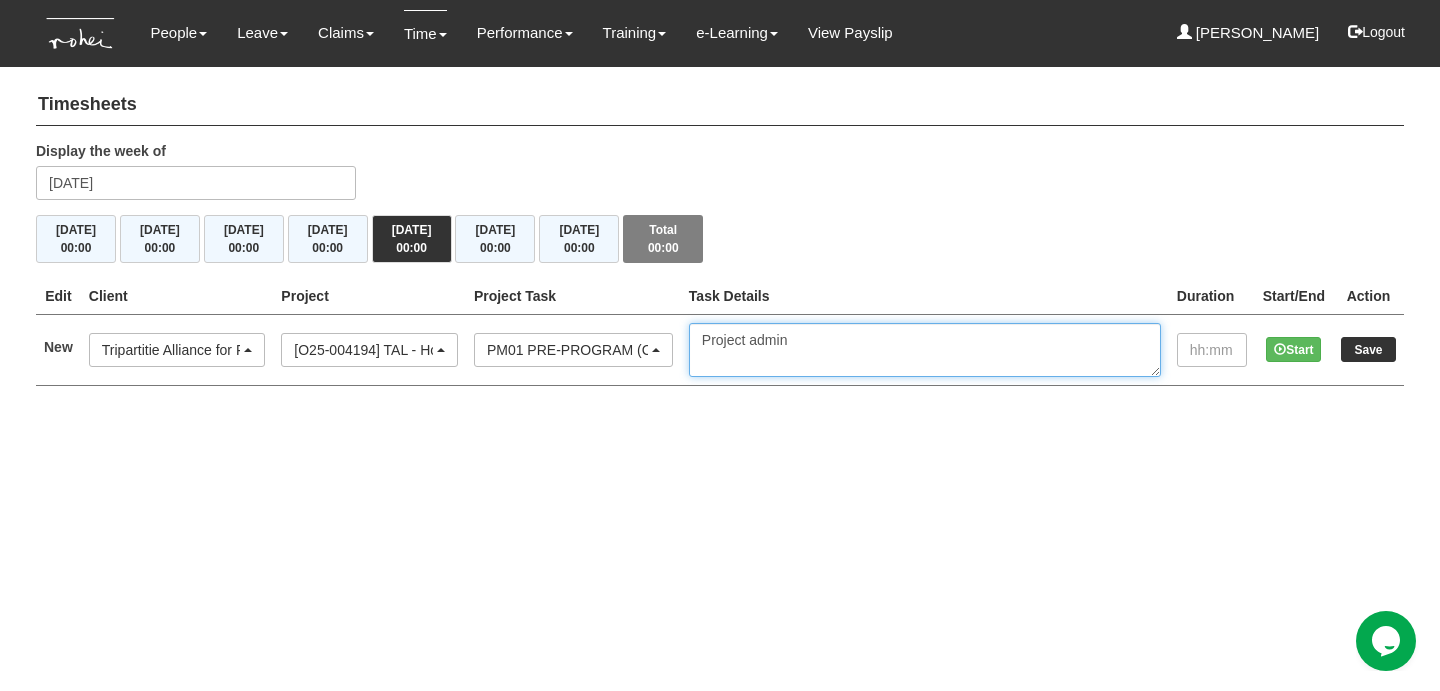type on "Project admin" 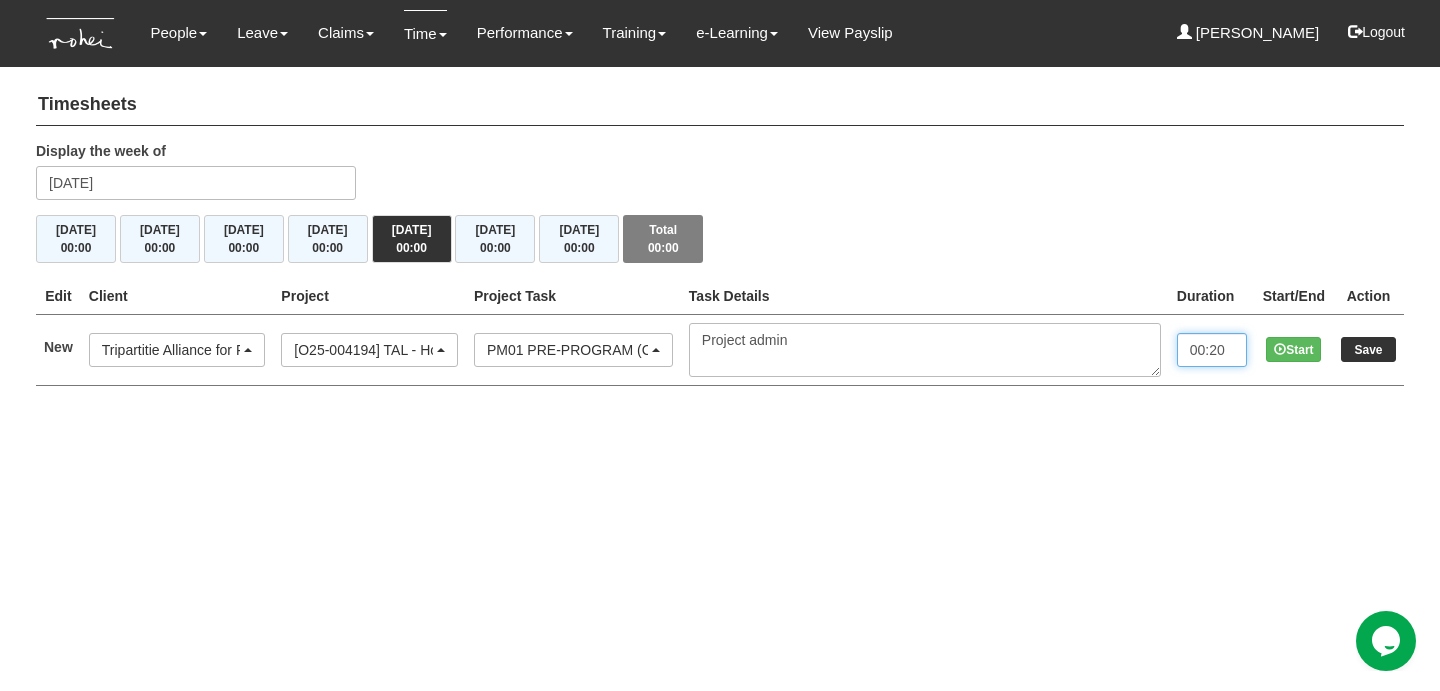 type on "00:20" 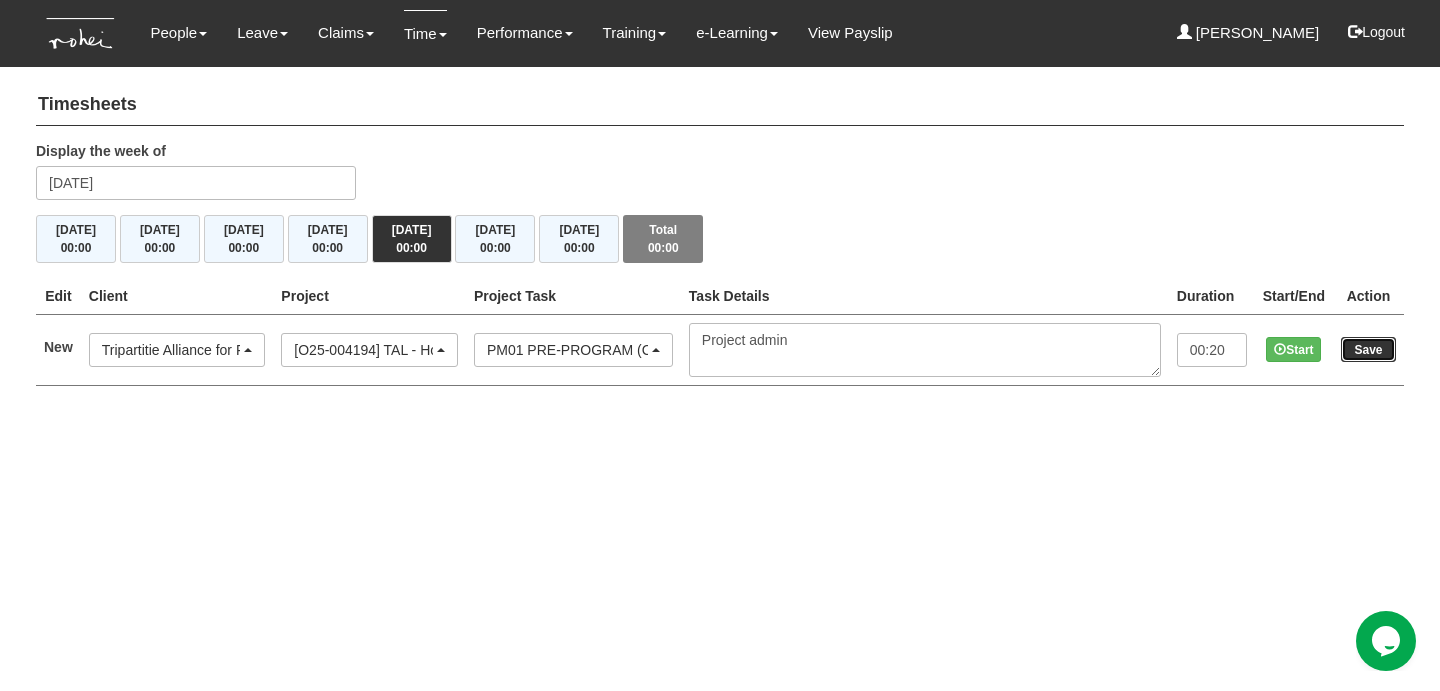 click on "Save" at bounding box center (1368, 349) 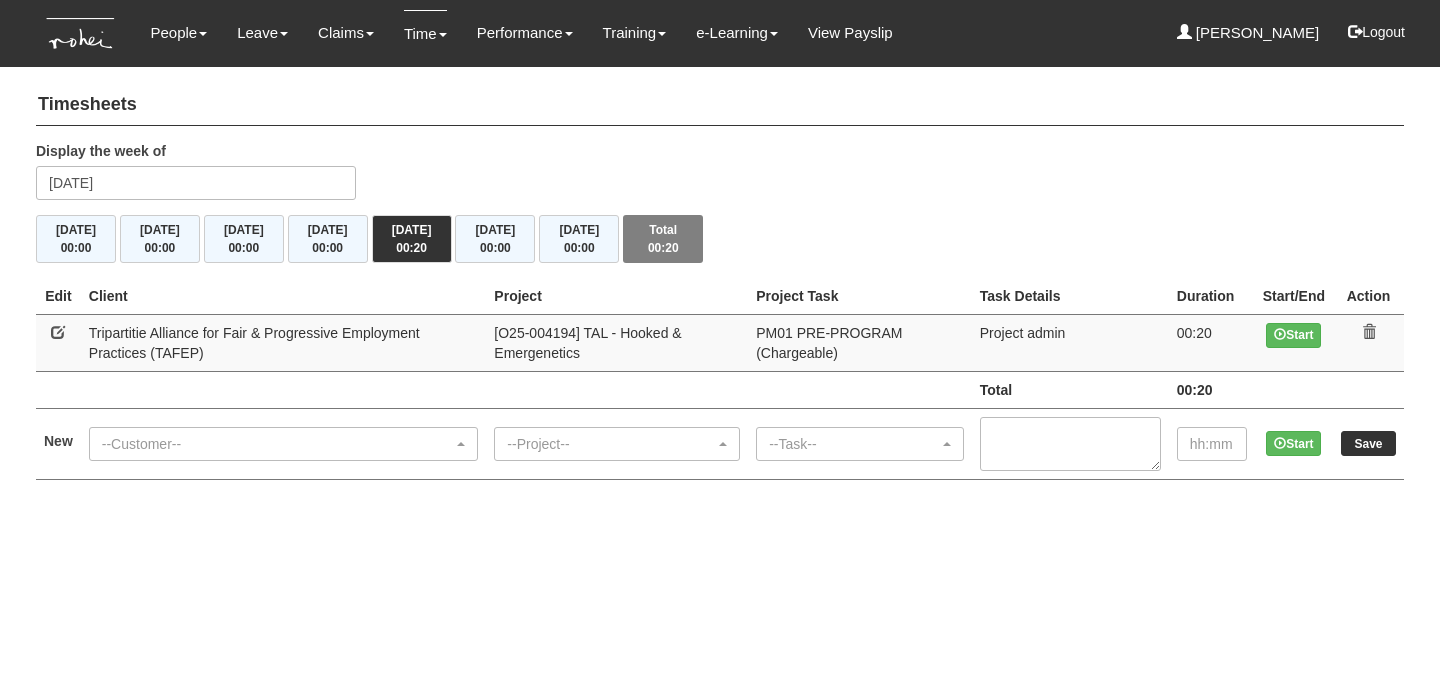 scroll, scrollTop: 0, scrollLeft: 0, axis: both 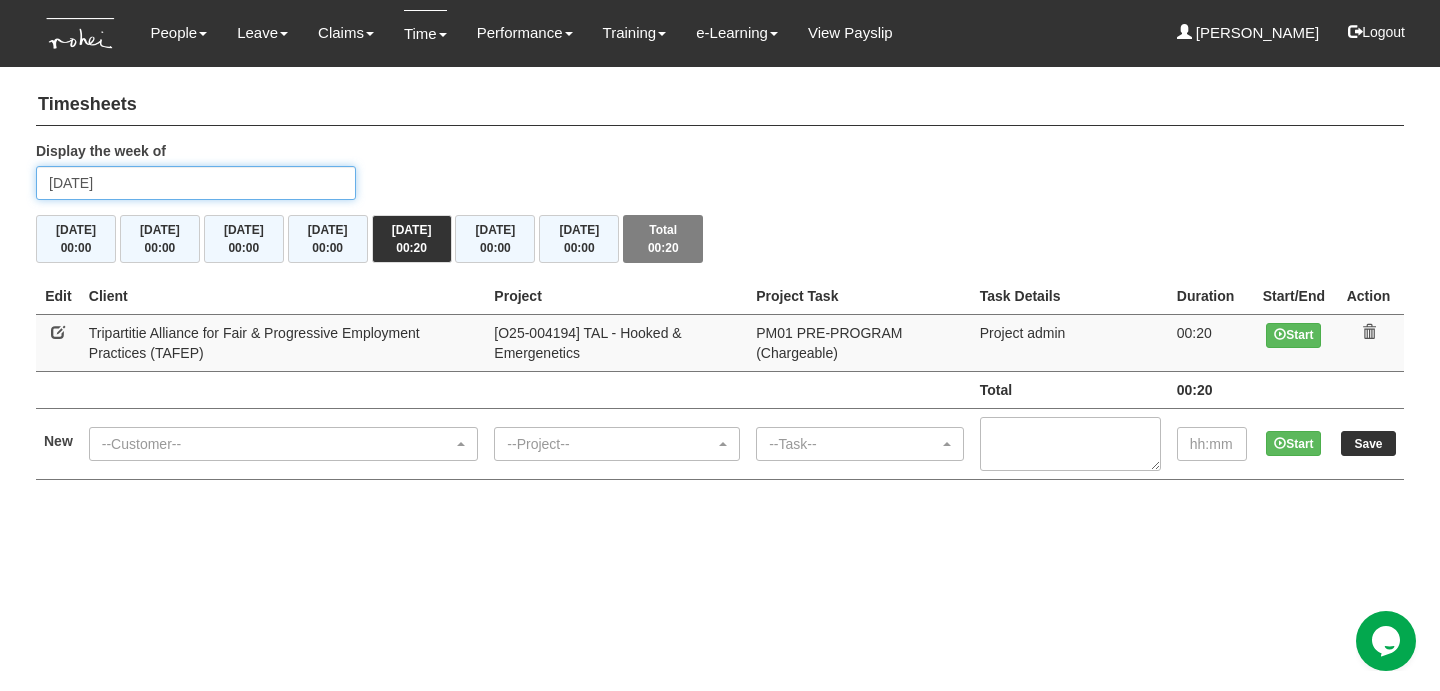 click on "Friday 27 June 2025" at bounding box center (196, 183) 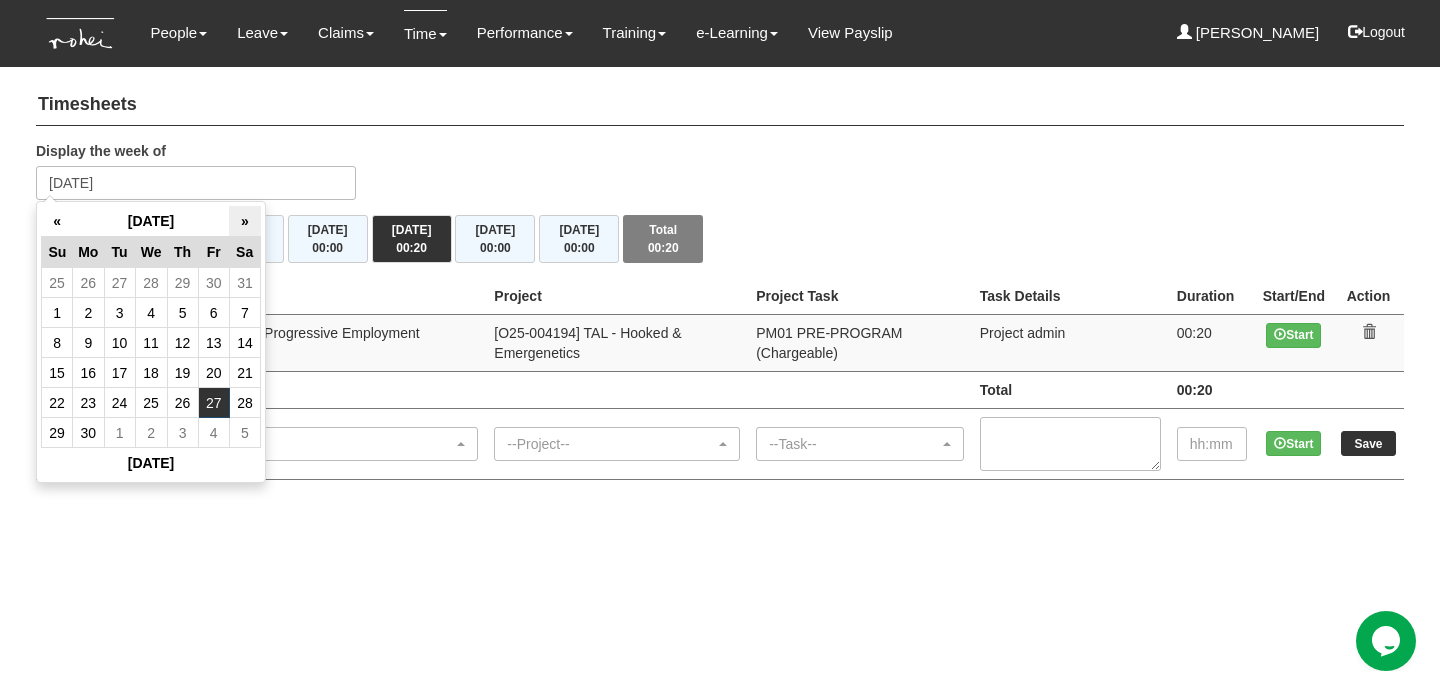 click on "»" at bounding box center (244, 221) 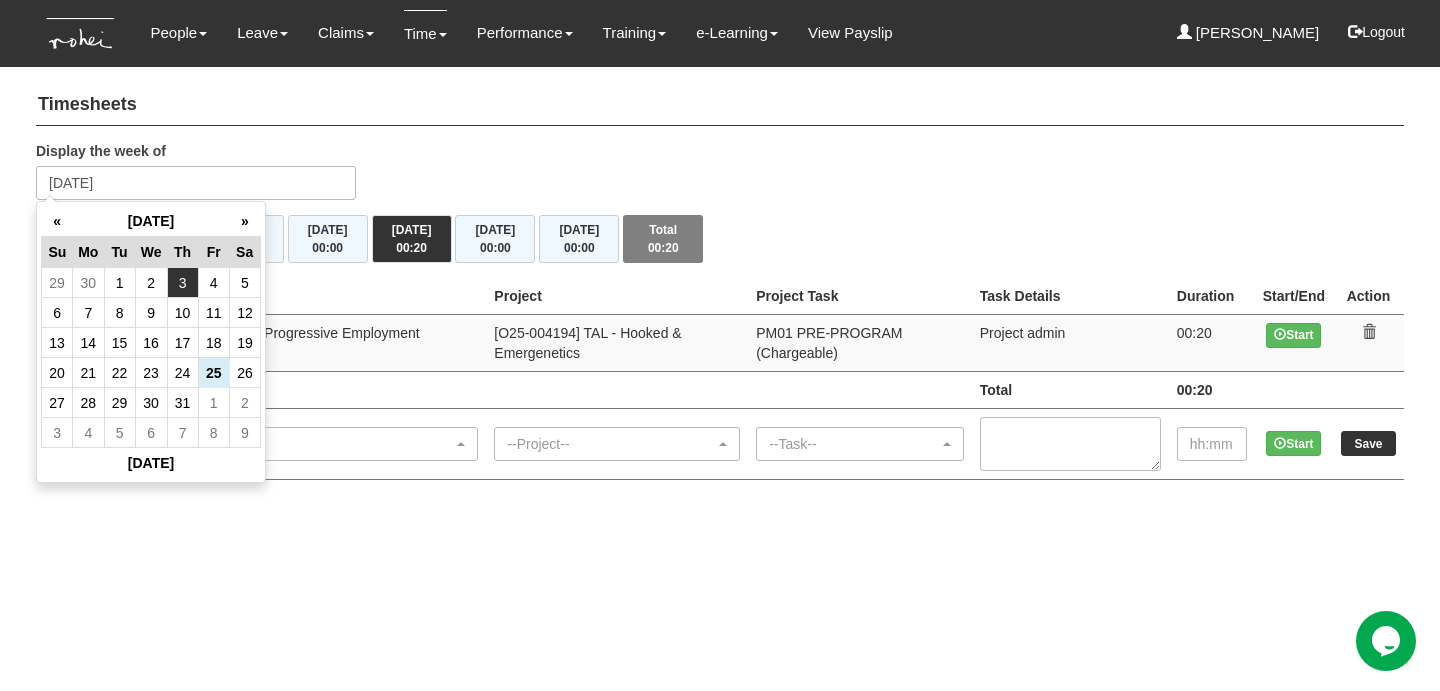 click on "3" at bounding box center [182, 283] 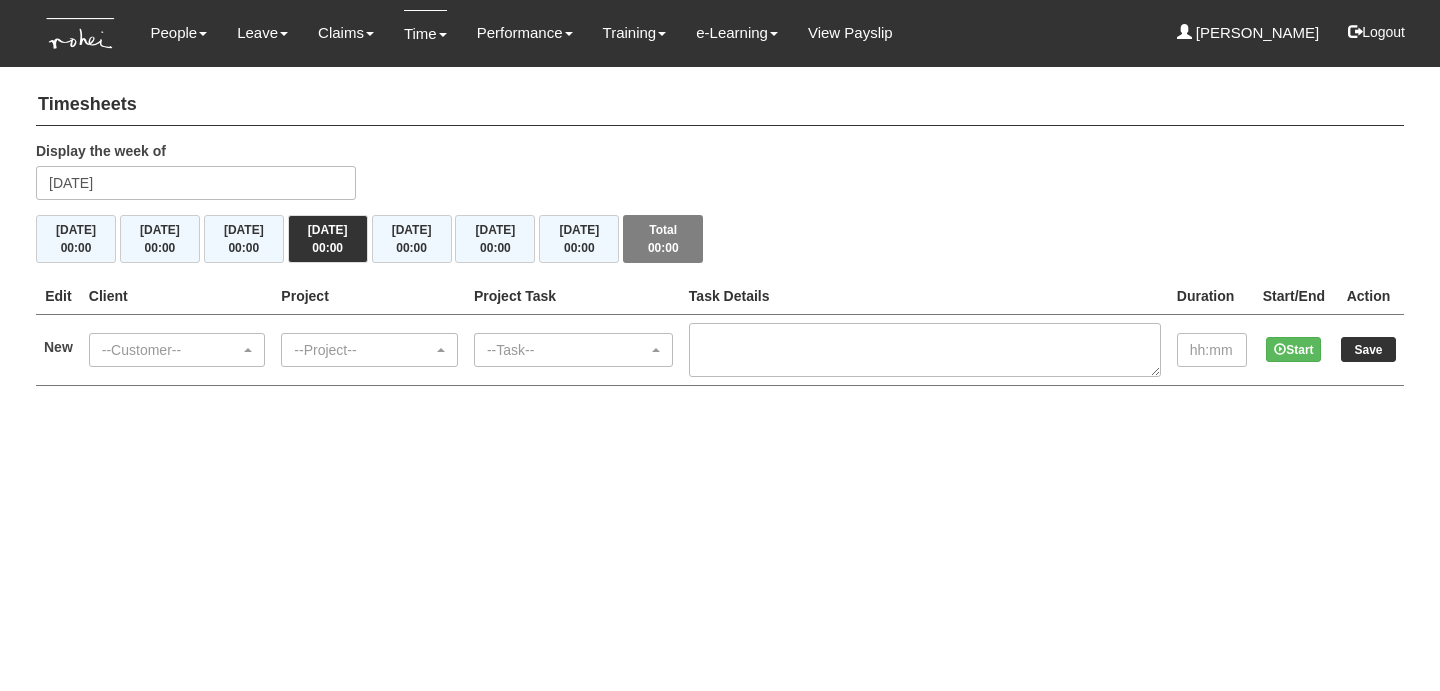 scroll, scrollTop: 0, scrollLeft: 0, axis: both 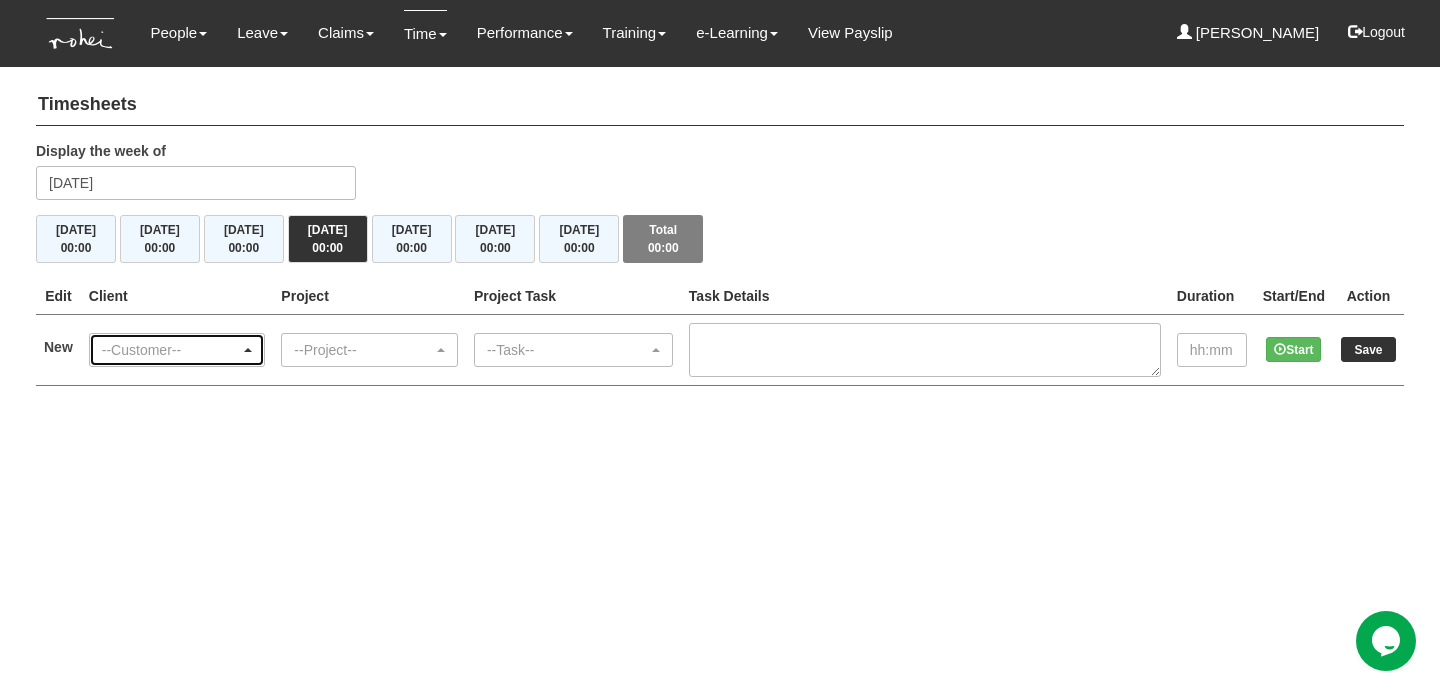 click on "--Customer--" at bounding box center (171, 350) 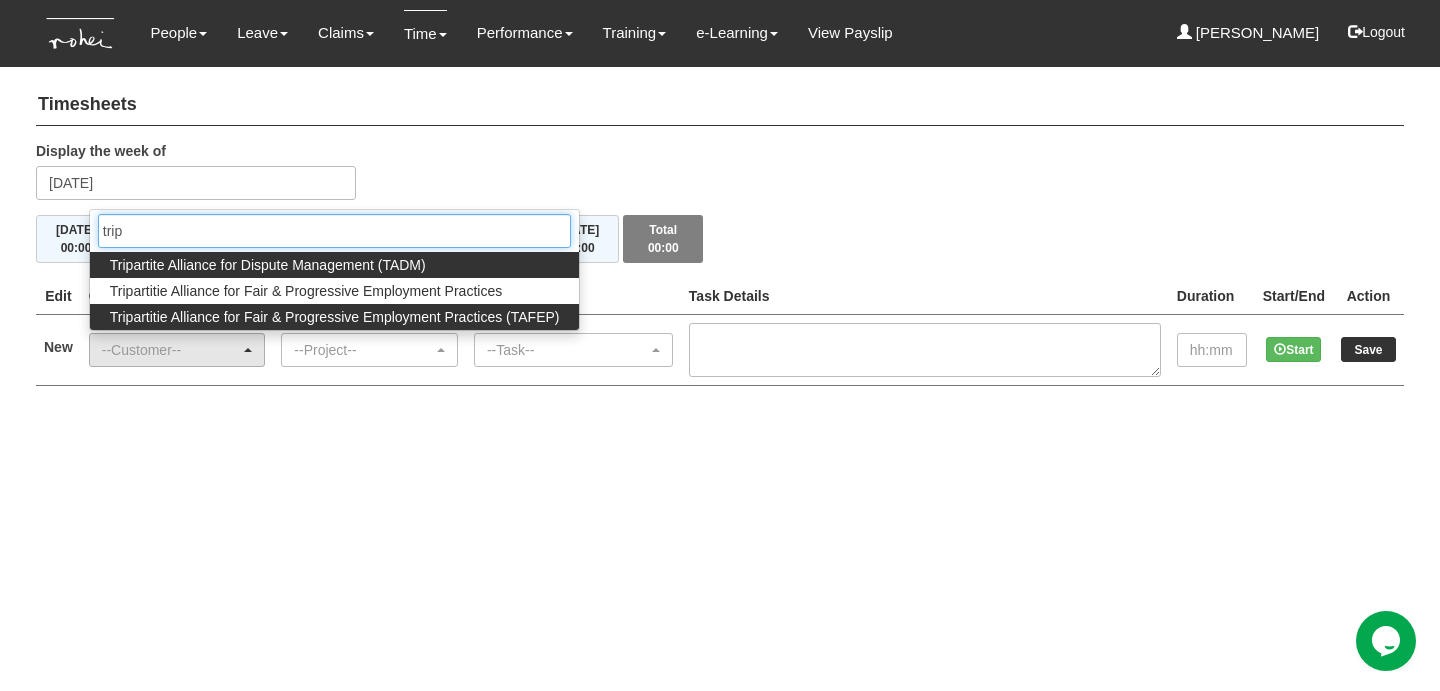 type on "trip" 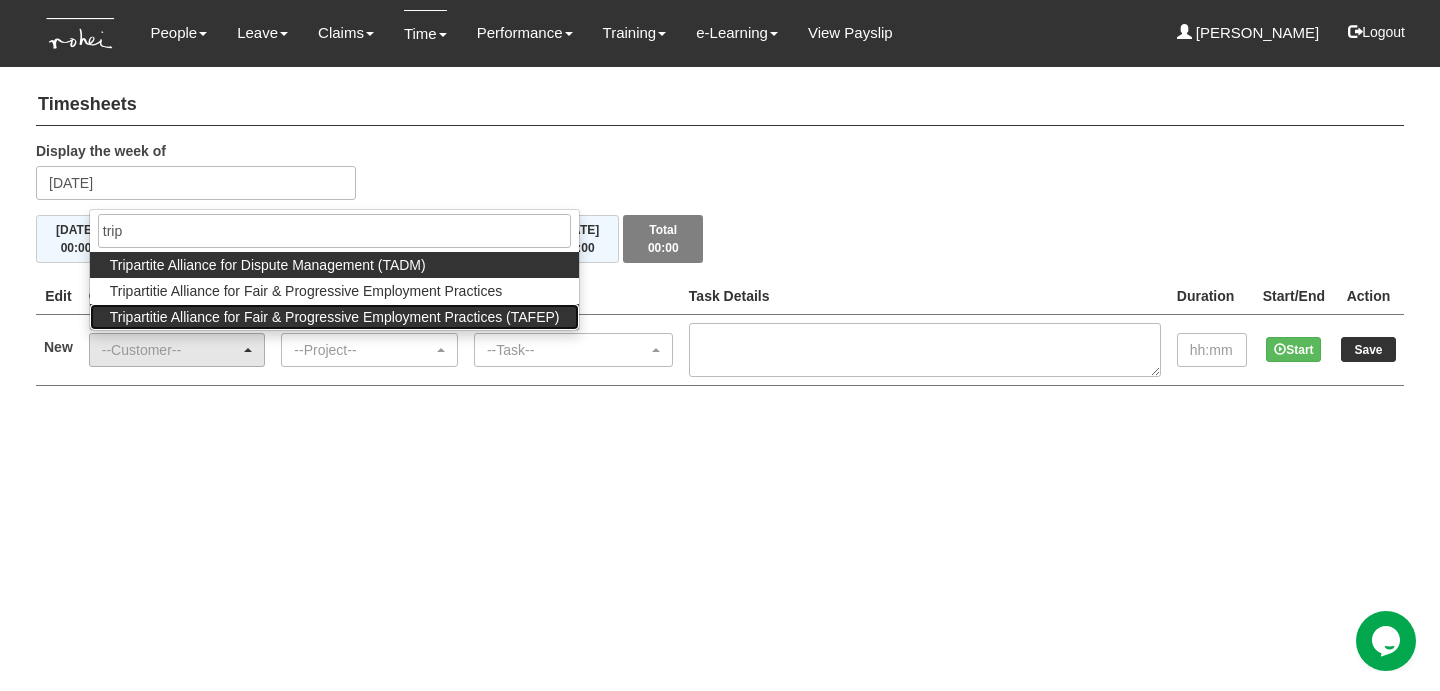 click on "Tripartitie Alliance for Fair & Progressive Employment Practices (TAFEP)" at bounding box center (335, 317) 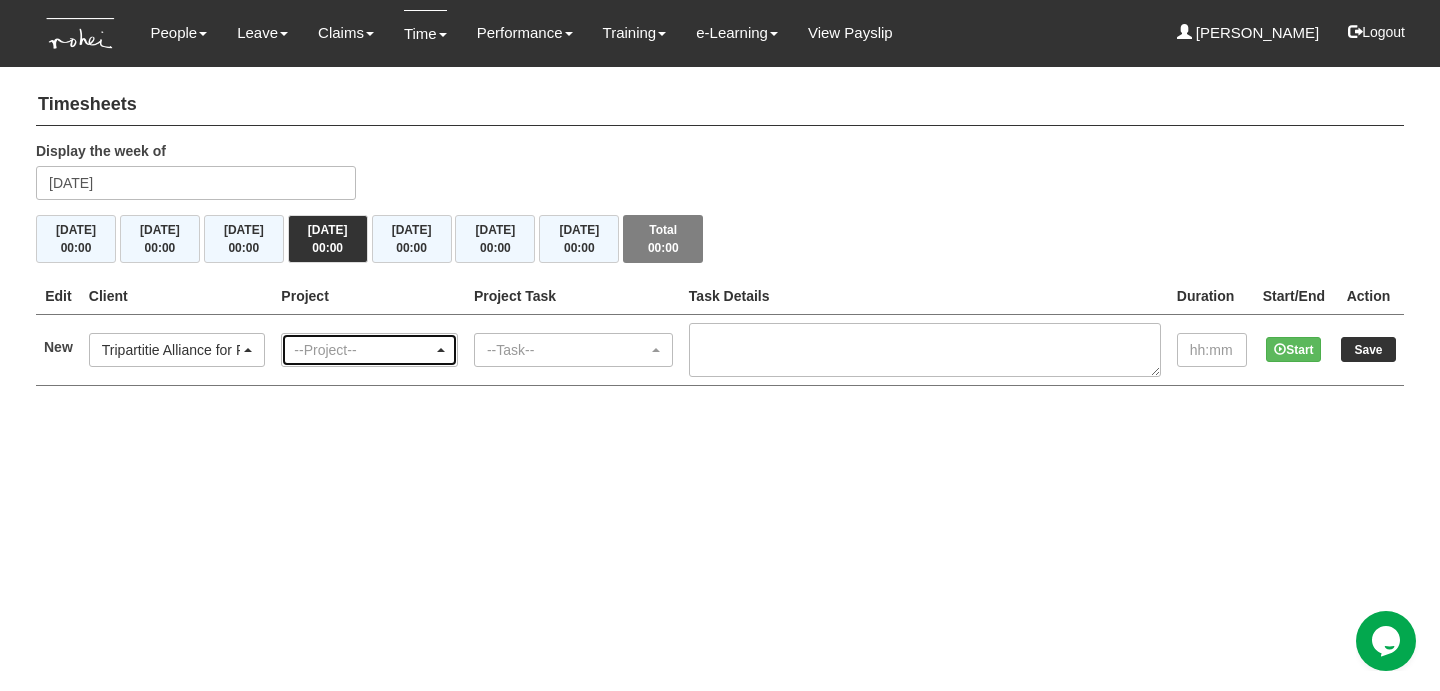 click on "--Project--" at bounding box center (363, 350) 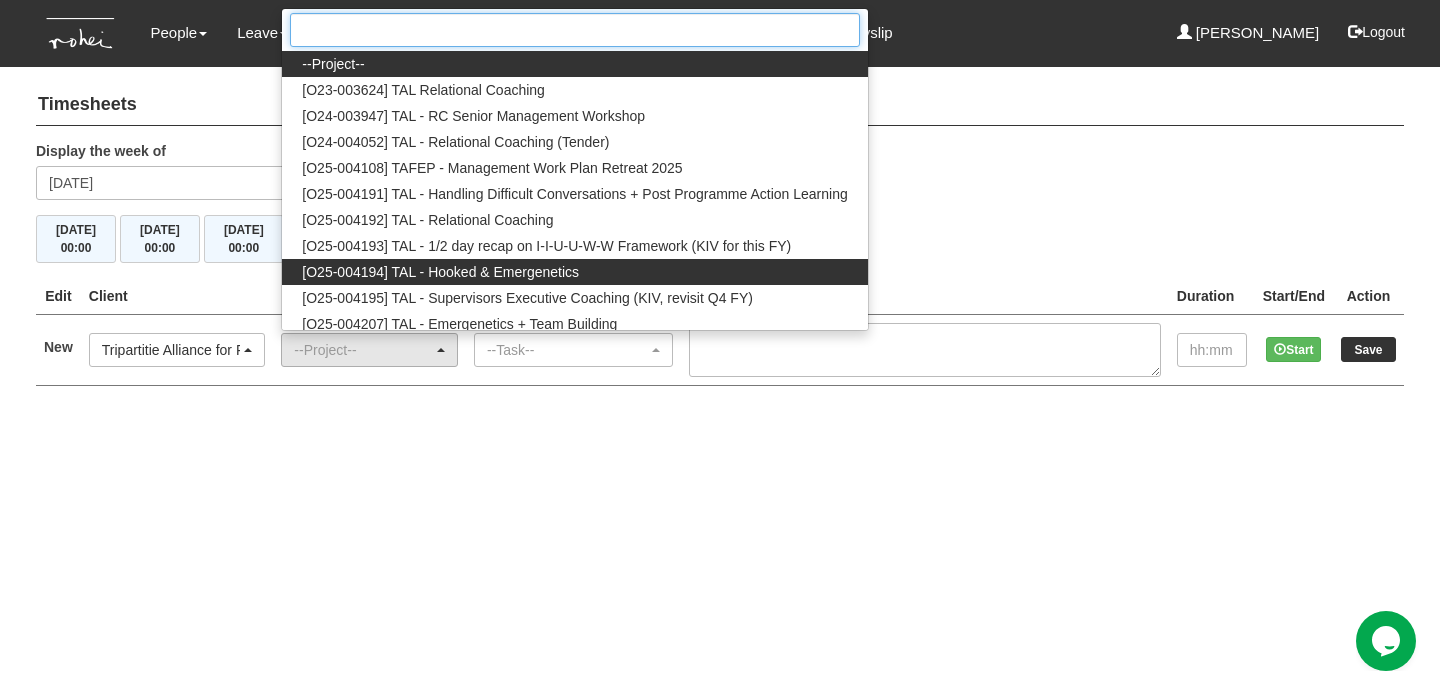 scroll, scrollTop: 6, scrollLeft: 0, axis: vertical 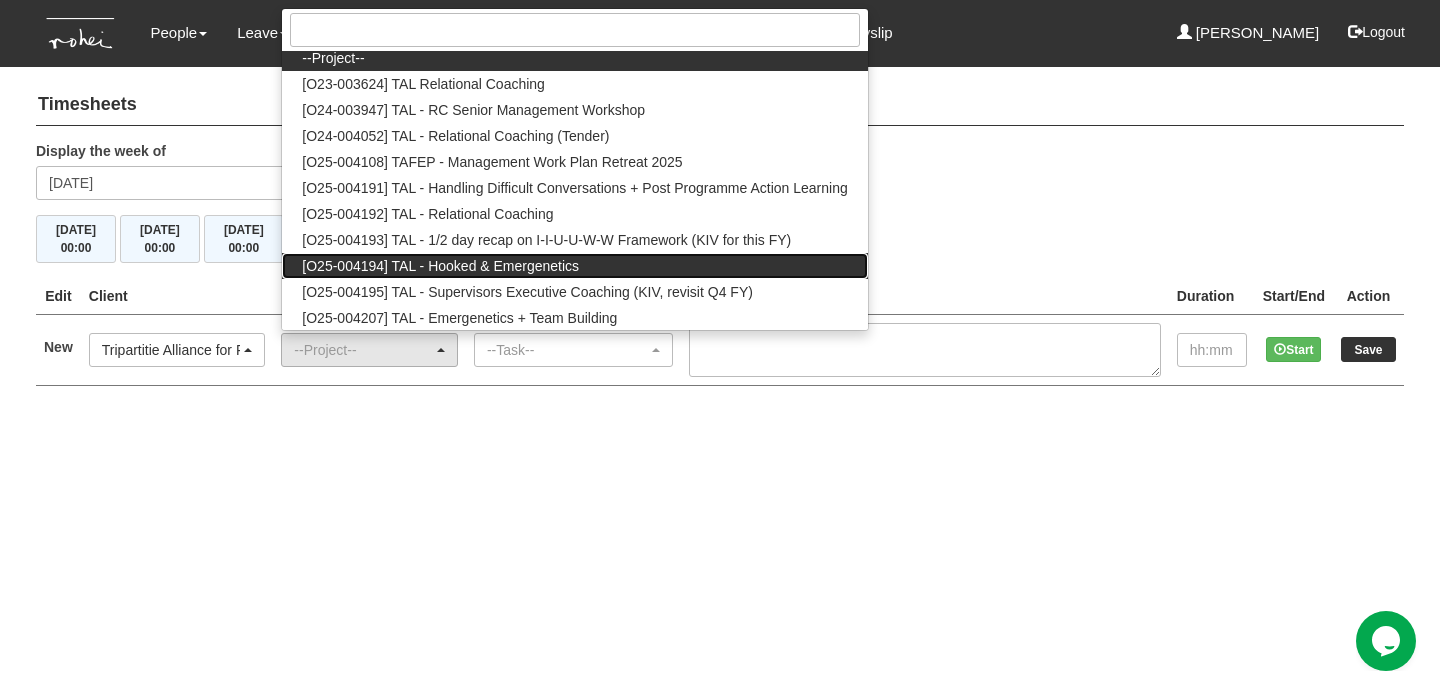click on "[O25-004194] TAL - Hooked & Emergenetics" at bounding box center [440, 266] 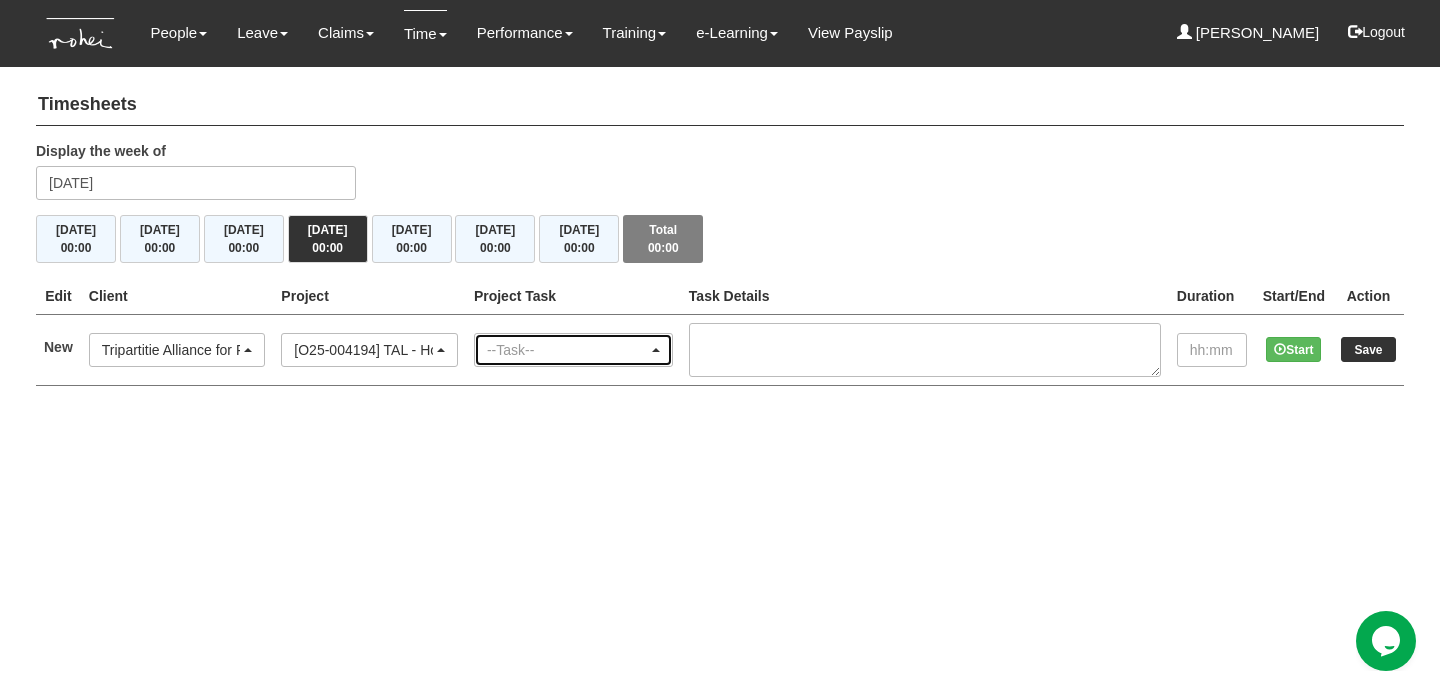 click on "--Task--" at bounding box center (573, 350) 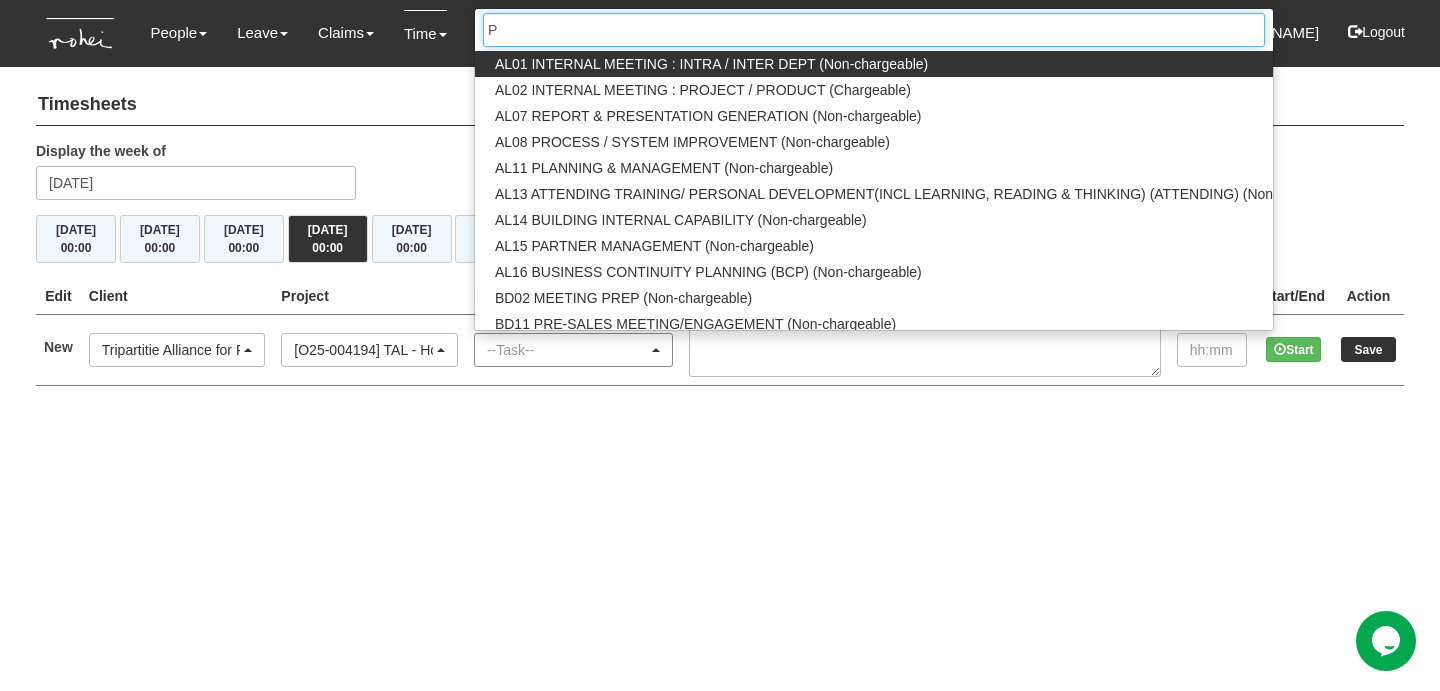 type on "Pm" 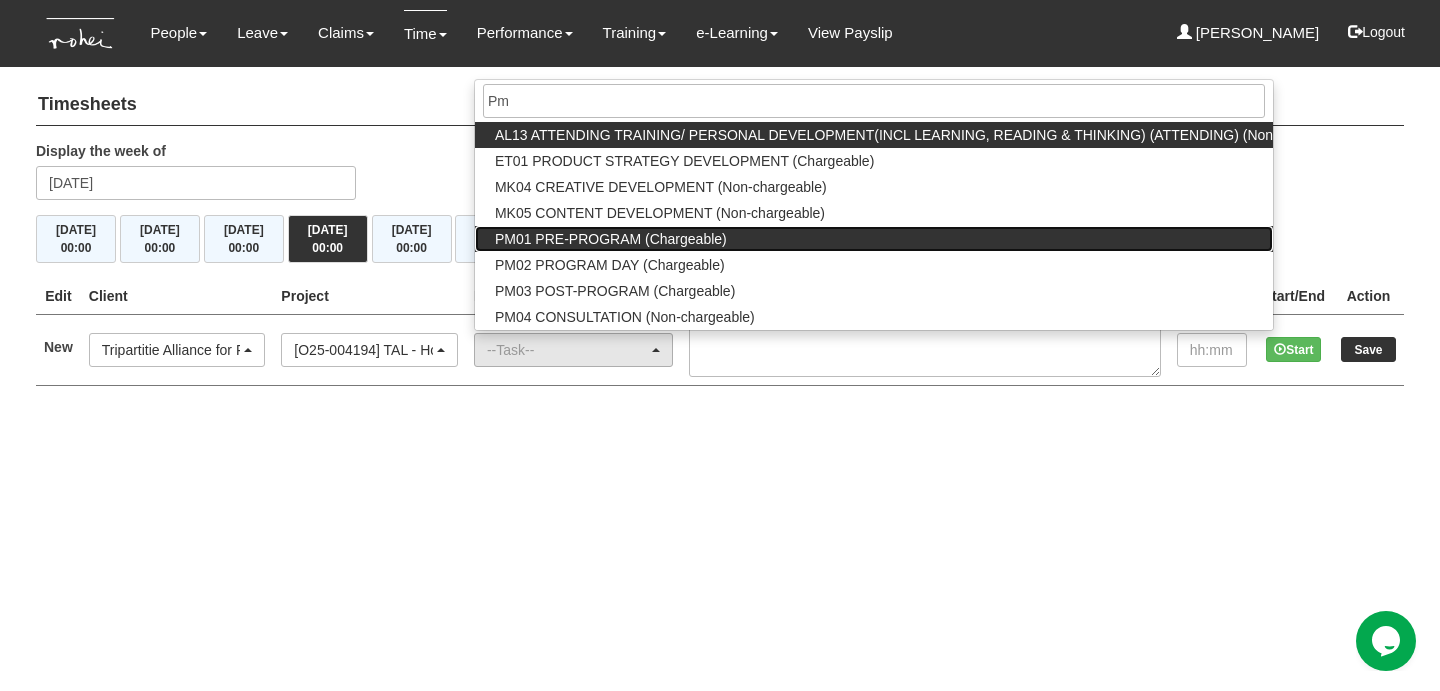 click on "PM01 PRE-PROGRAM (Chargeable)" at bounding box center [874, 239] 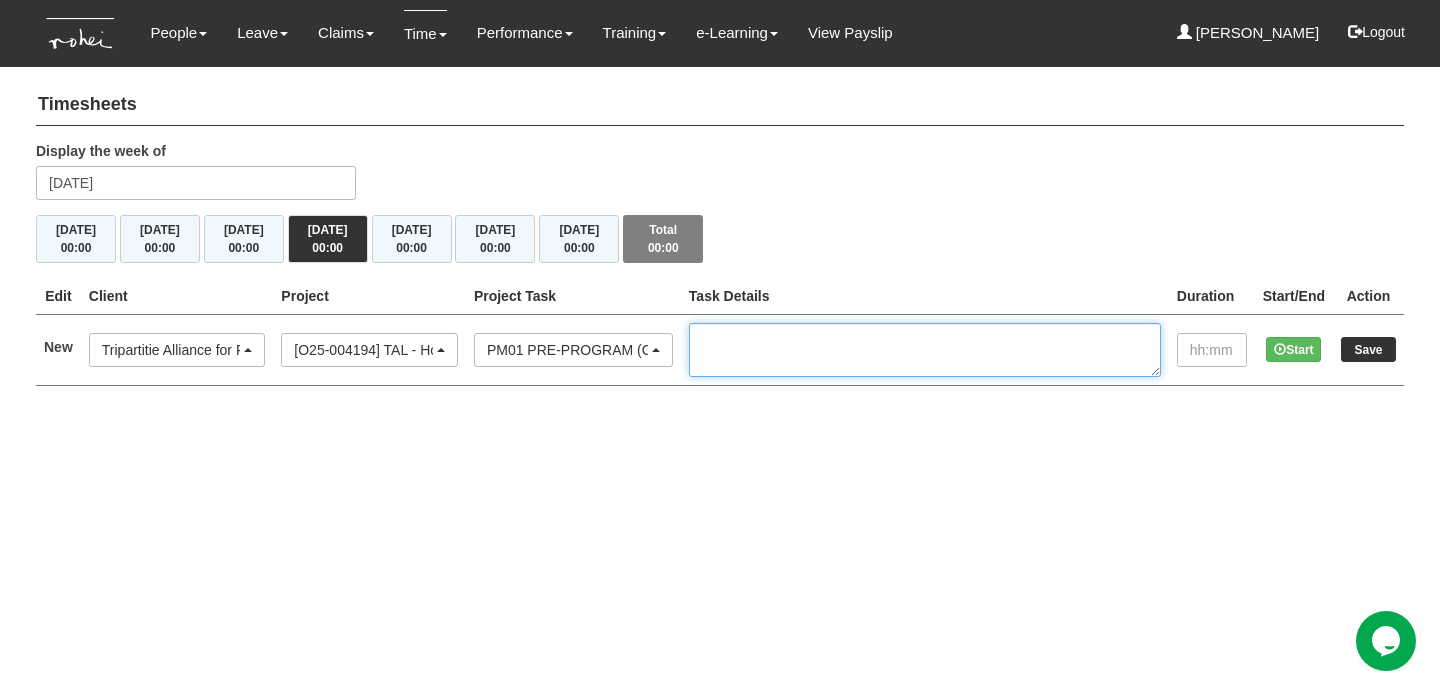 click at bounding box center (925, 350) 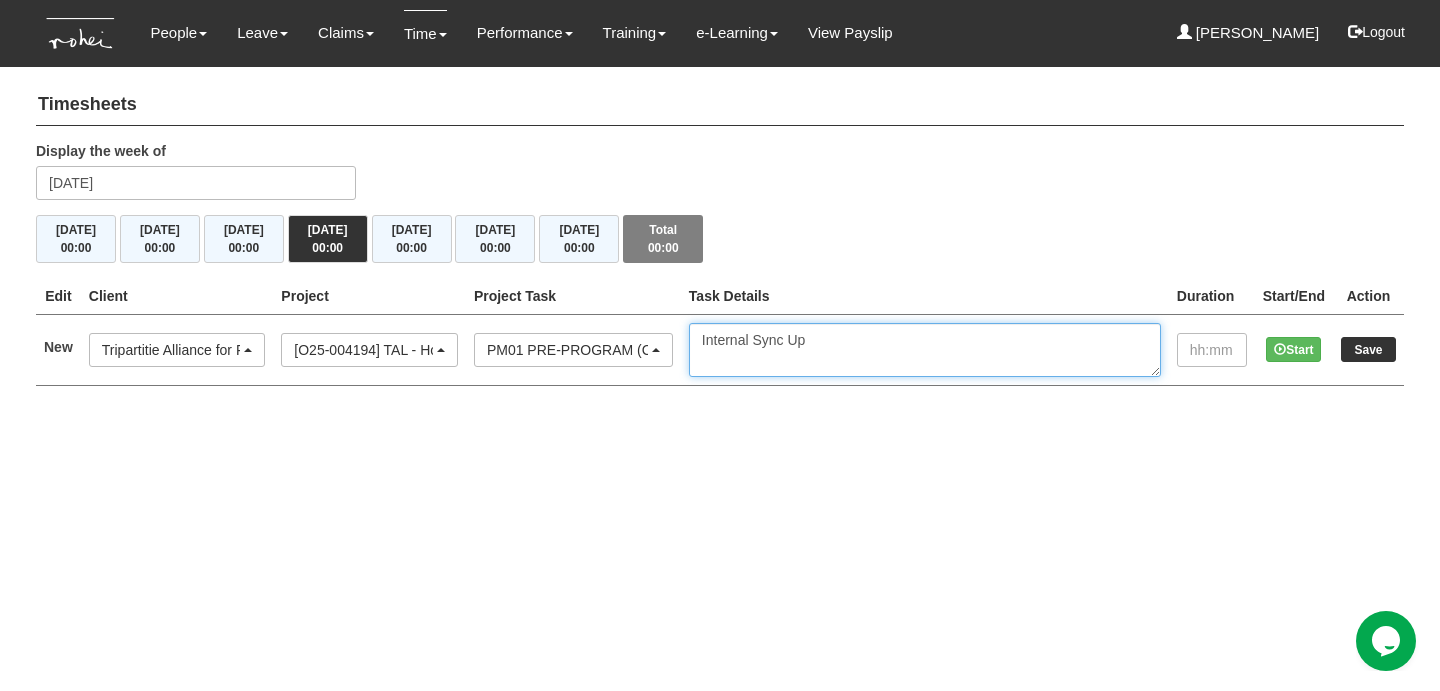 type on "Internal Sync Up" 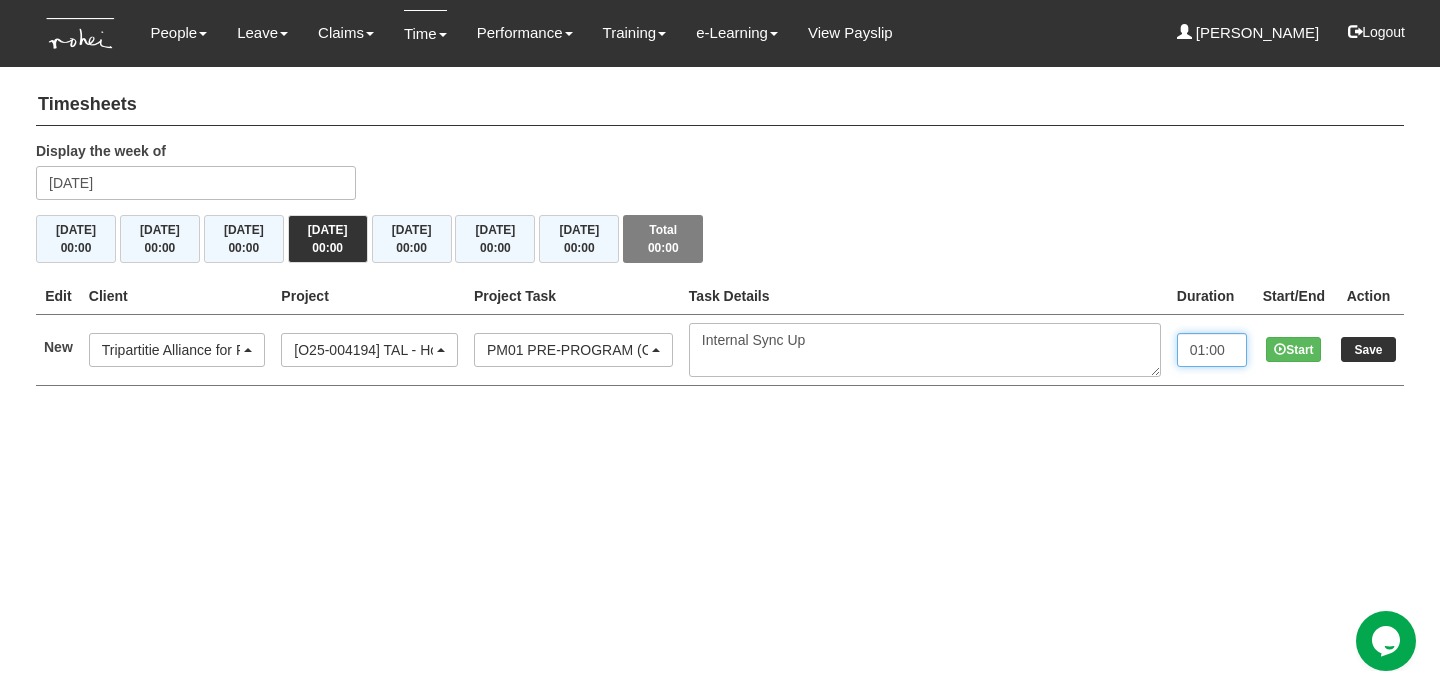 type on "01:00" 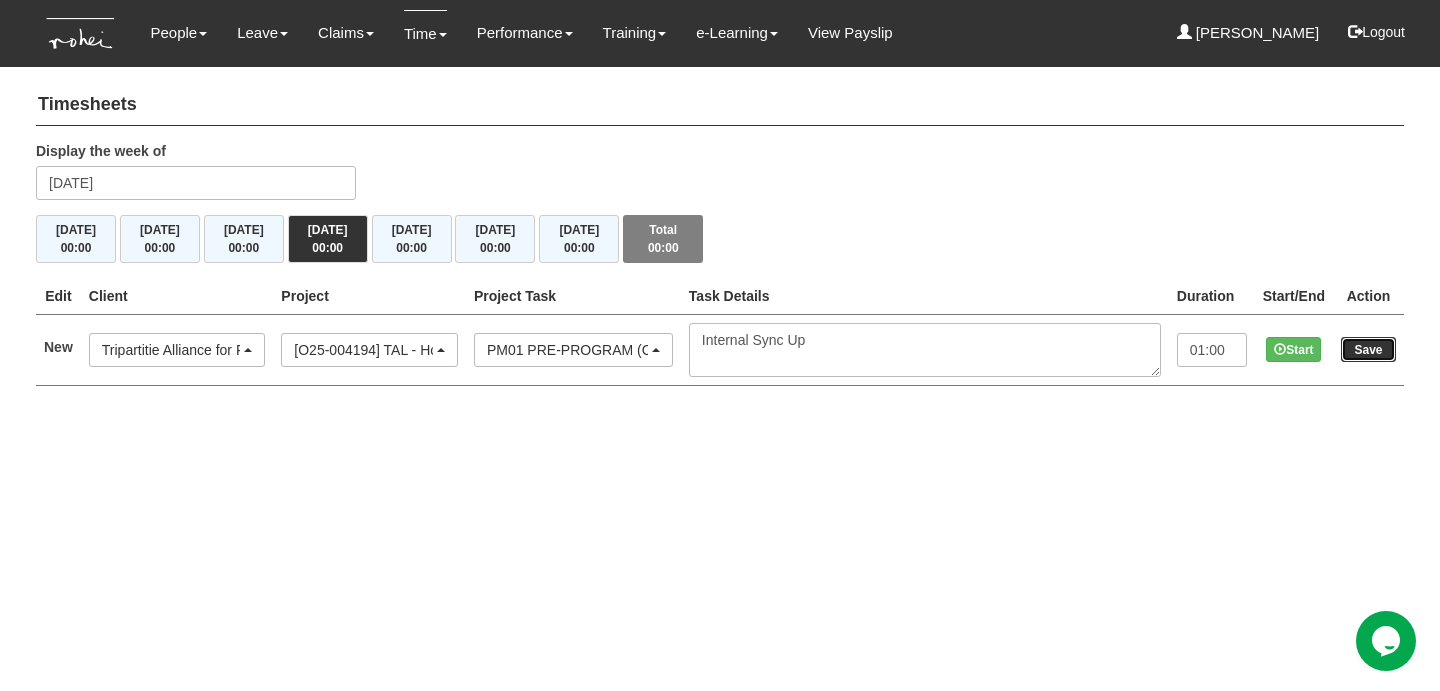 click on "Save" at bounding box center [1368, 349] 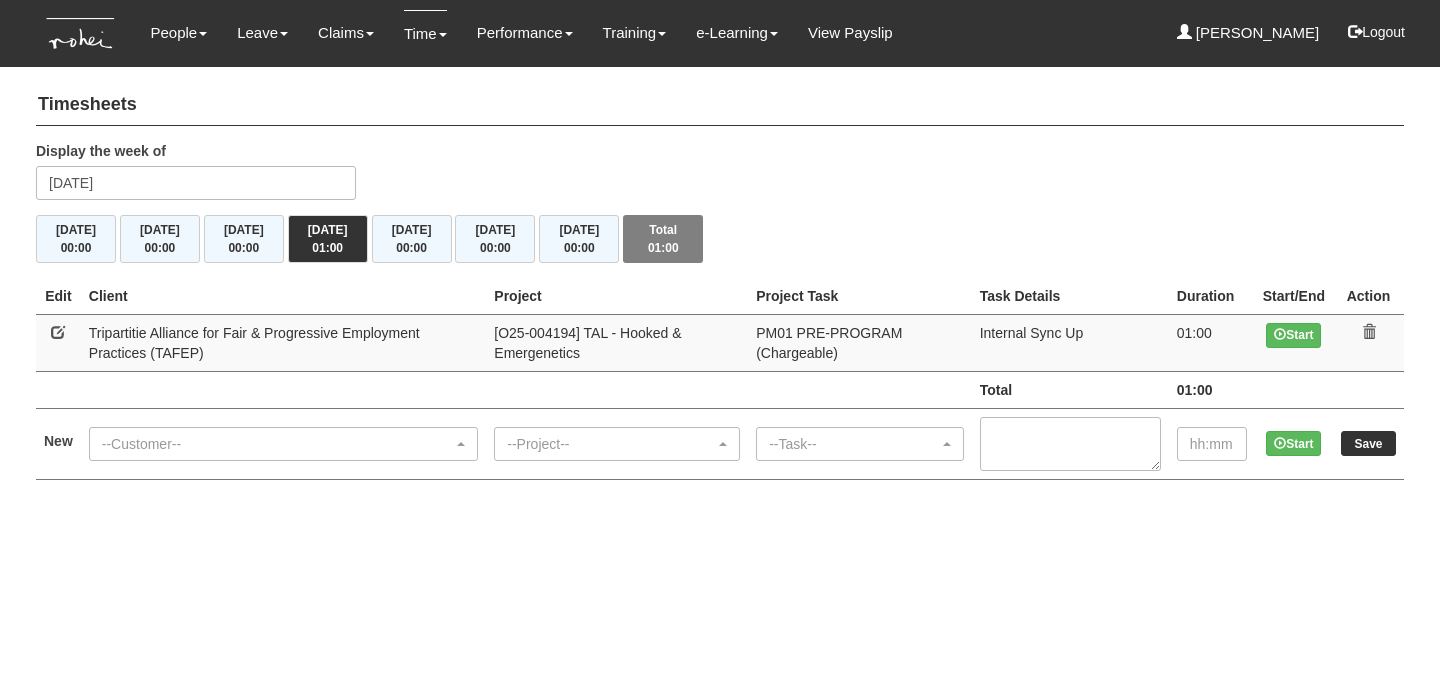 scroll, scrollTop: 0, scrollLeft: 0, axis: both 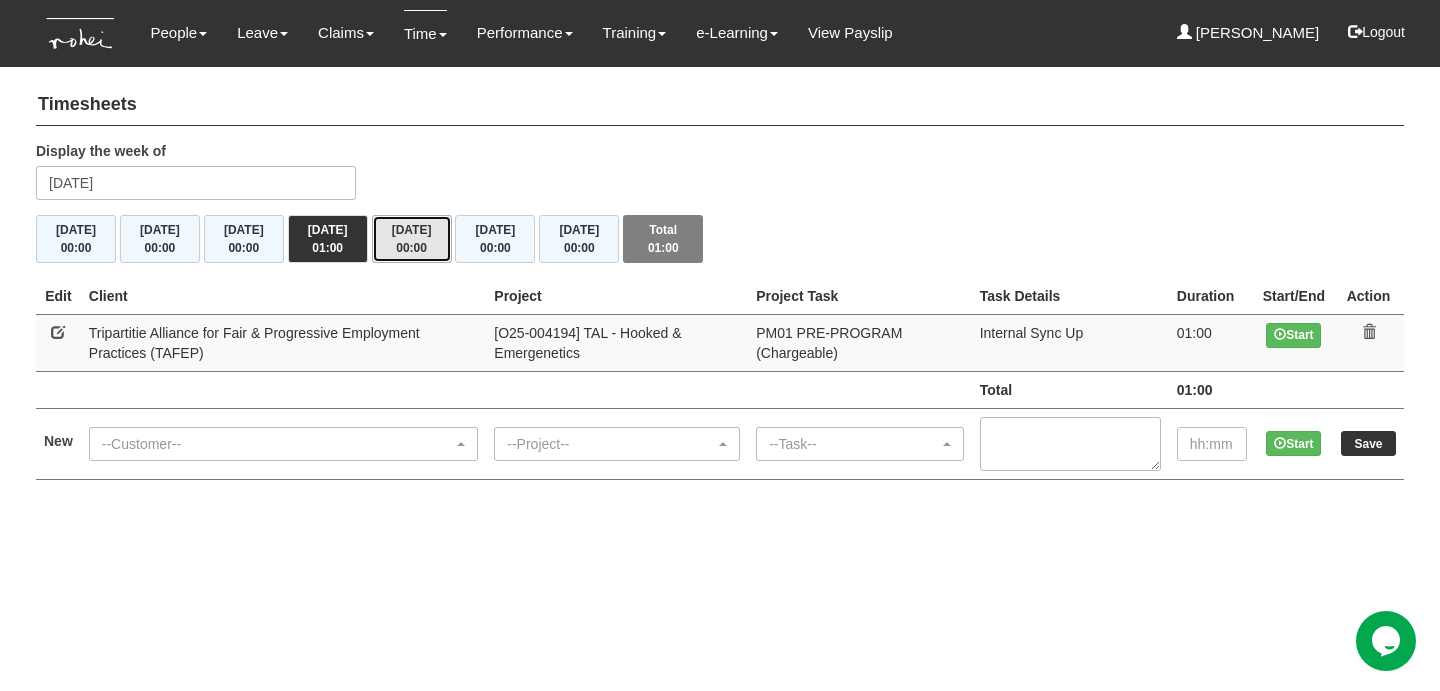 click on "[DATE] 00:00" at bounding box center (412, 239) 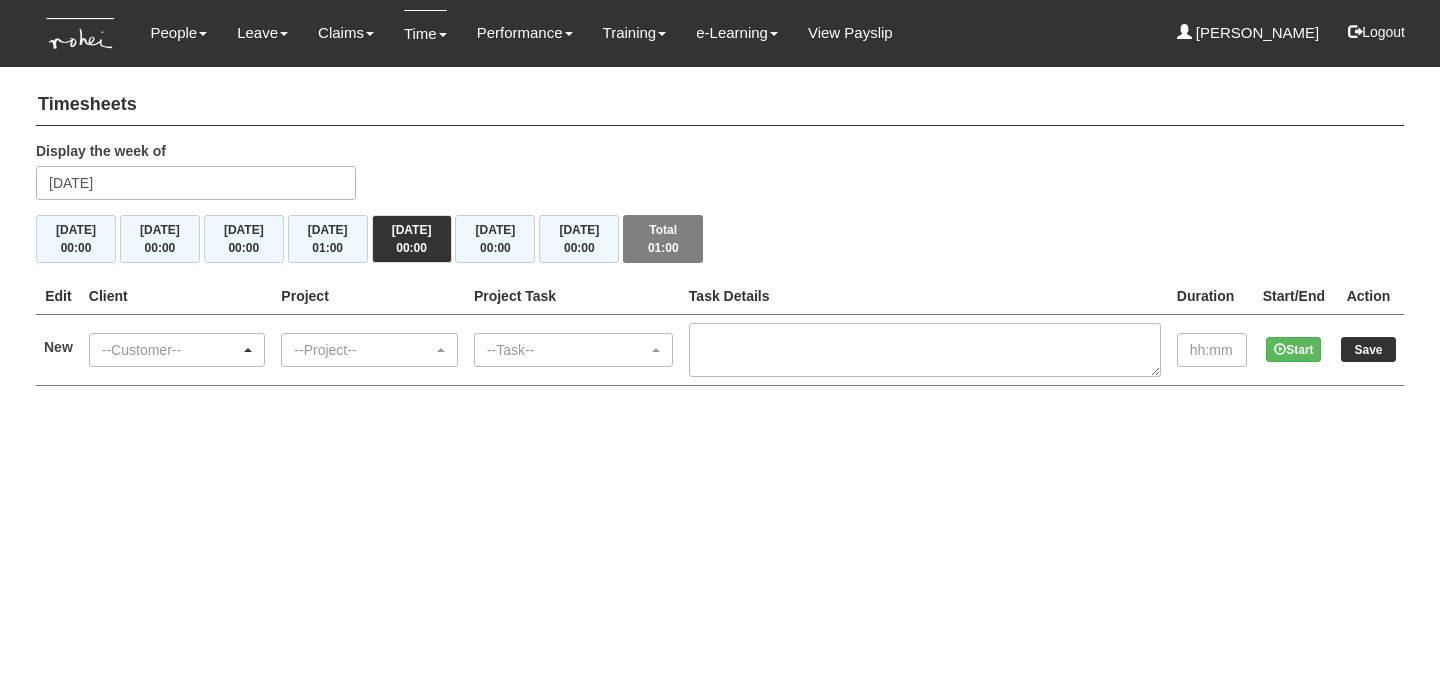 scroll, scrollTop: 0, scrollLeft: 0, axis: both 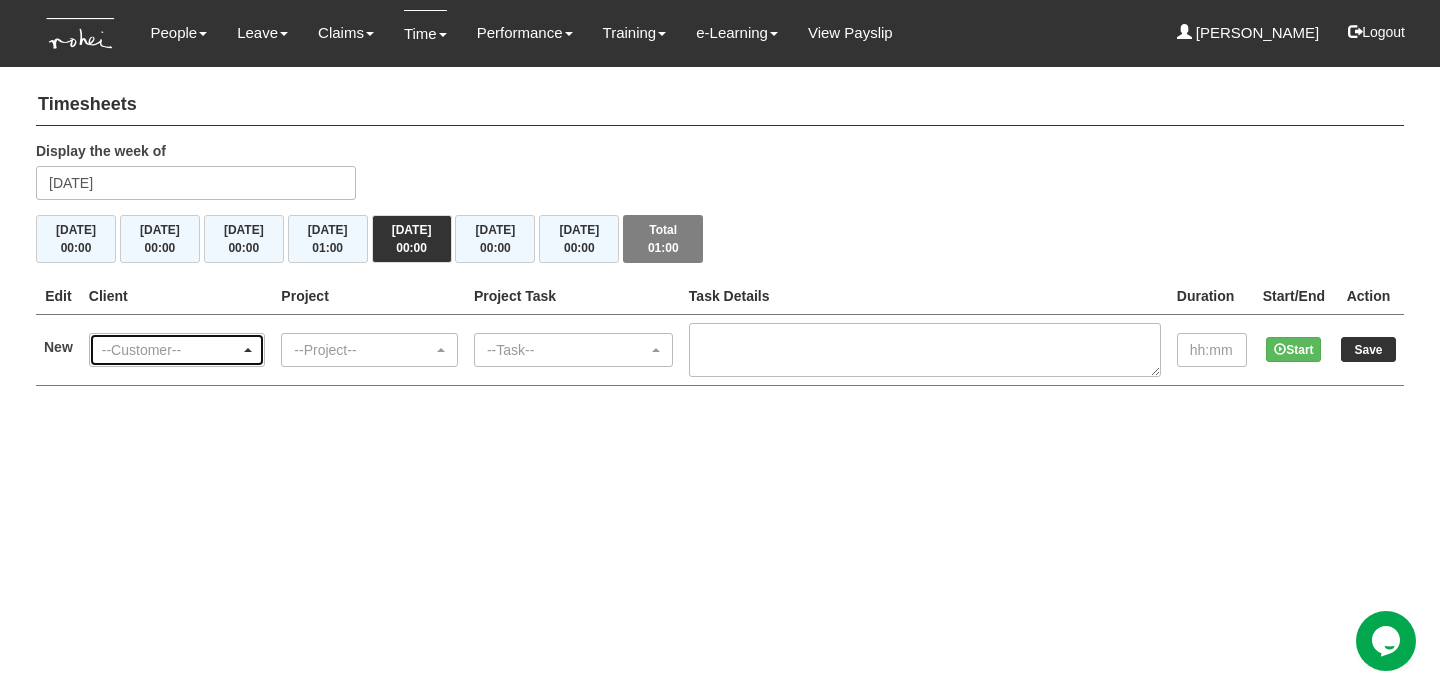 click on "--Customer--" at bounding box center [177, 350] 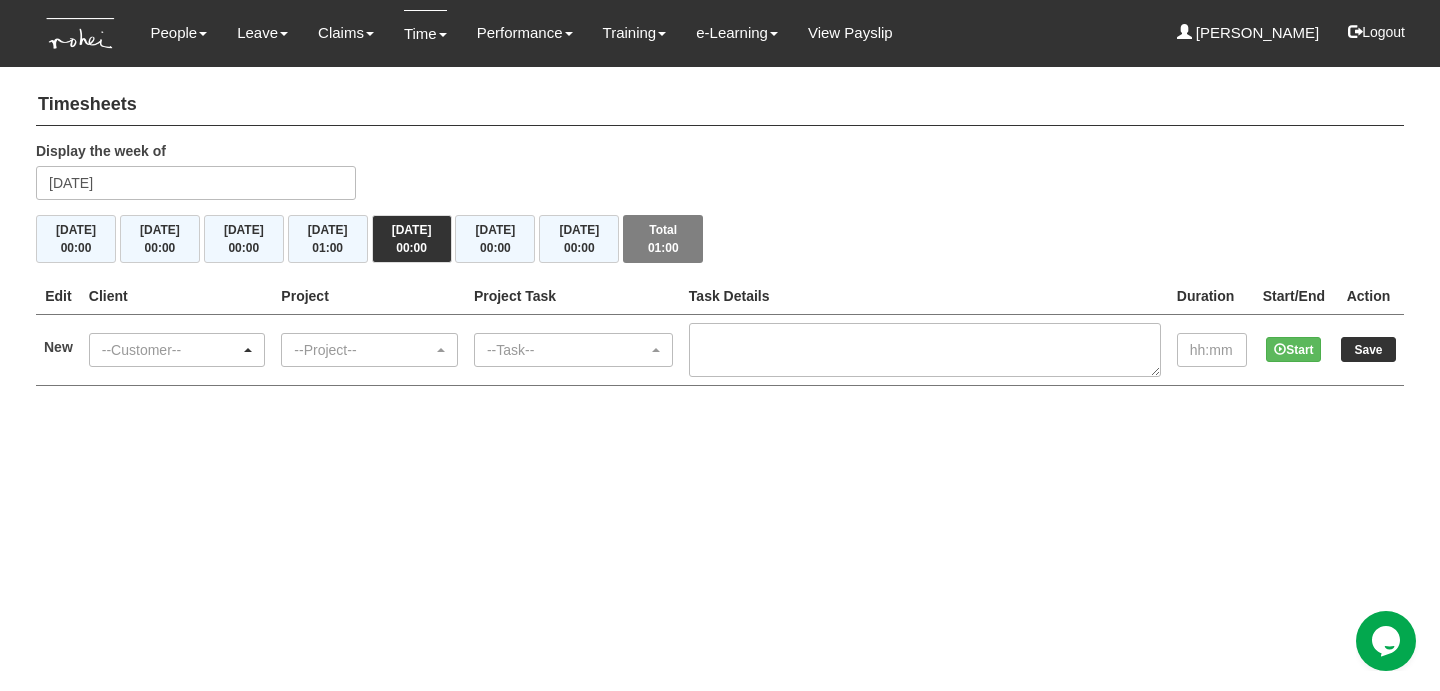 scroll, scrollTop: 0, scrollLeft: 0, axis: both 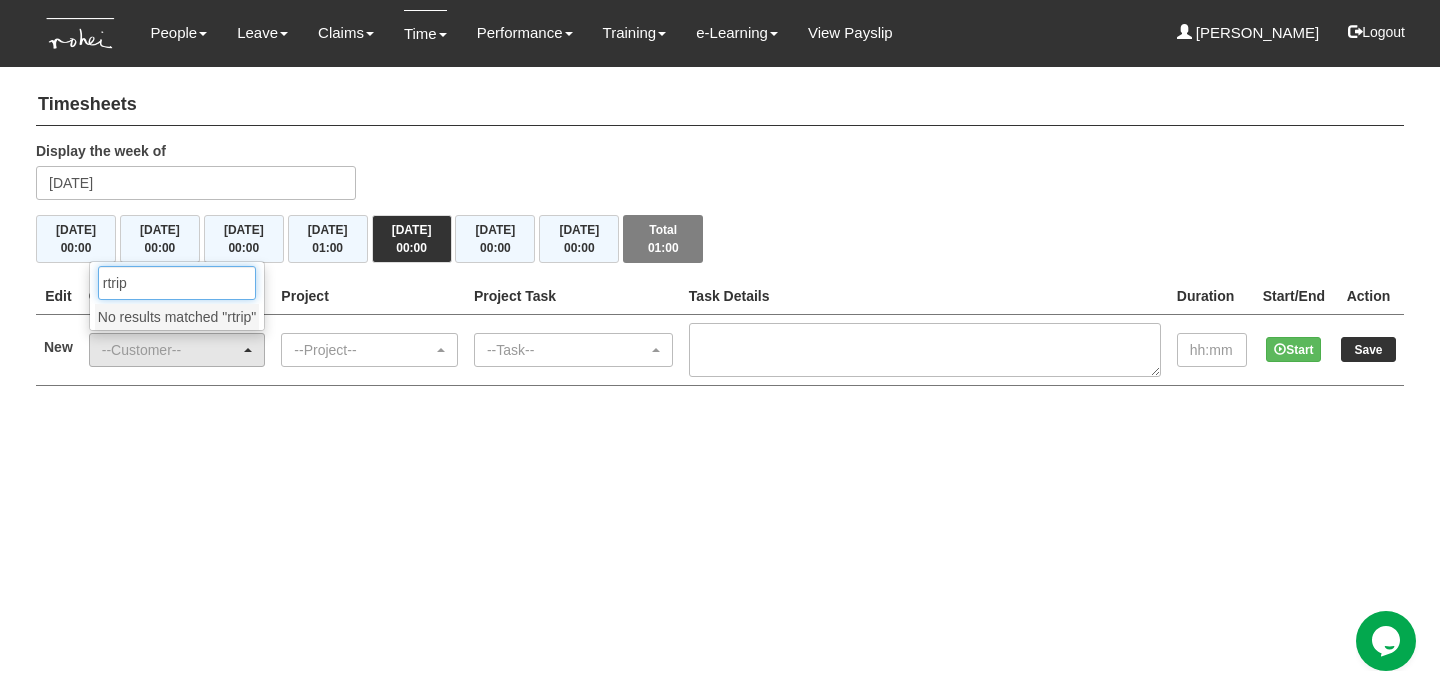 click on "rtrip" at bounding box center (177, 283) 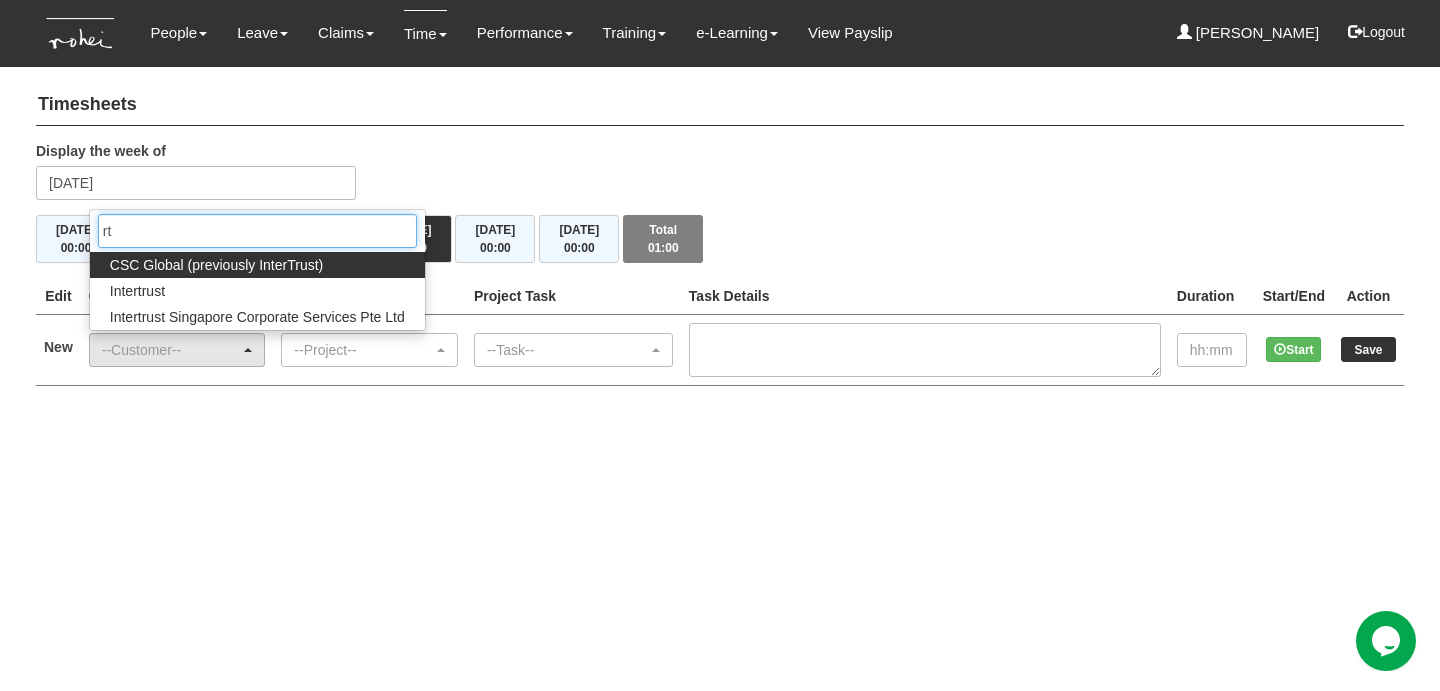 type on "r" 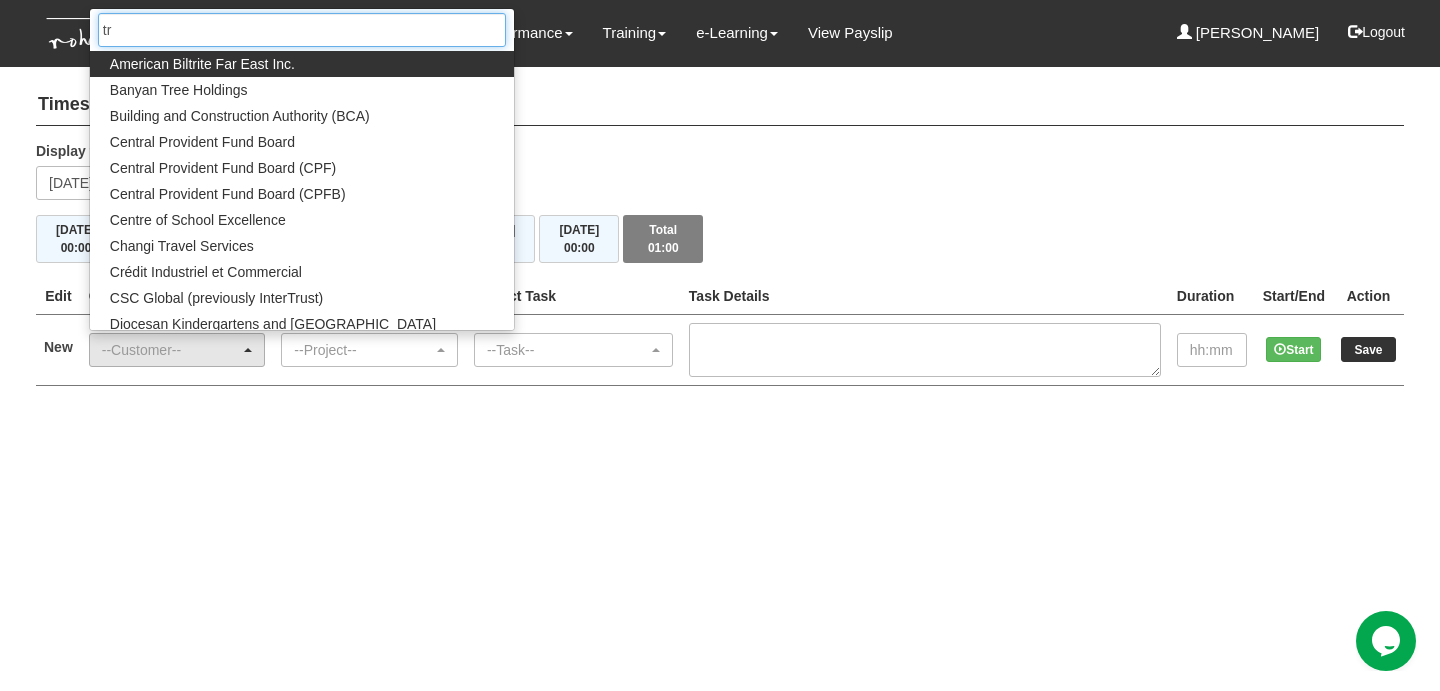 type on "tri" 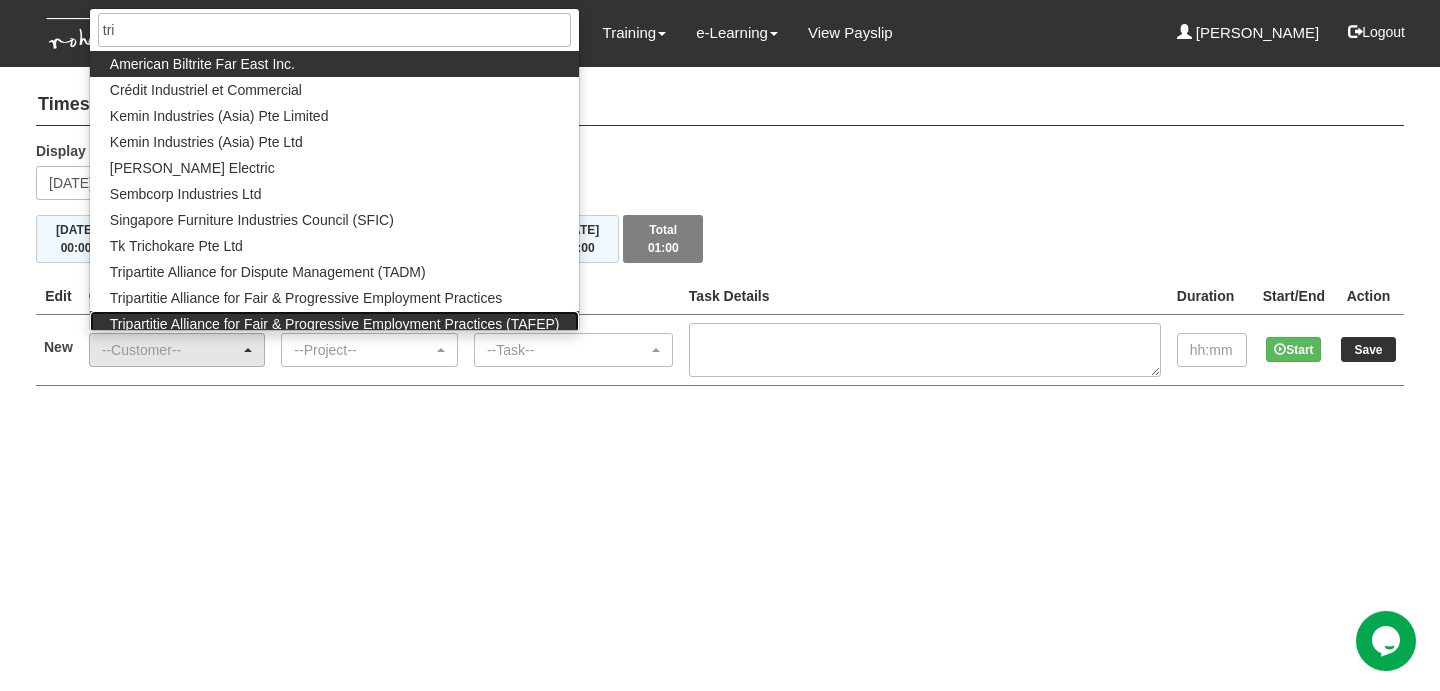 click on "Tripartitie Alliance for Fair & Progressive Employment Practices (TAFEP)" at bounding box center [335, 324] 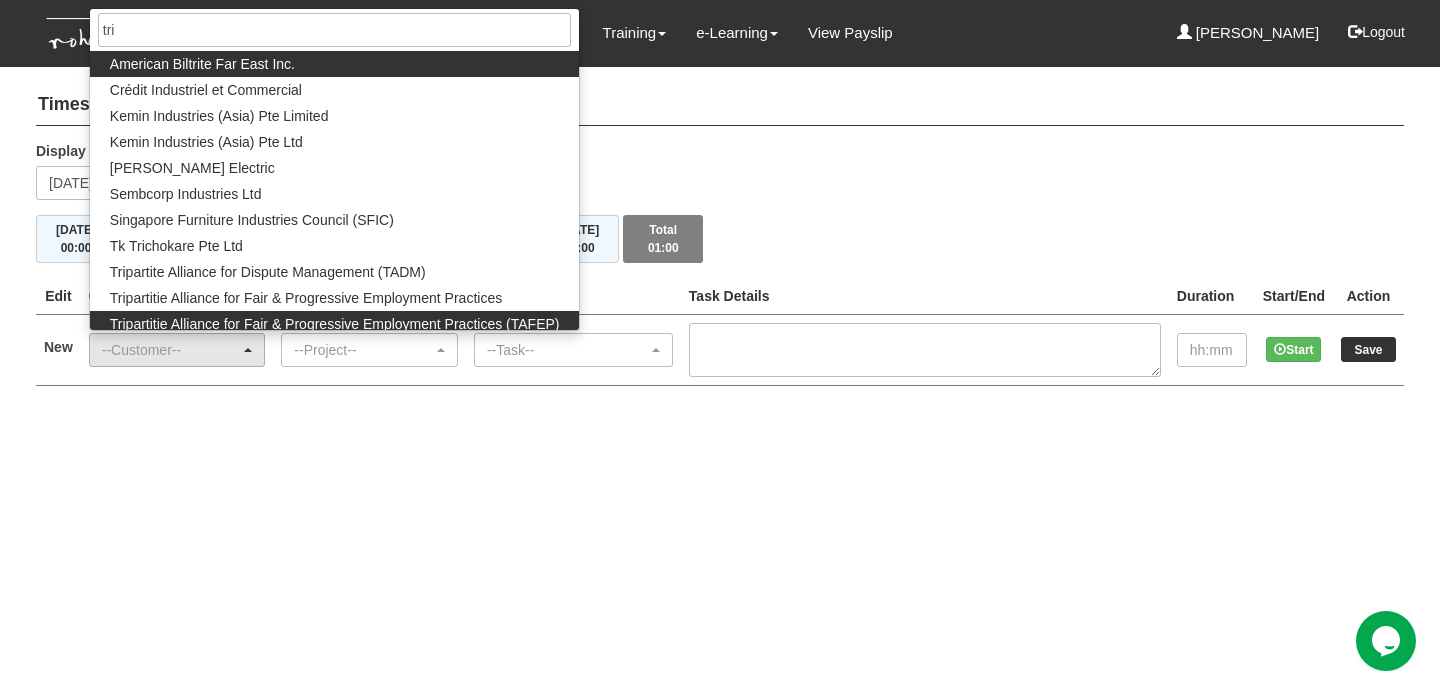 select on "753" 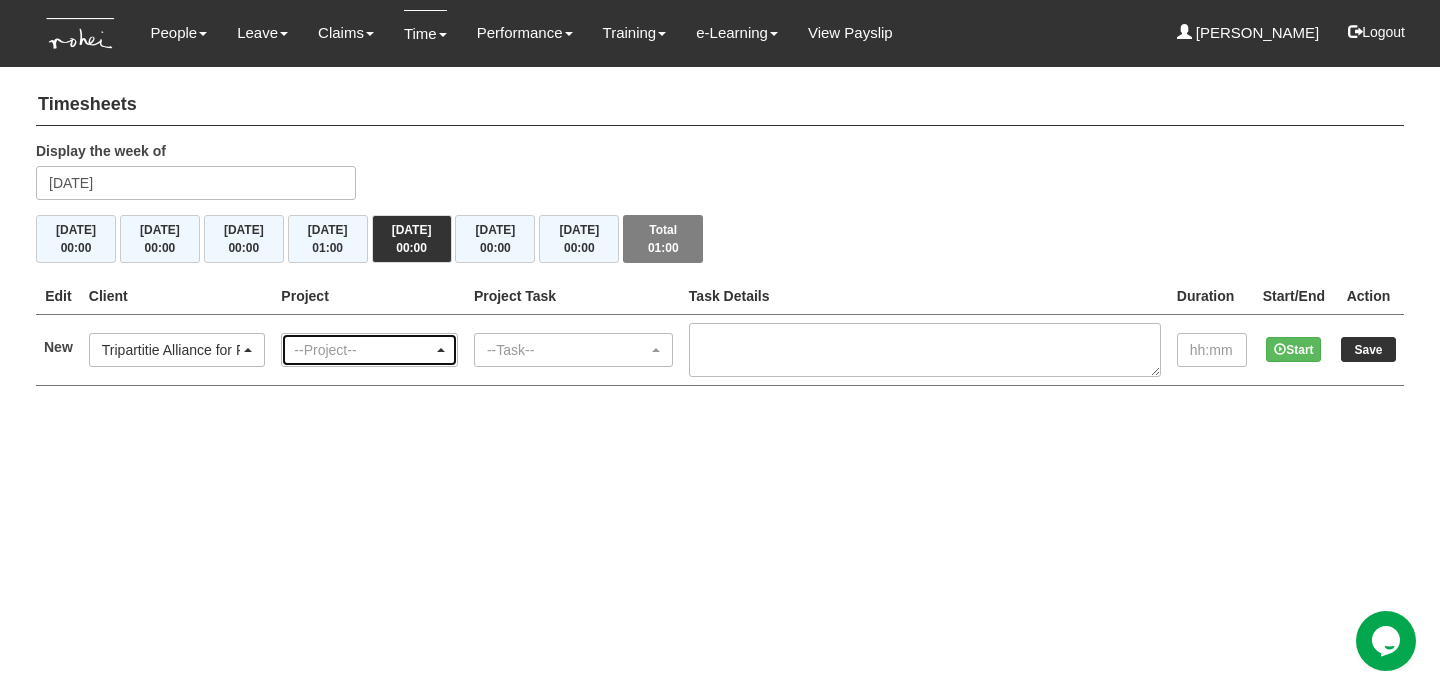 click on "--Project--" at bounding box center [363, 350] 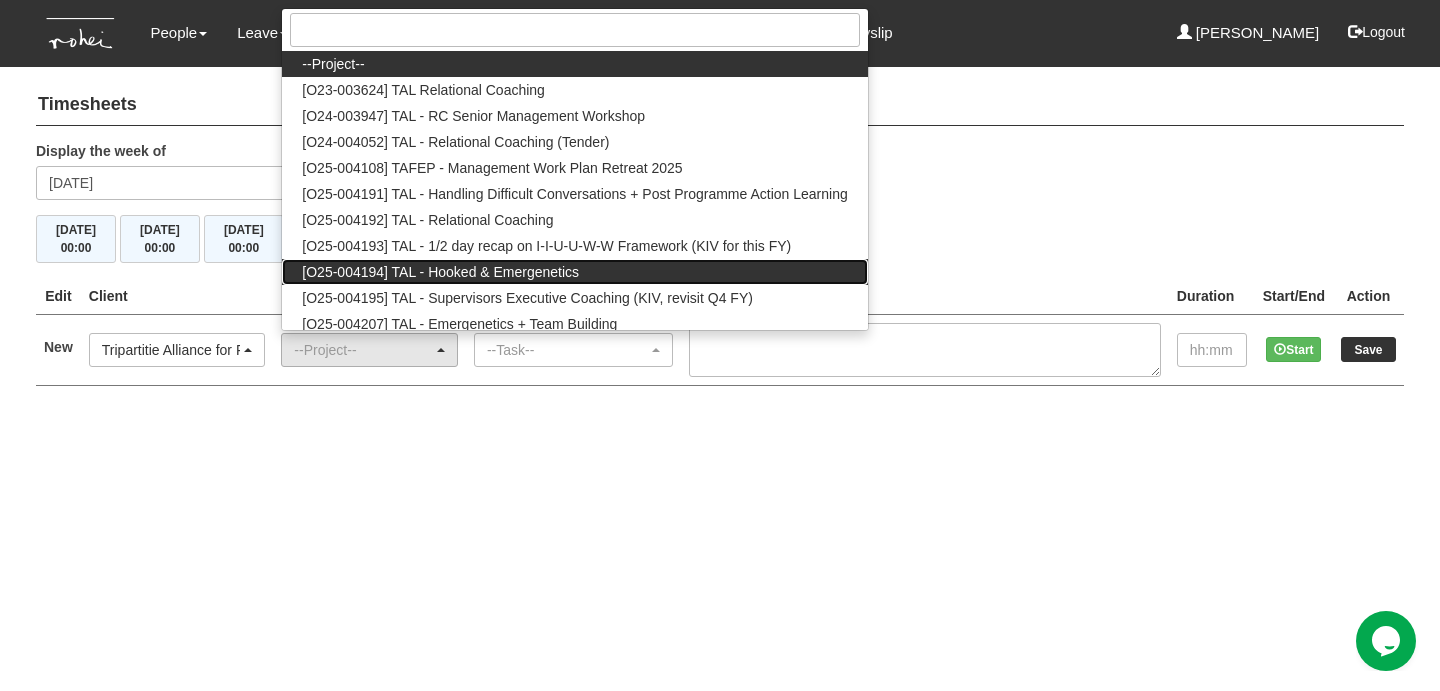 click on "[O25-004194] TAL - Hooked & Emergenetics" at bounding box center (440, 272) 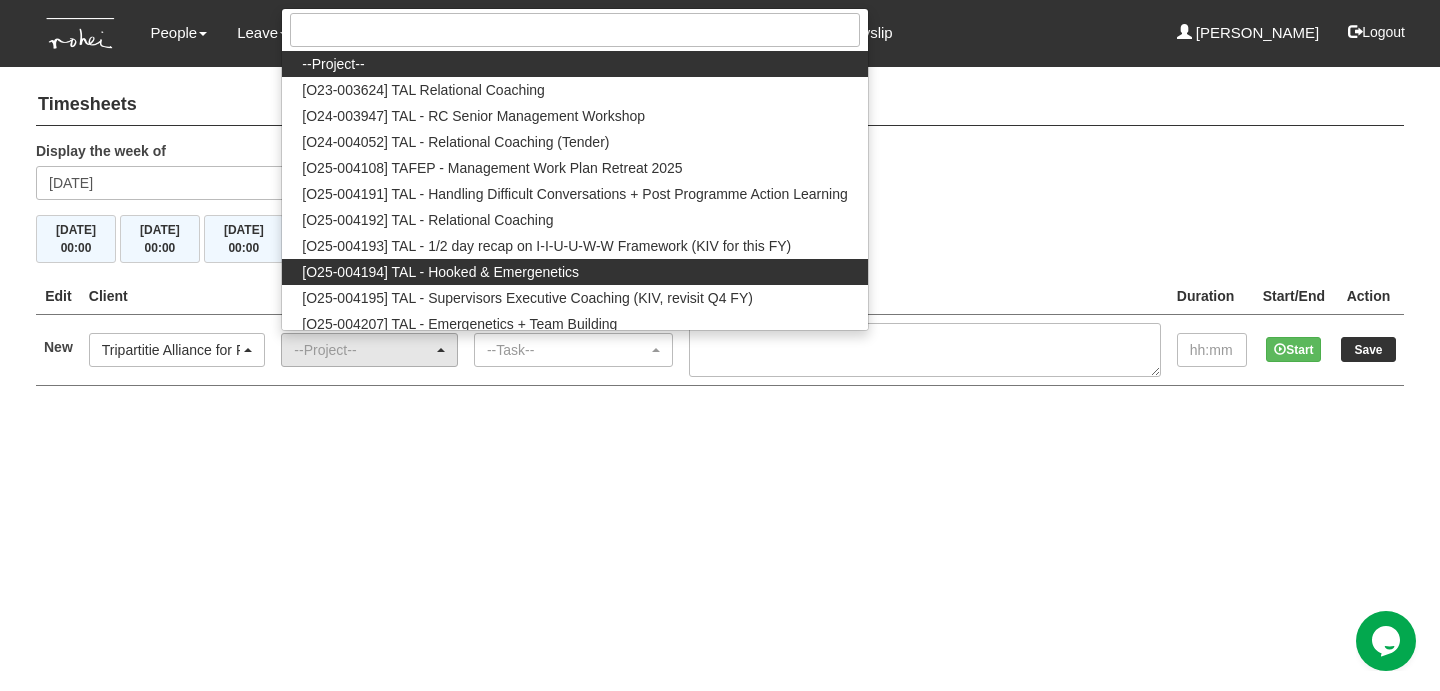 select on "2813" 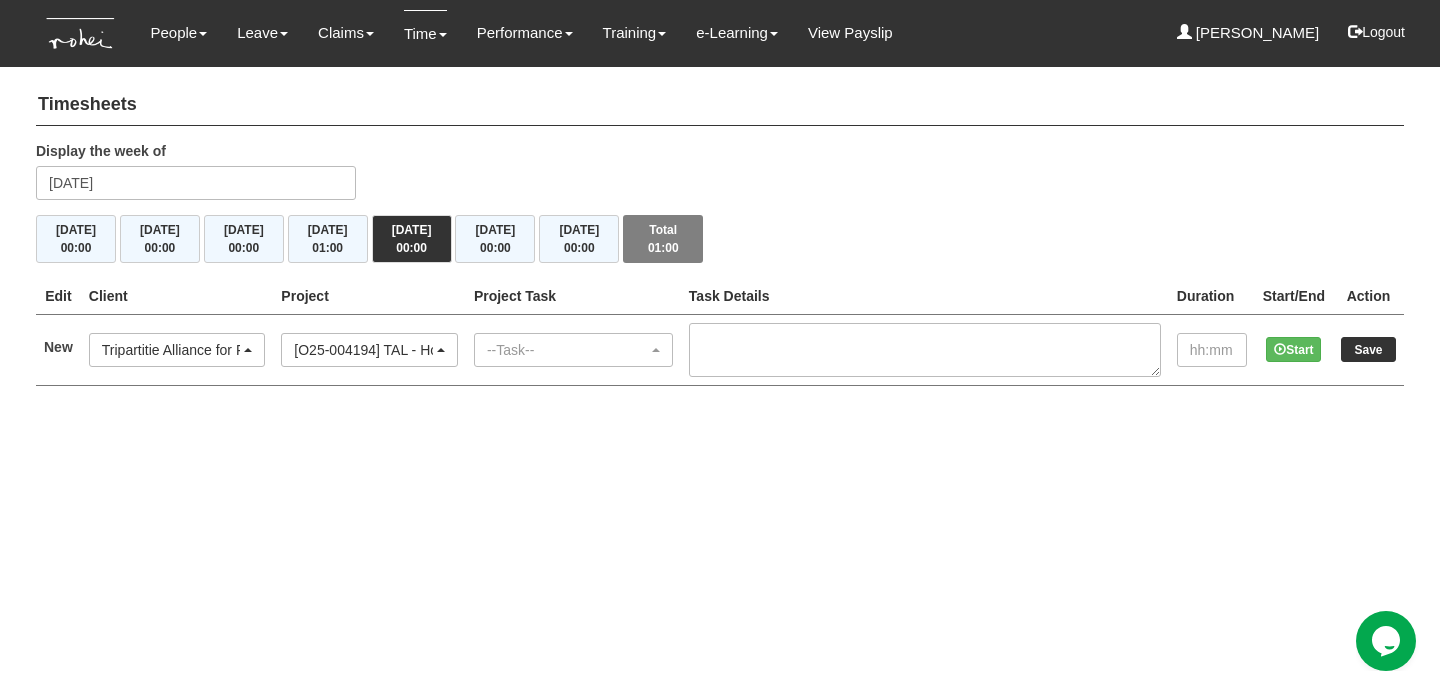 click on "--Task--
AL01 INTERNAL MEETING : INTRA / INTER DEPT (Non-chargeable)
AL02 INTERNAL MEETING : PROJECT / PRODUCT (Chargeable)
AL03 EXTERNAL MEETING : NON-CLIENT (Non-chargeable)
AL04 EXTERNAL MEETING : CLIENT (Chargeable)
AL05 CLIENT LIAISON (Non-chargeable)
AL06 RESOURCE ALLOCATION (Non-chargeable)
AL07 REPORT & PRESENTATION GENERATION (Non-chargeable)
AL08 PROCESS / SYSTEM IMPROVEMENT (Non-chargeable)
AL09 DATABASE / SYSTEM MANAGEMENT (Non-chargeable)
AL10 BUDGET & COST MANAGEMENT (Non-chargeable)
AL11 PLANNING & MANAGEMENT (Non-chargeable)
AL12 ADMINISTRATION (Non-chargeable)
AL13 ATTENDING TRAINING/ PERSONAL DEVELOPMENT(INCL LEARNING, READING & THINKING)  (ATTENDING)  (Non-chargeable)
AL14 BUILDING INTERNAL CAPABILITY (Non-chargeable)
AL15 PARTNER MANAGEMENT (Non-chargeable)
AL16 BUSINESS CONTINUITY PLANNING (BCP) (Non-chargeable)
BD01 CLIENT/SECTORAL RESEARCH (Non-chargeable)
BD02 MEETING PREP (Non-chargeable)" at bounding box center [573, 349] 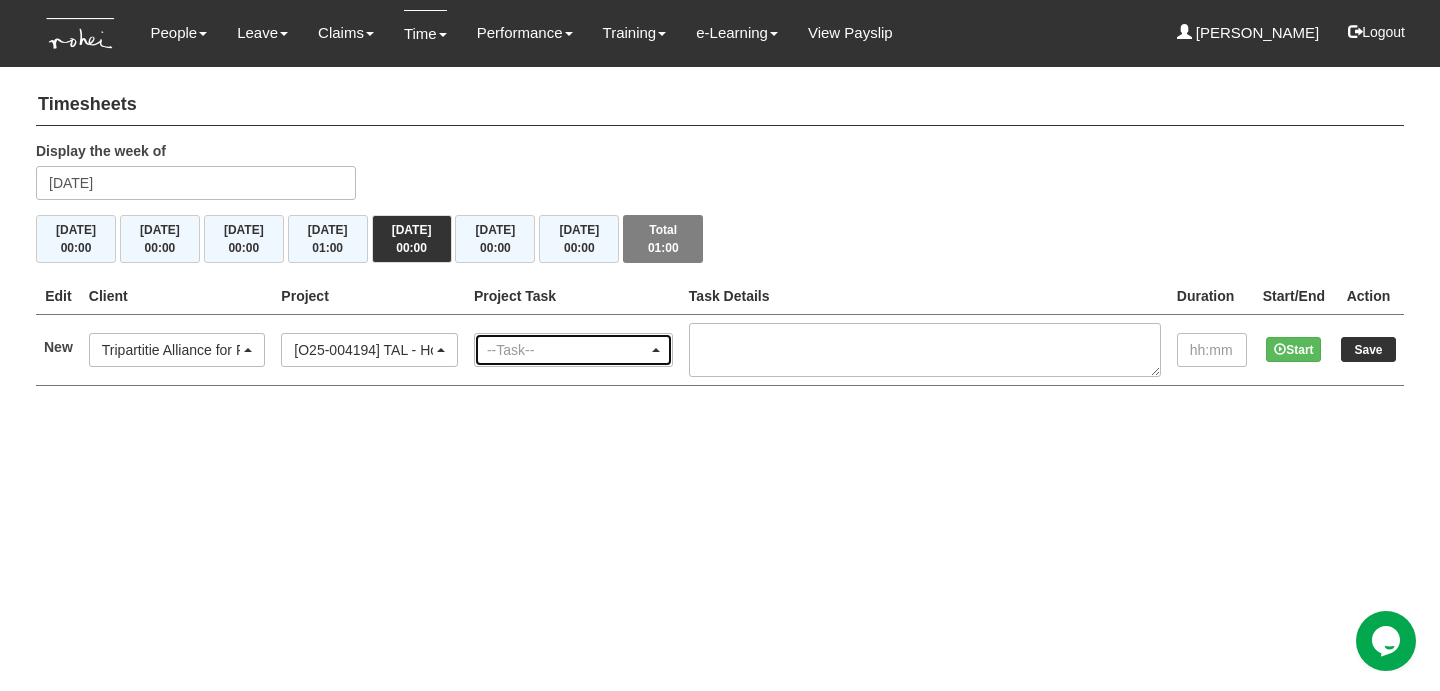 click on "--Task--" at bounding box center [573, 350] 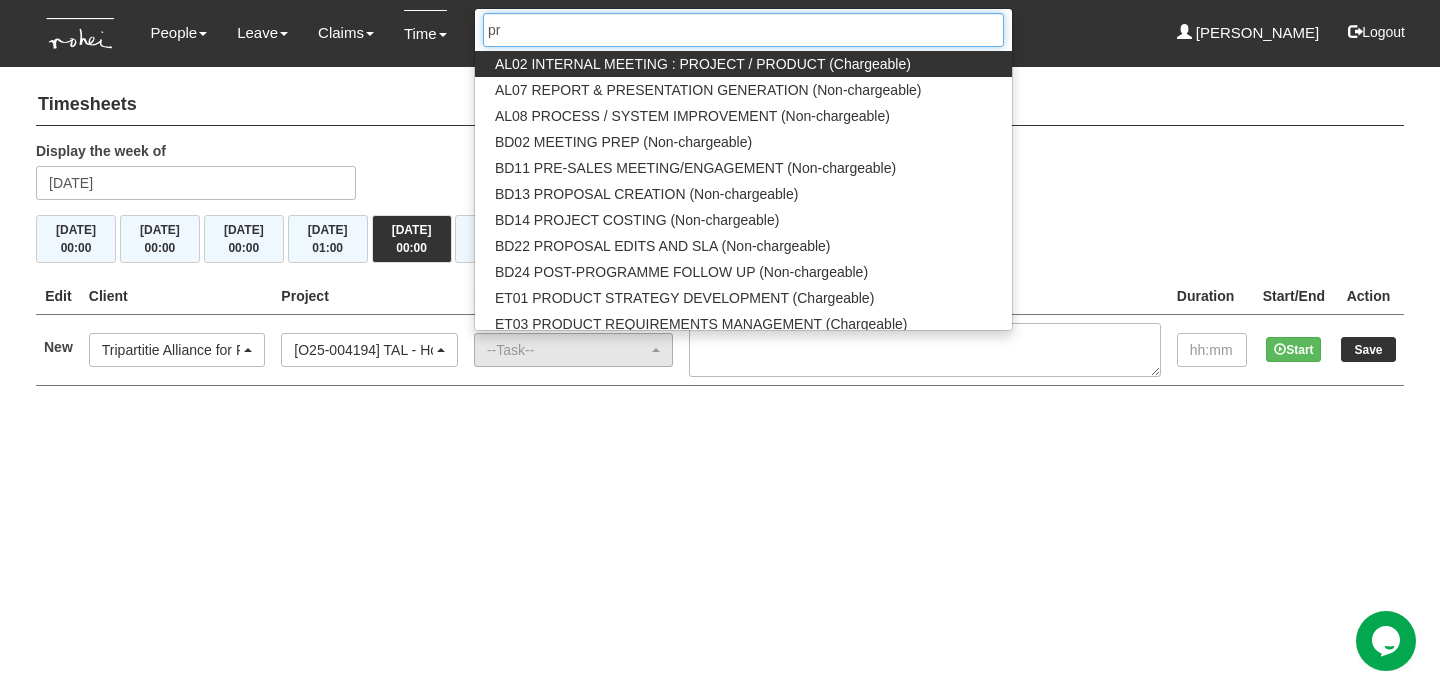 type on "pre" 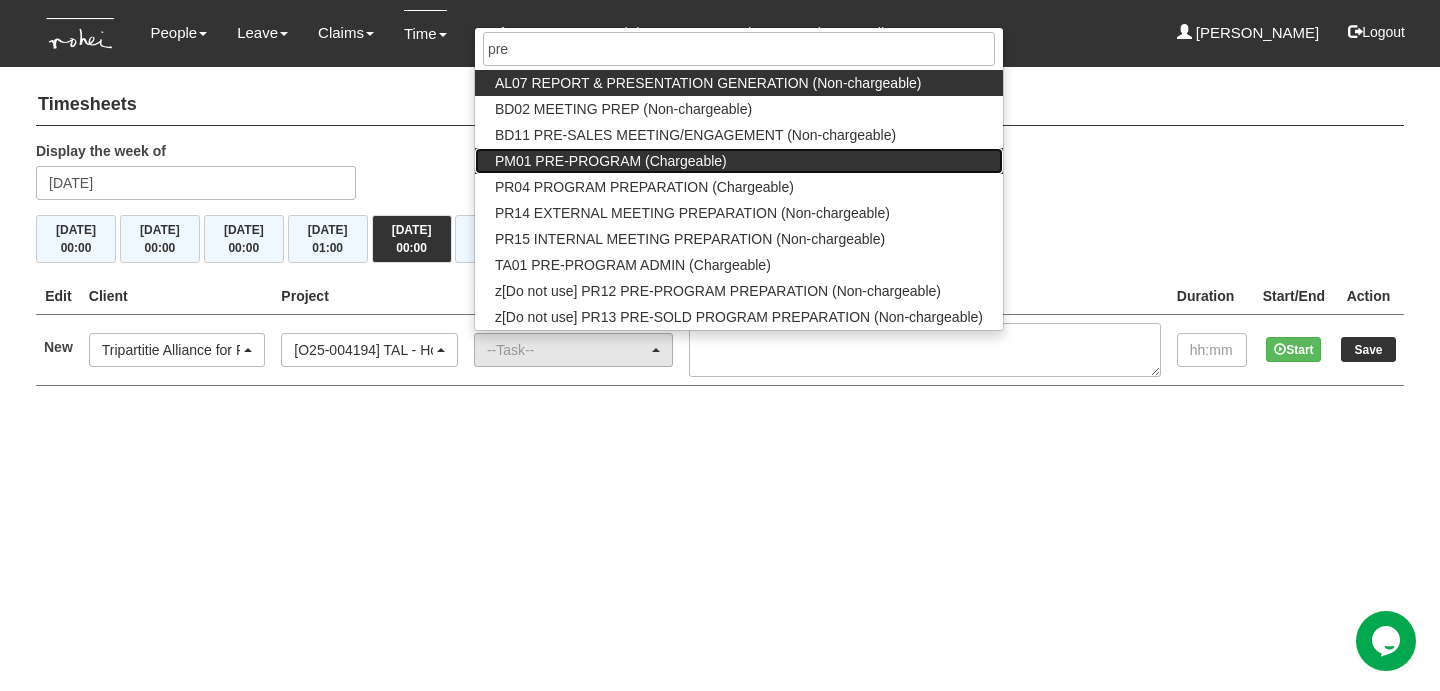 click on "PM01 PRE-PROGRAM (Chargeable)" at bounding box center [611, 161] 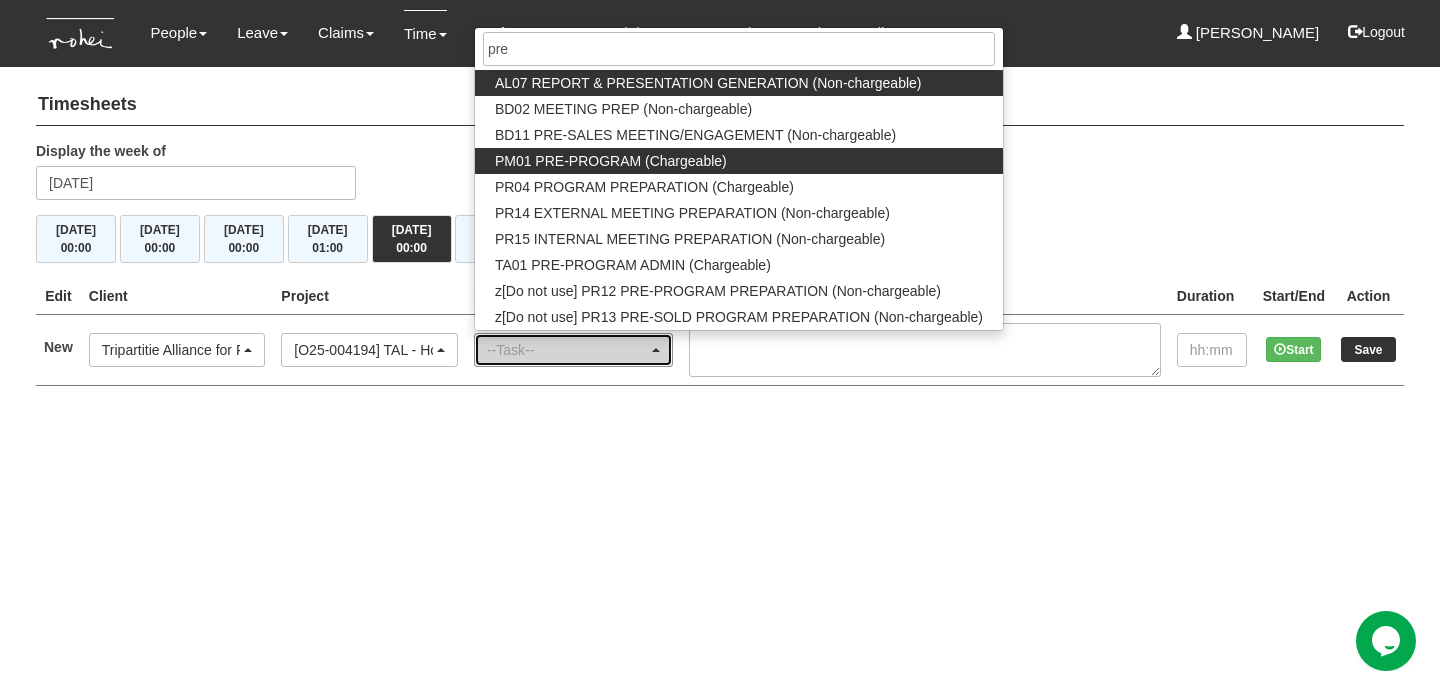select on "162" 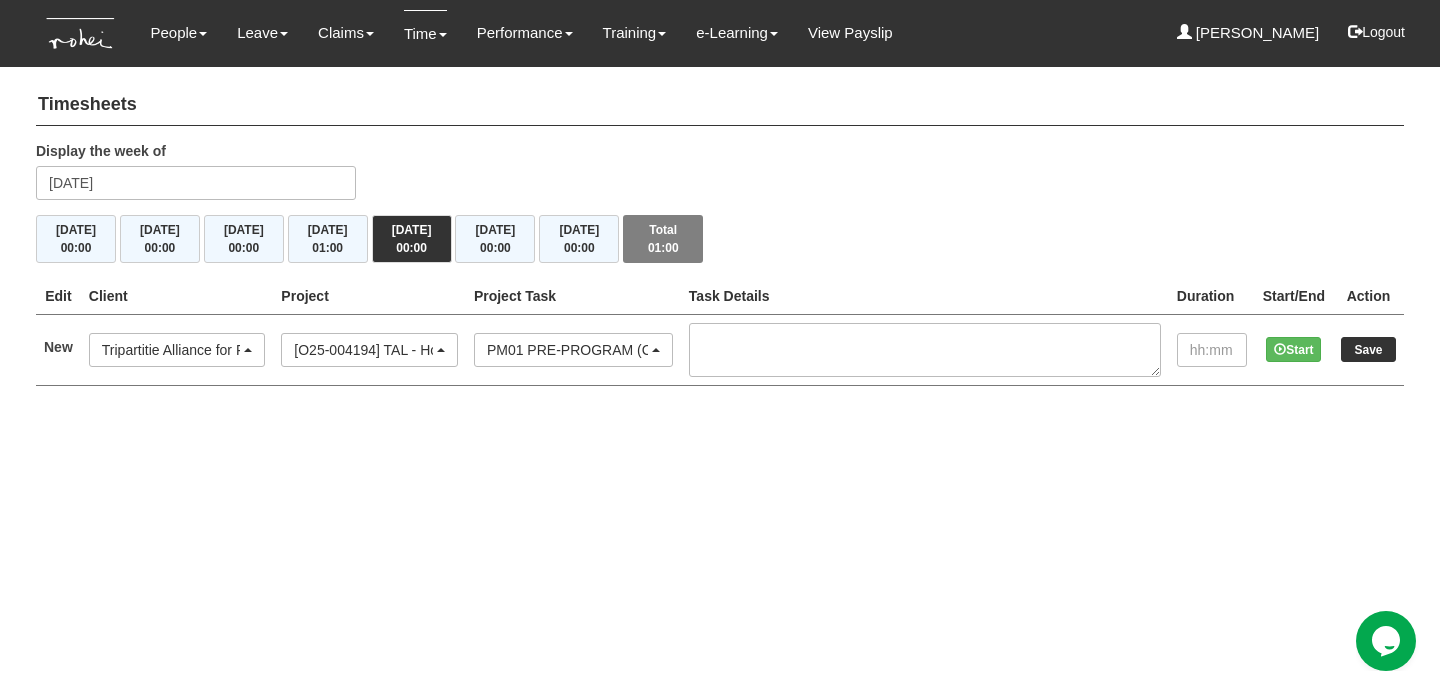 click at bounding box center [925, 349] 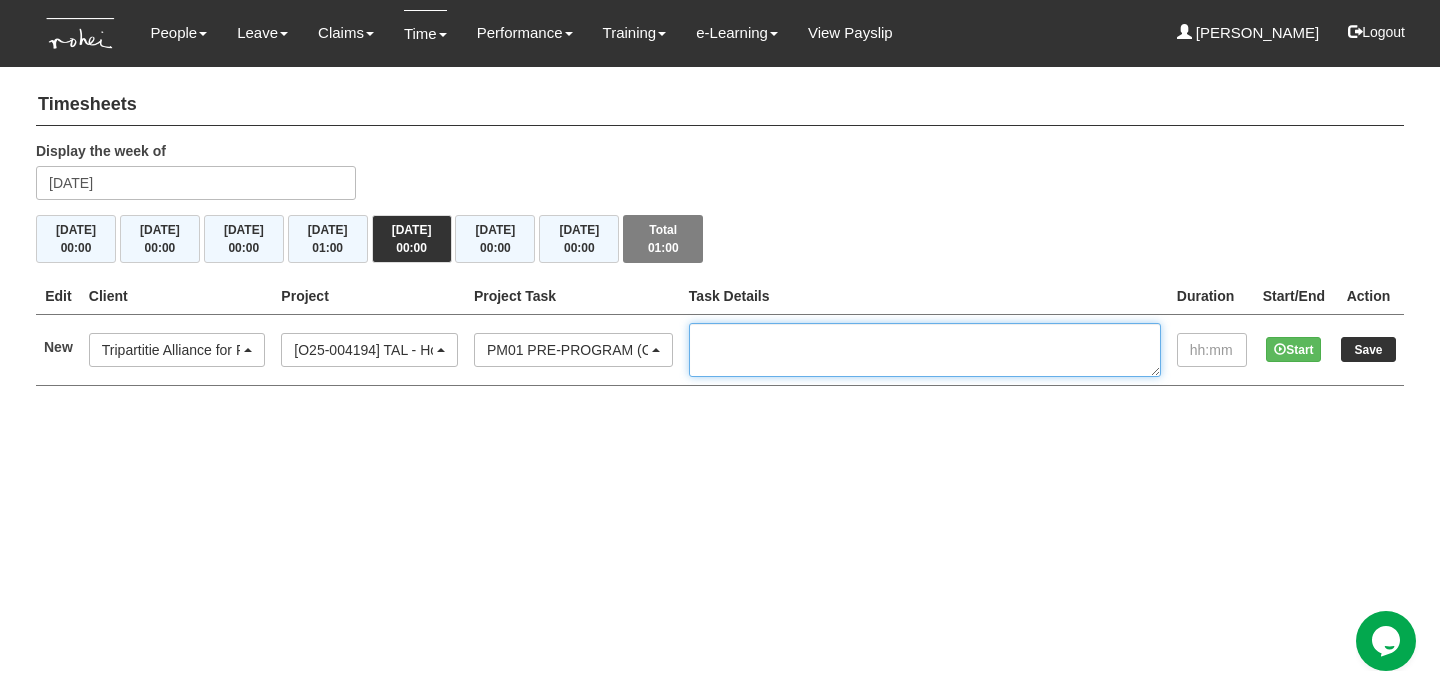 click at bounding box center [925, 350] 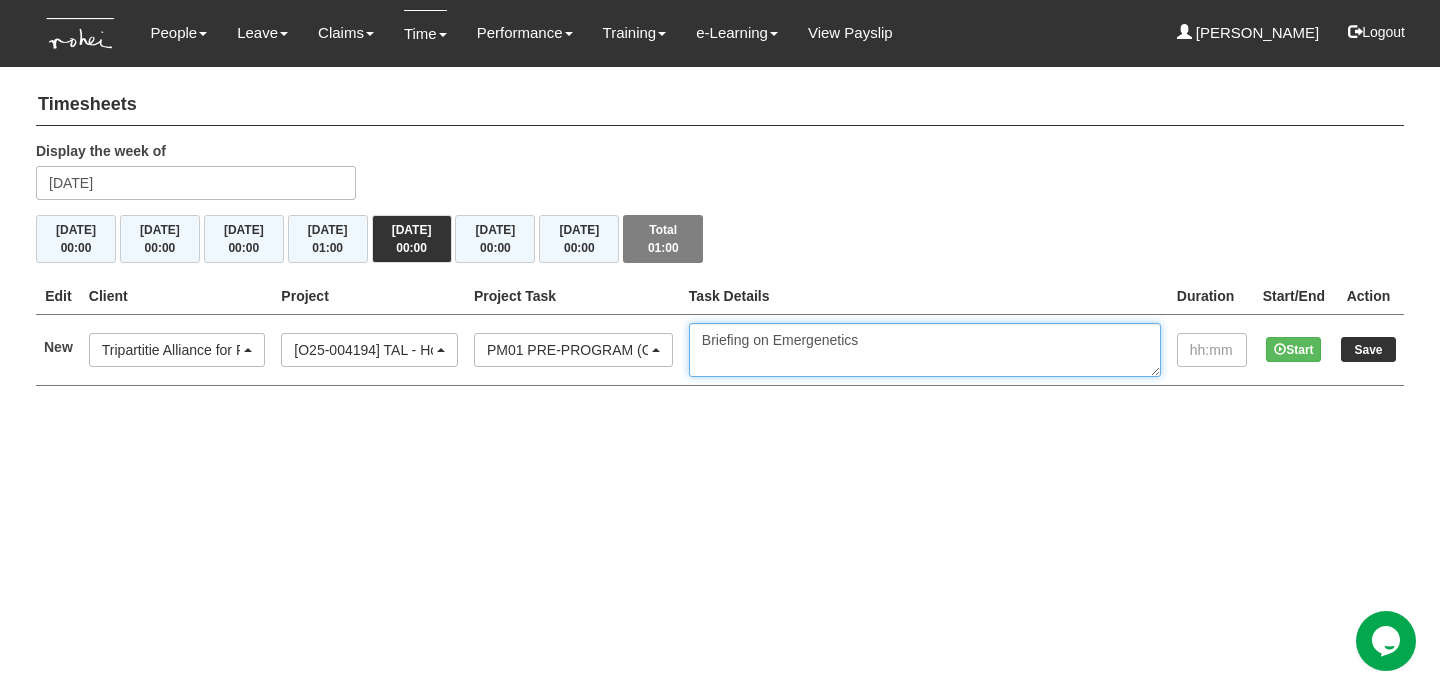 type on "Briefing on Emergenetics" 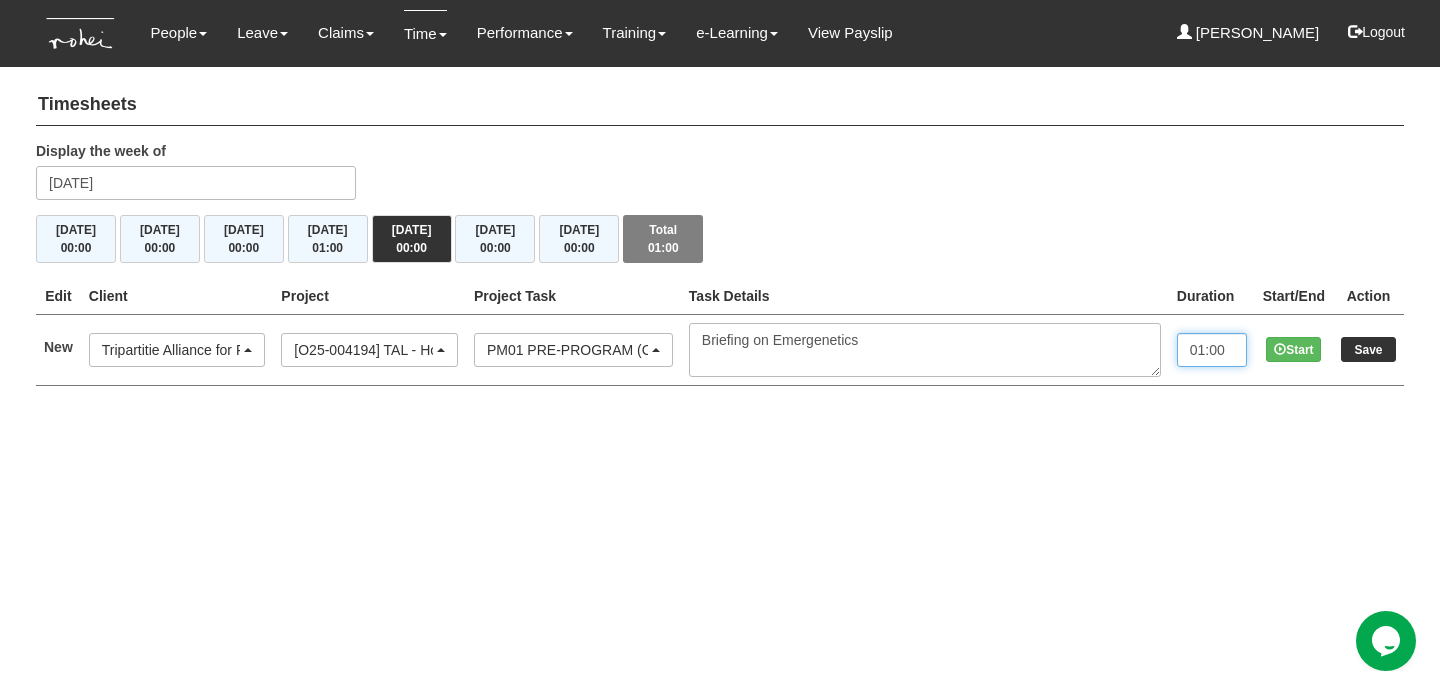type on "01:00" 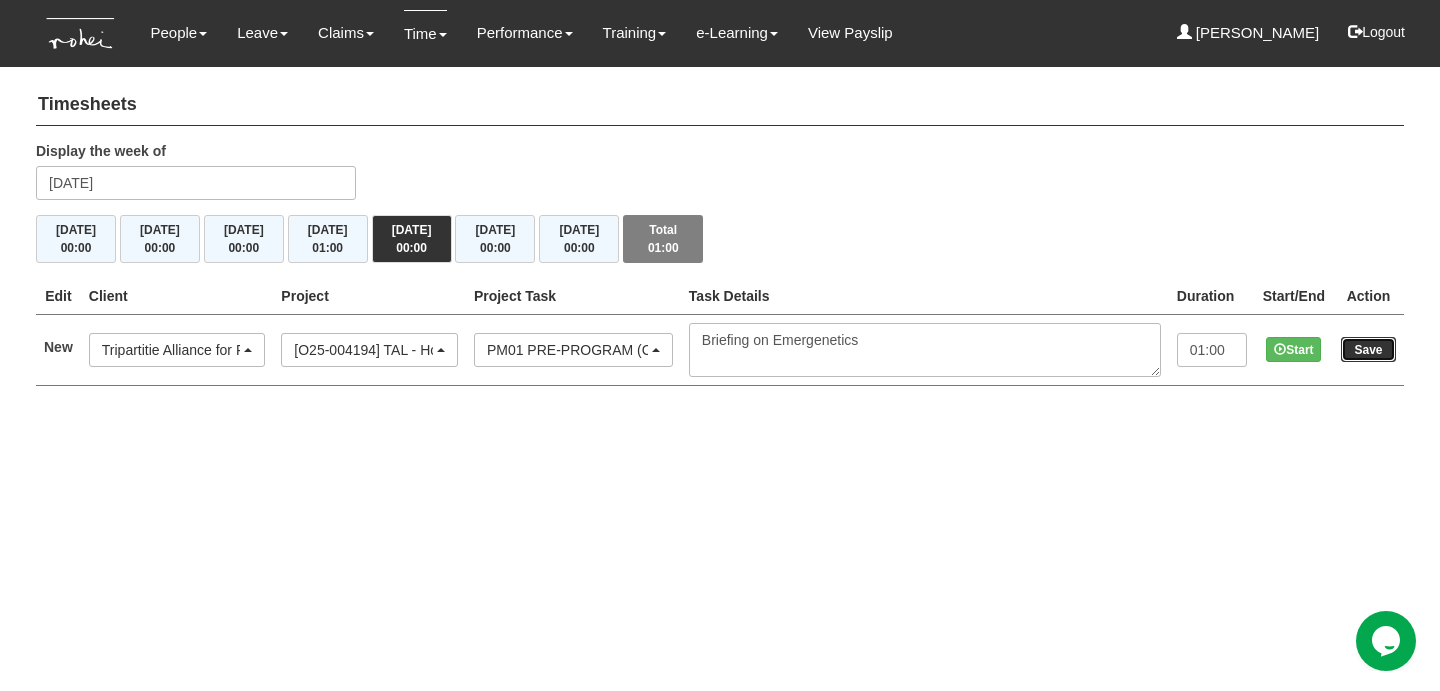click on "Save" at bounding box center (1368, 349) 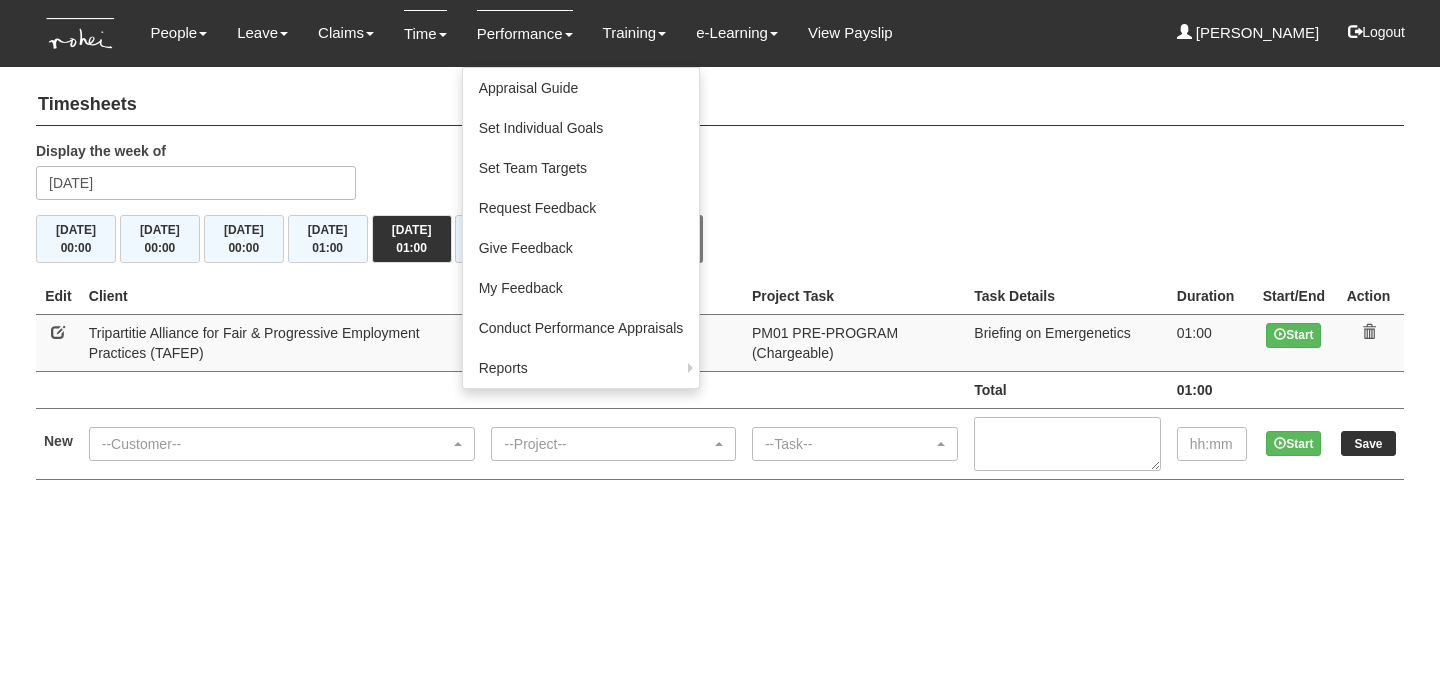 scroll, scrollTop: 0, scrollLeft: 0, axis: both 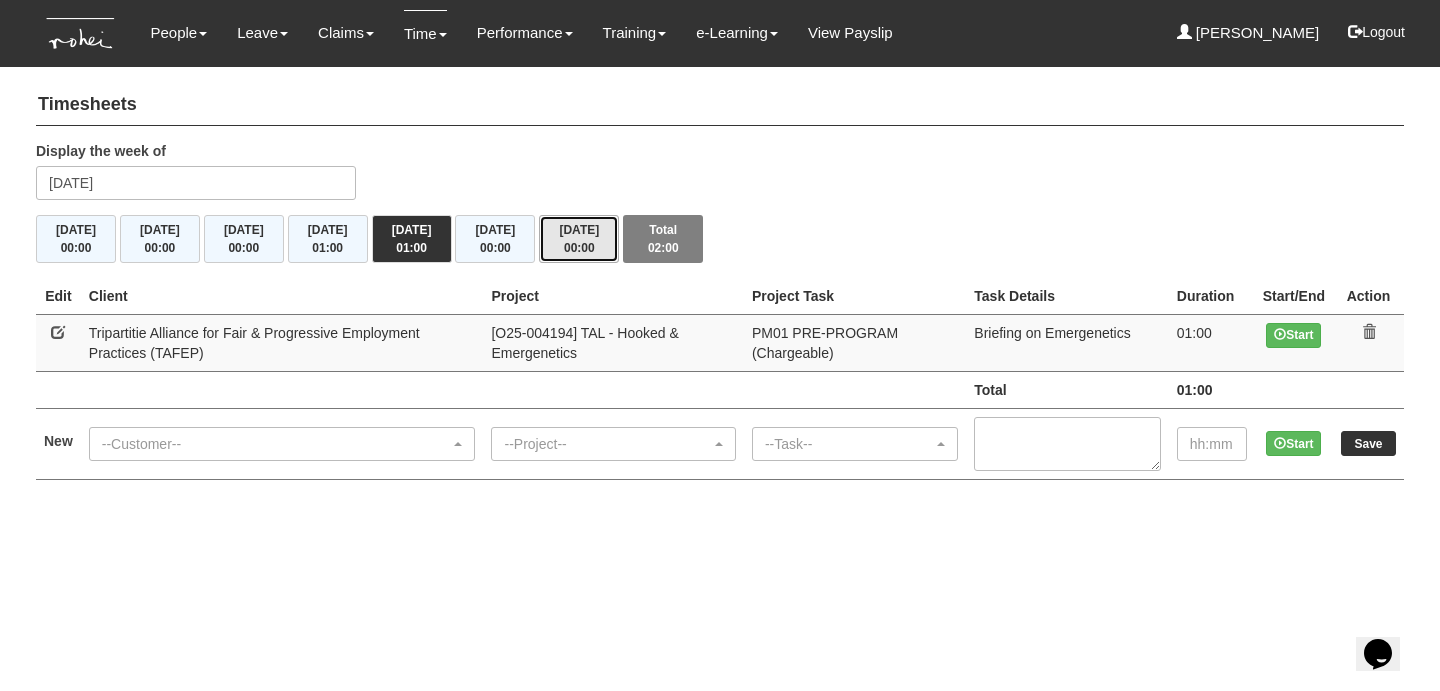 click on "[DATE] 00:00" at bounding box center [579, 239] 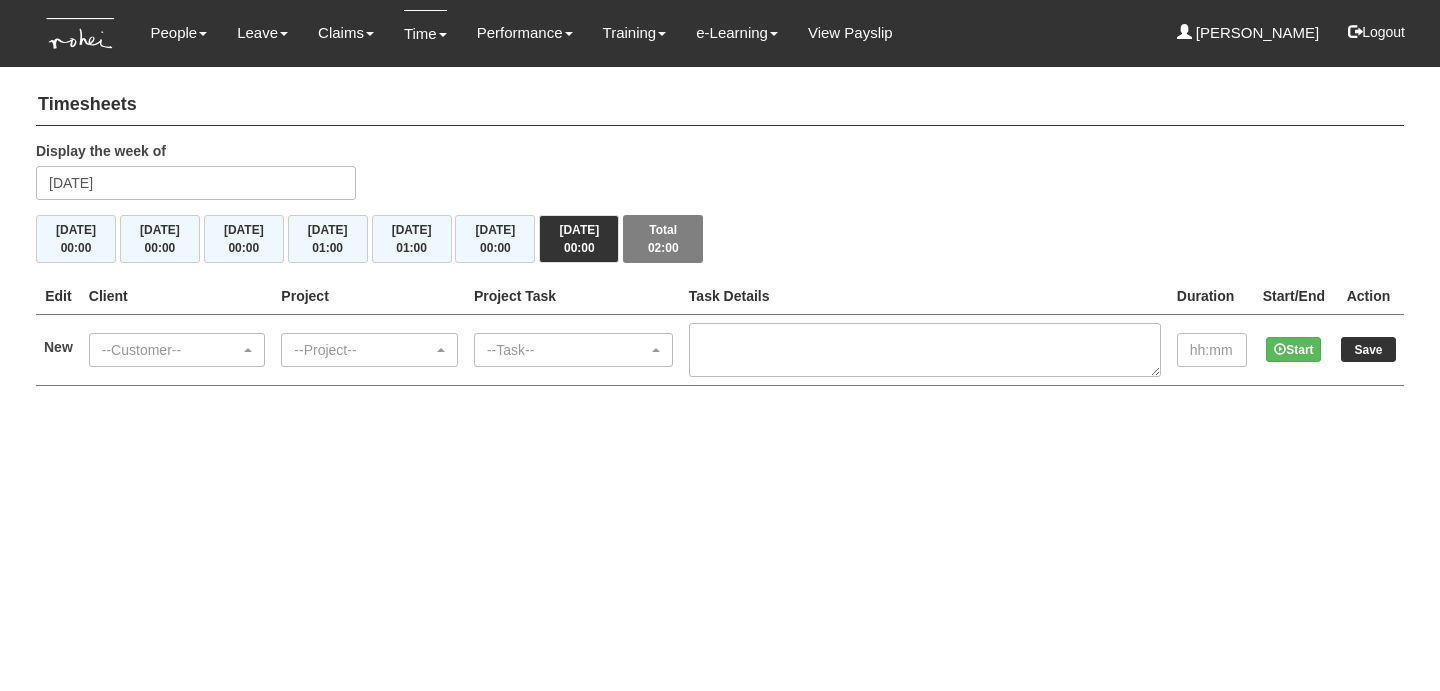 scroll, scrollTop: 0, scrollLeft: 0, axis: both 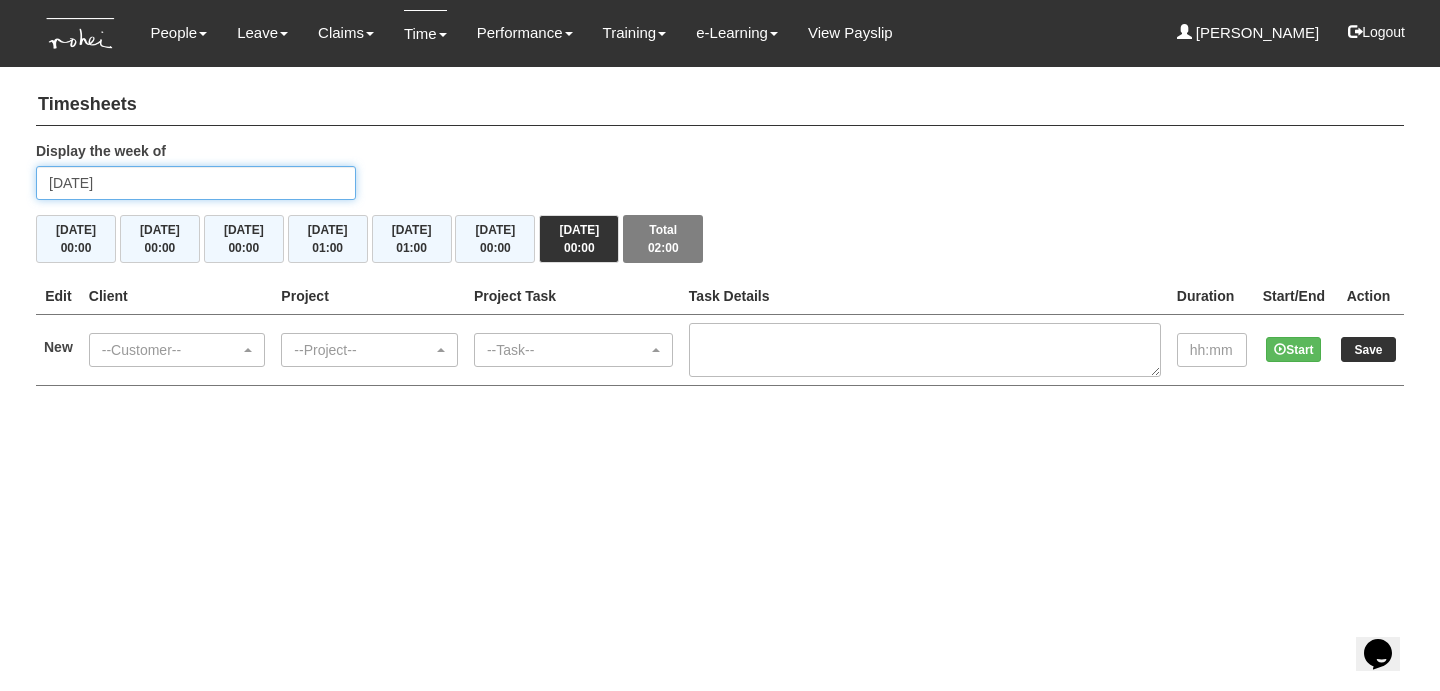 click on "[DATE]" at bounding box center [196, 183] 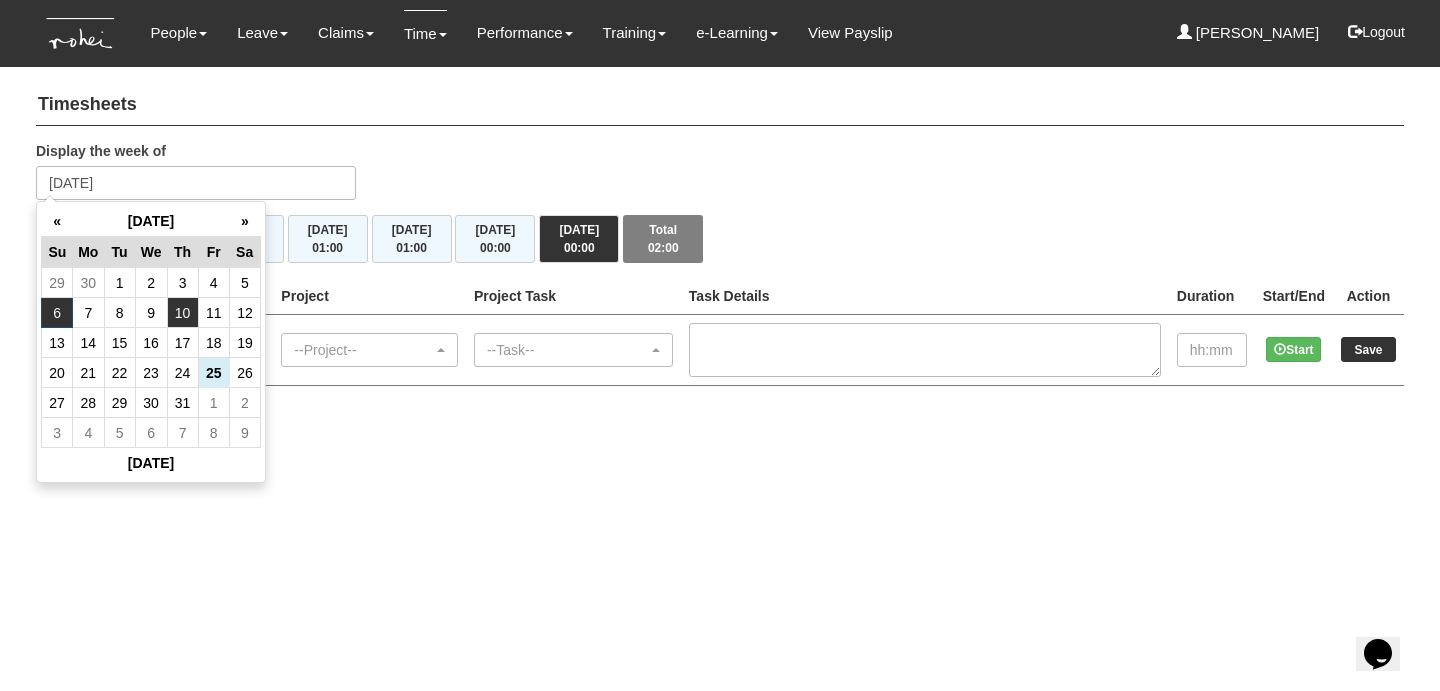 click on "10" at bounding box center [182, 313] 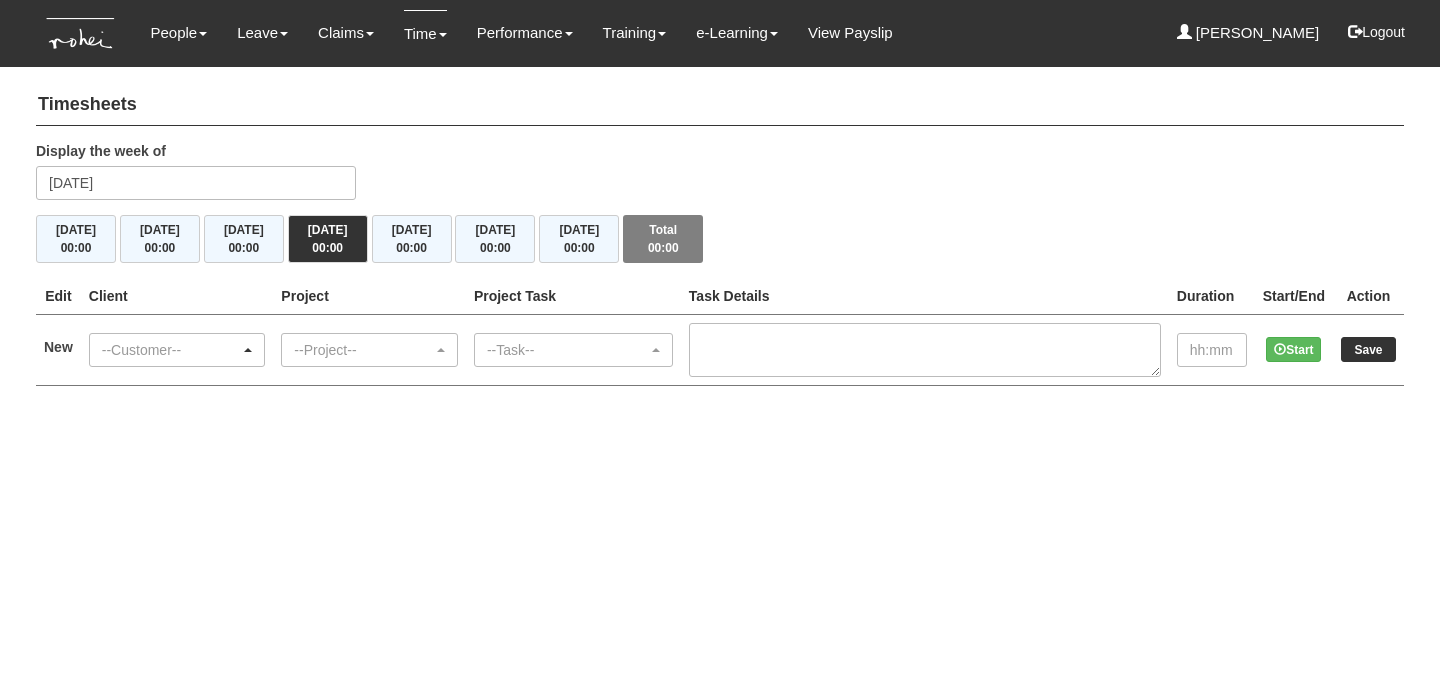 scroll, scrollTop: 0, scrollLeft: 0, axis: both 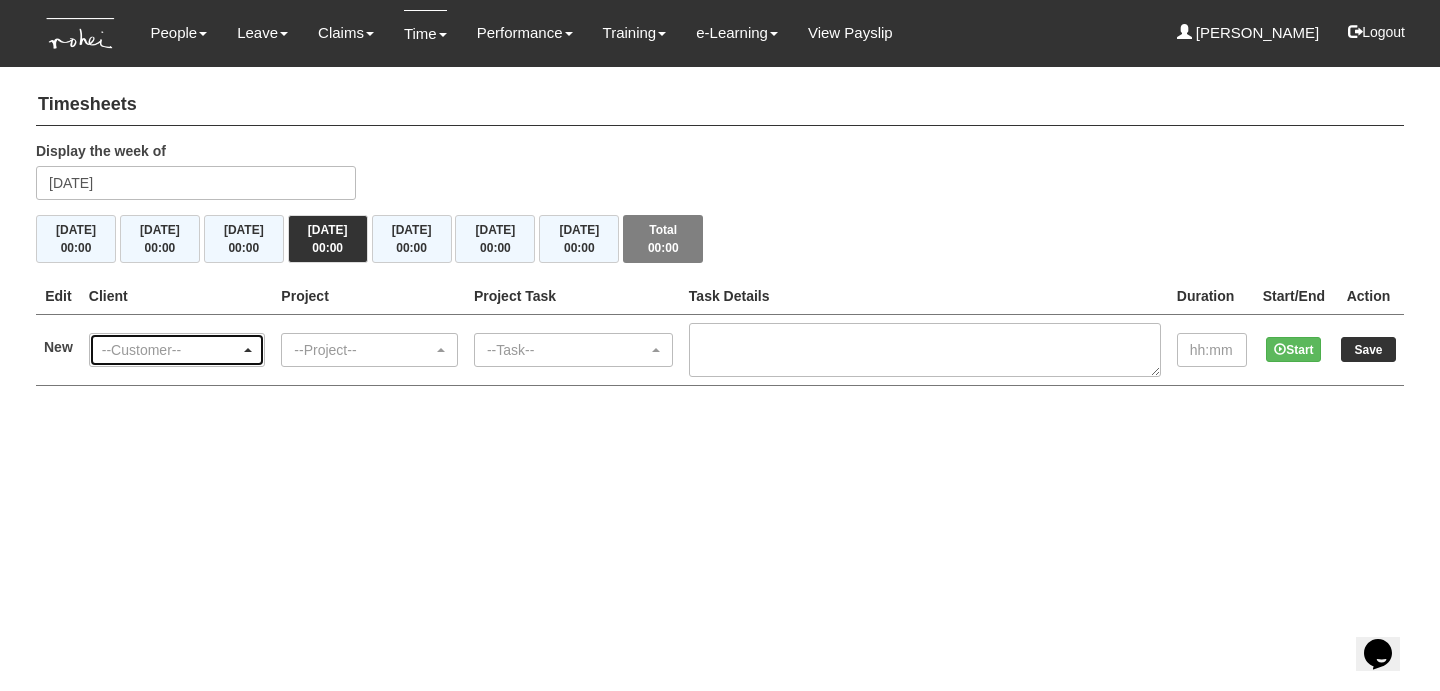 click on "--Customer--" at bounding box center [177, 350] 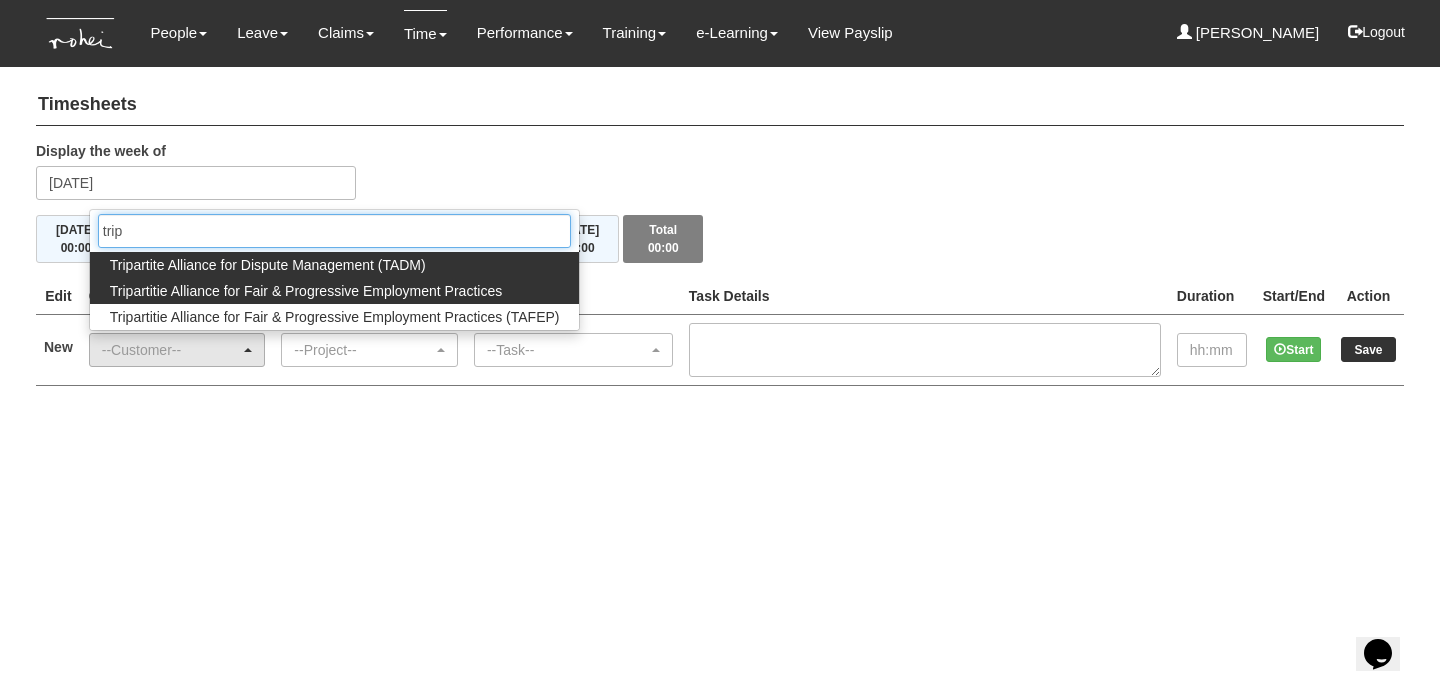 type on "trip" 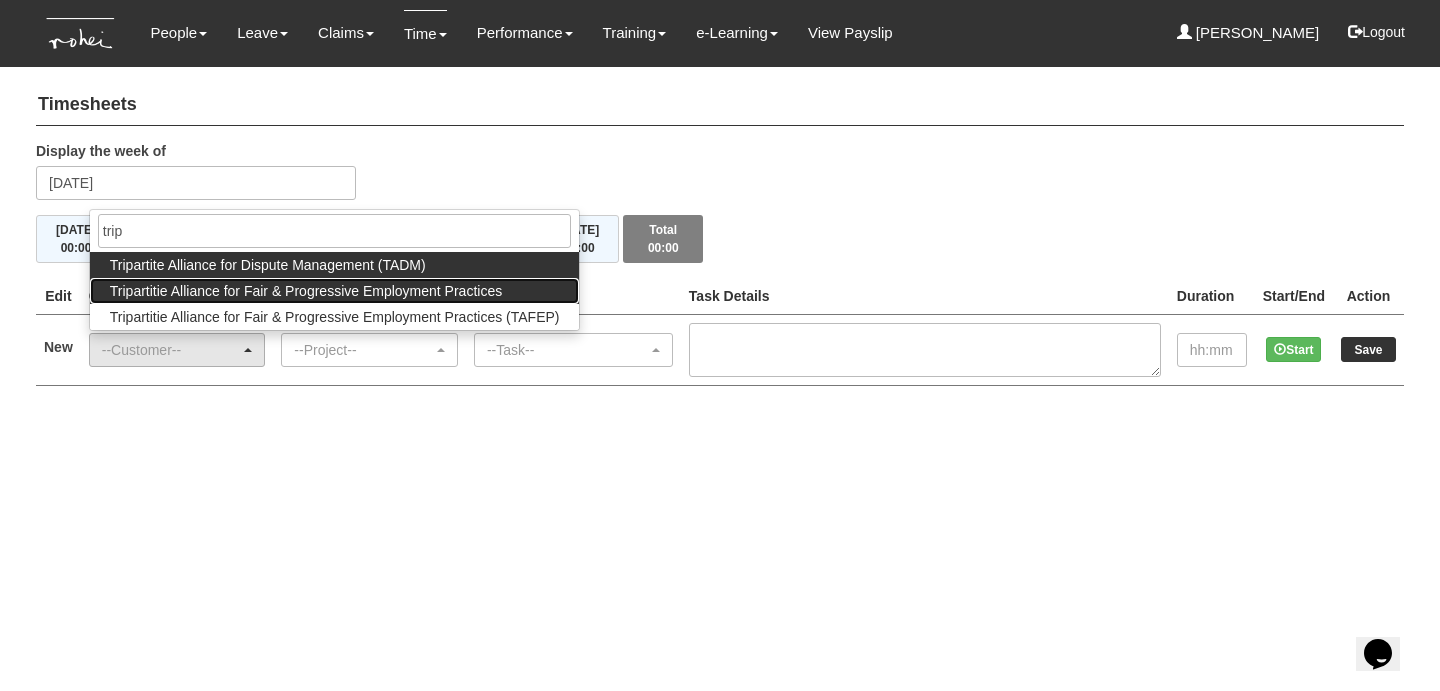 click on "Tripartitie Alliance for Fair & Progressive Employment Practices" at bounding box center (335, 291) 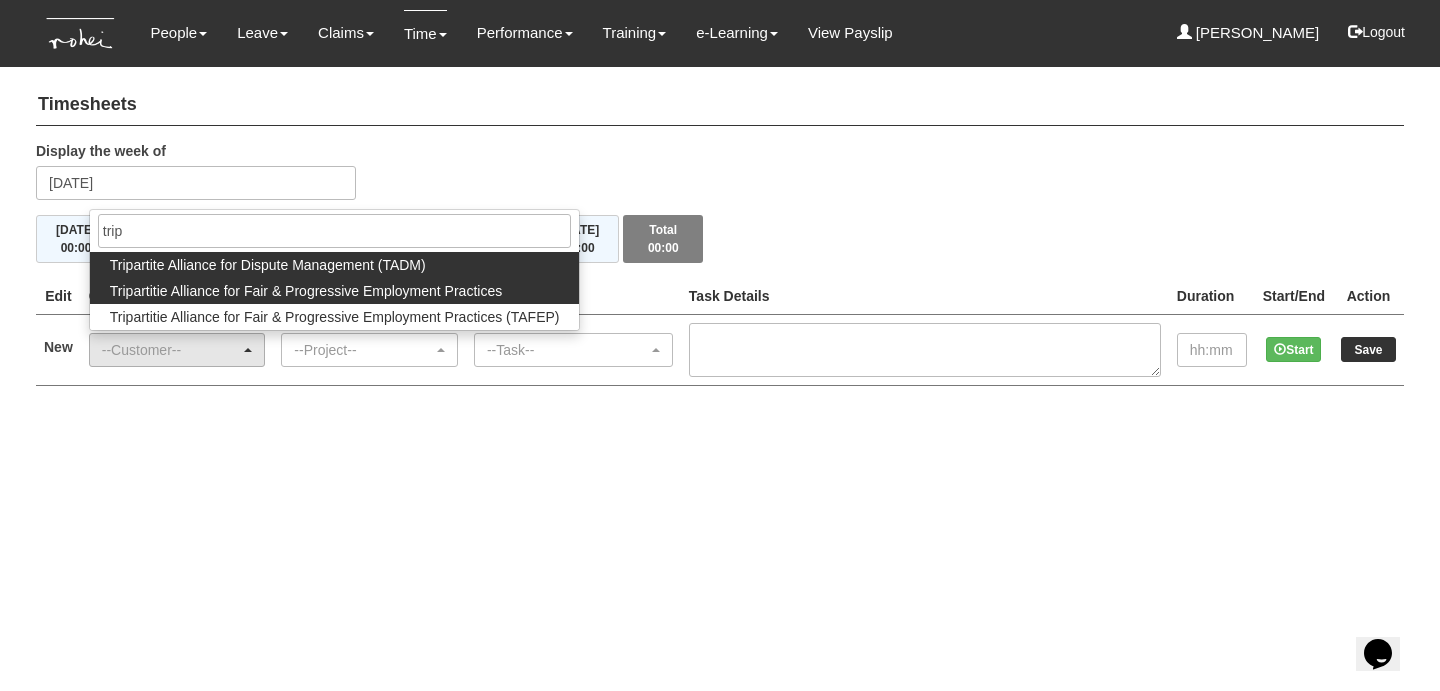 select on "159" 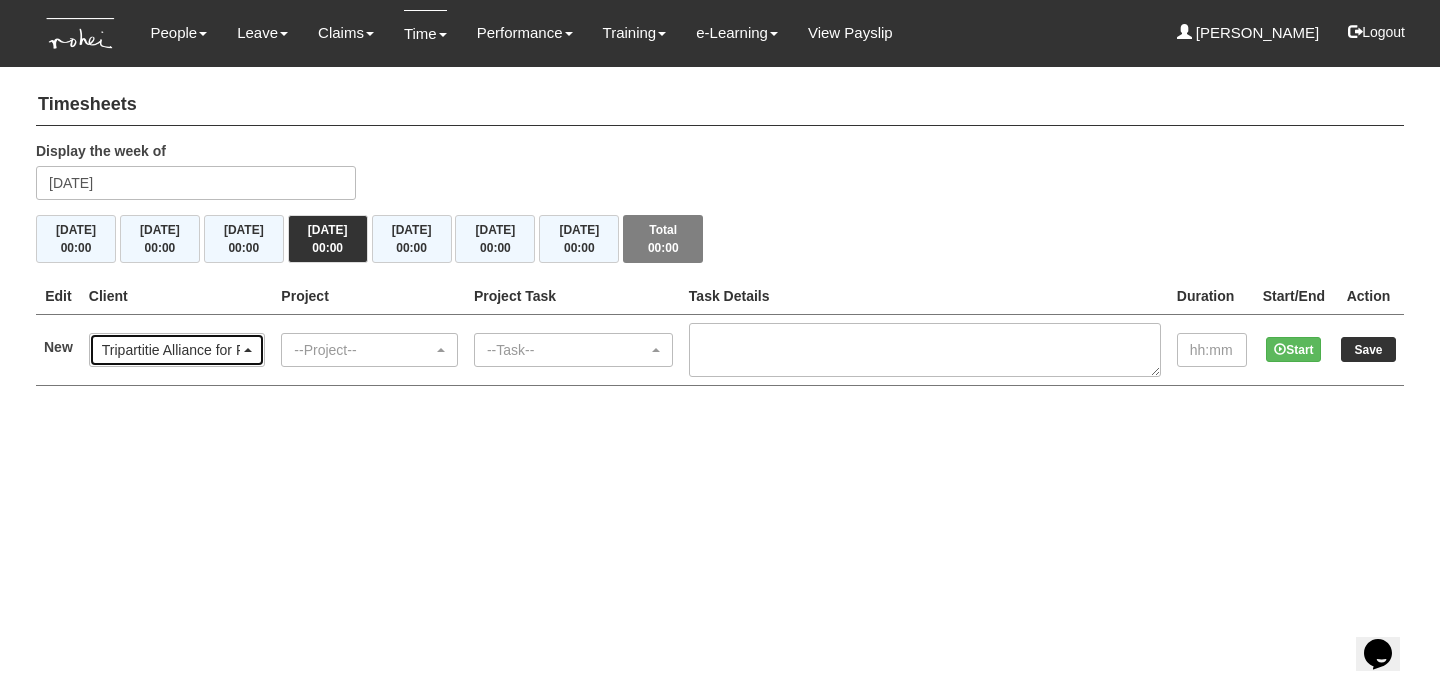 click on "Tripartitie Alliance for Fair & Progressive Employment Practices" at bounding box center (177, 350) 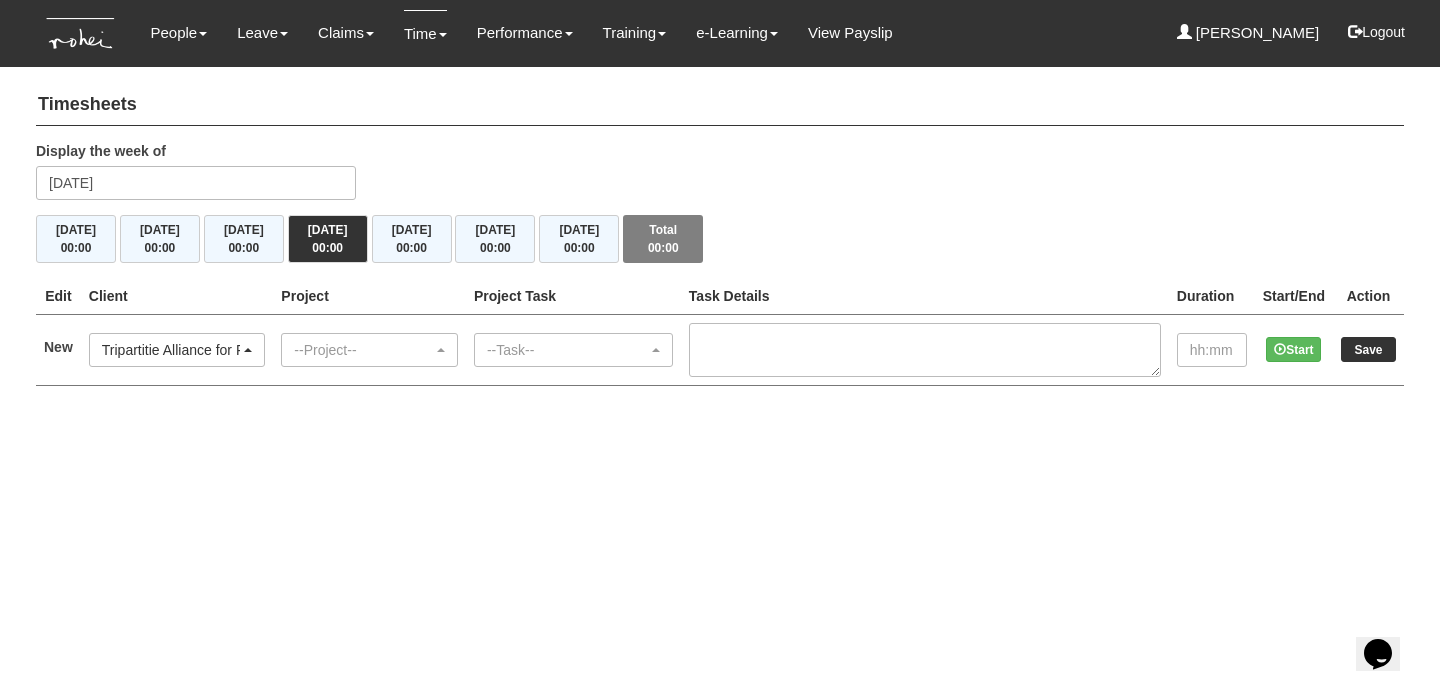 type 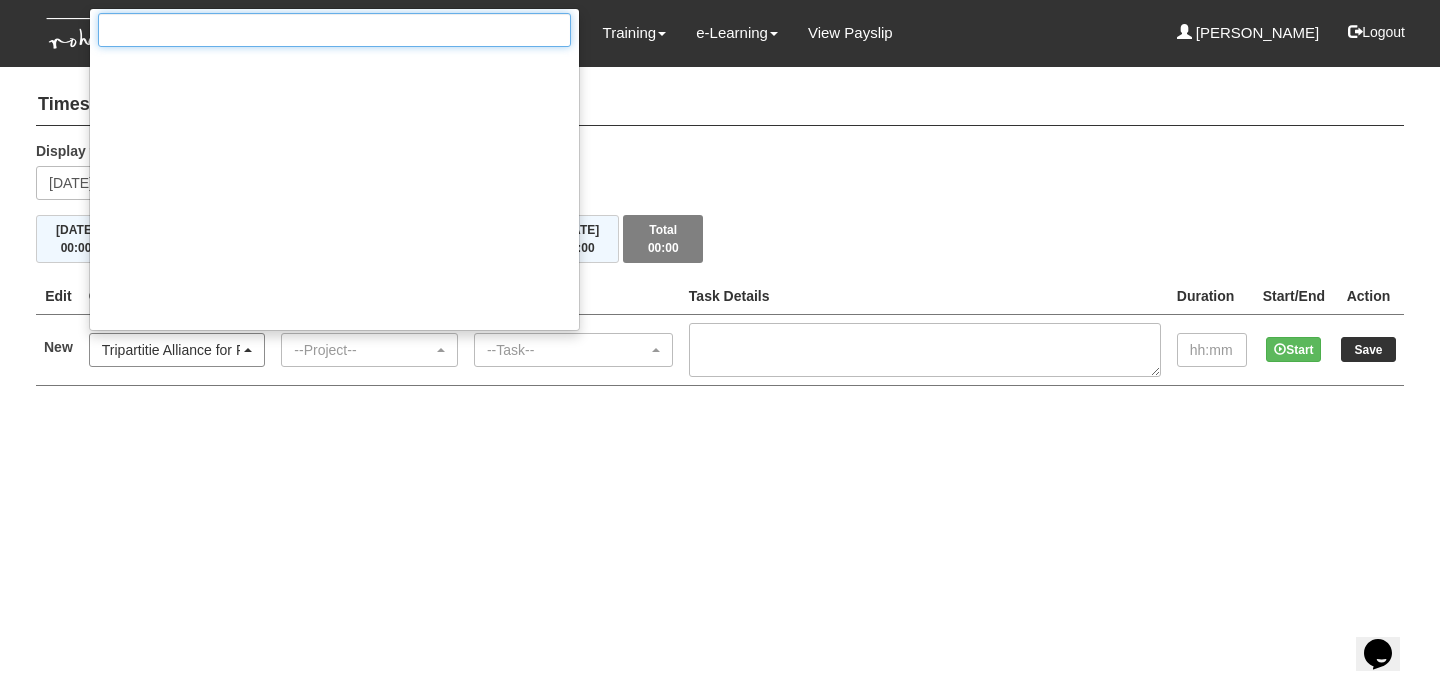 scroll, scrollTop: 19893, scrollLeft: 0, axis: vertical 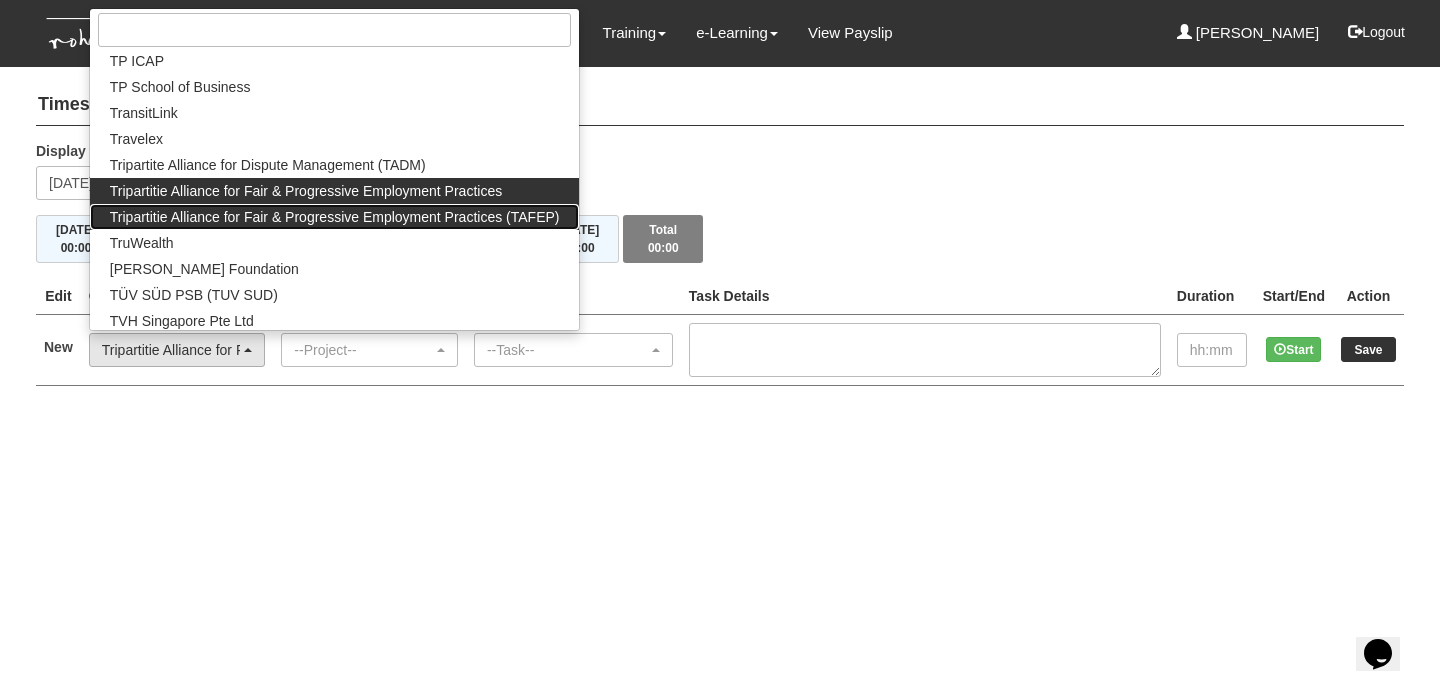 click on "Tripartitie Alliance for Fair & Progressive Employment Practices (TAFEP)" at bounding box center (335, 217) 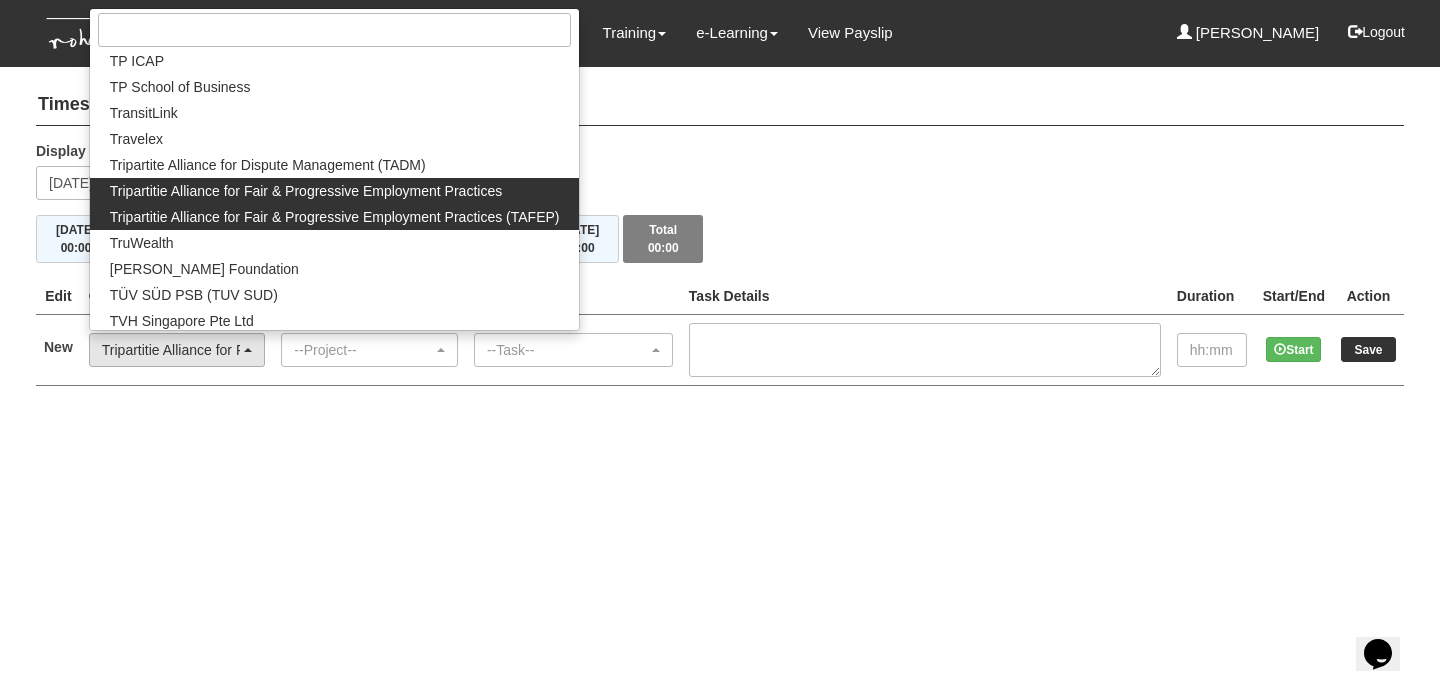 select on "753" 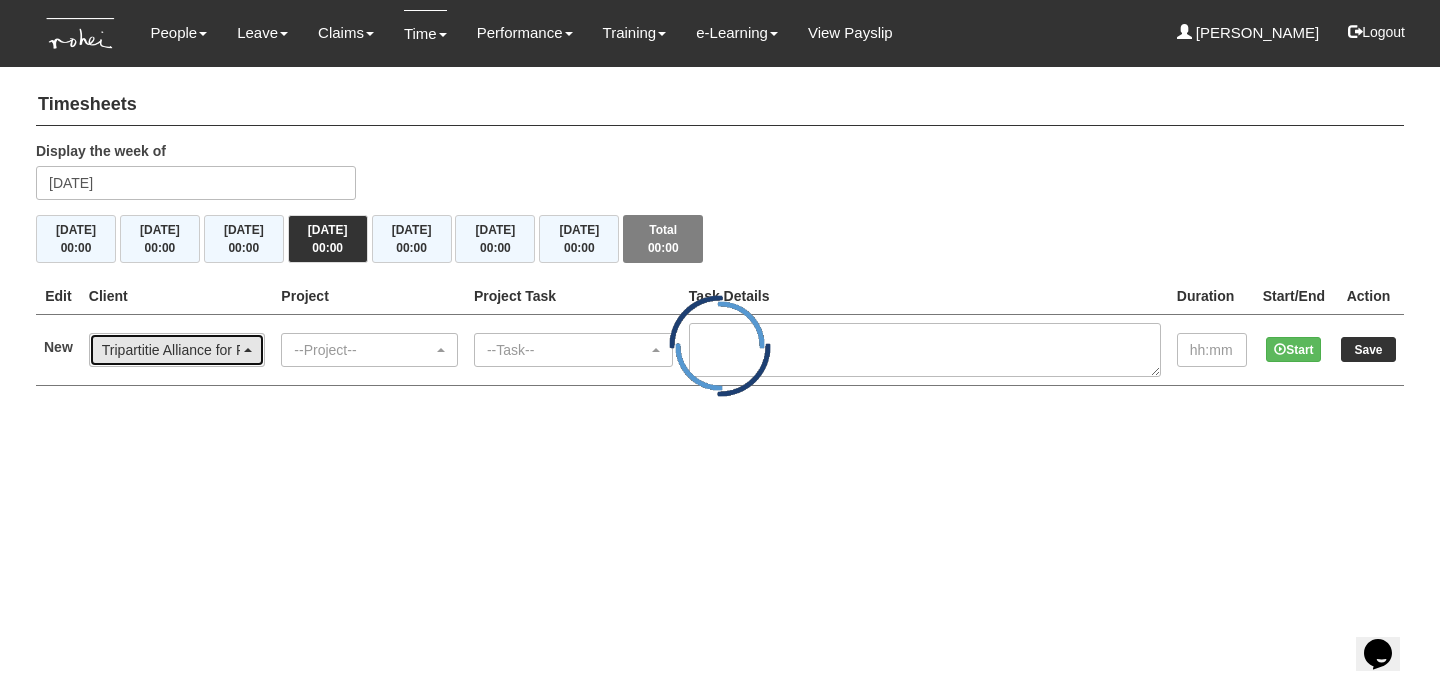 scroll, scrollTop: 0, scrollLeft: 0, axis: both 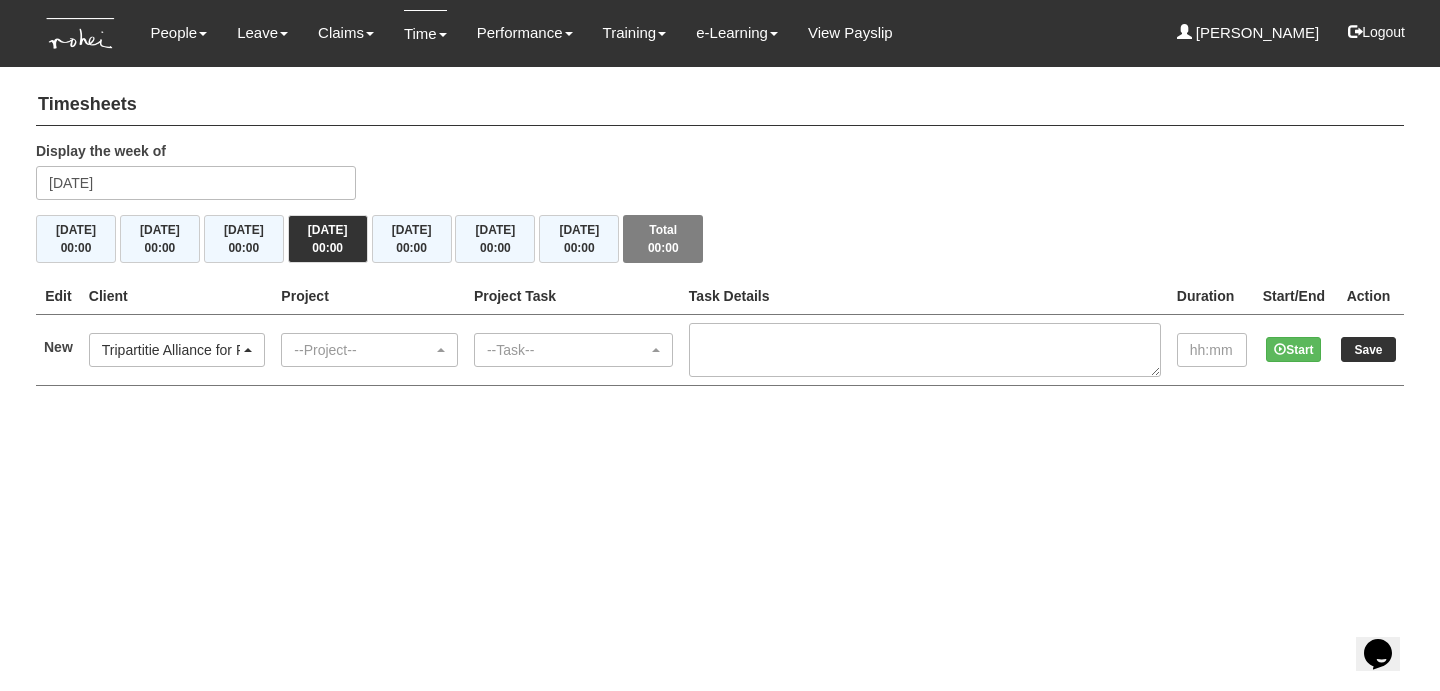 click on "--Project-- [O23-003624] TAL Relational Coaching [O24-003947] TAL - RC Senior Management Workshop [O24-004052] TAL - Relational Coaching (Tender) [O25-004108] TAFEP - Management Work Plan Retreat 2025 [O25-004191] TAL - Handling Difficult Conversations + Post Programme Action Learning [O25-004192] TAL - Relational Coaching [O25-004193] TAL - 1/2 day recap on I-I-U-U-W-W Framework (KIV for this FY) [O25-004194] TAL - Hooked & Emergenetics [O25-004195] TAL - Supervisors Executive Coaching (KIV, revisit Q4 FY) [O25-004207] TAL - Emergenetics + Team Building --Project--" at bounding box center [369, 349] 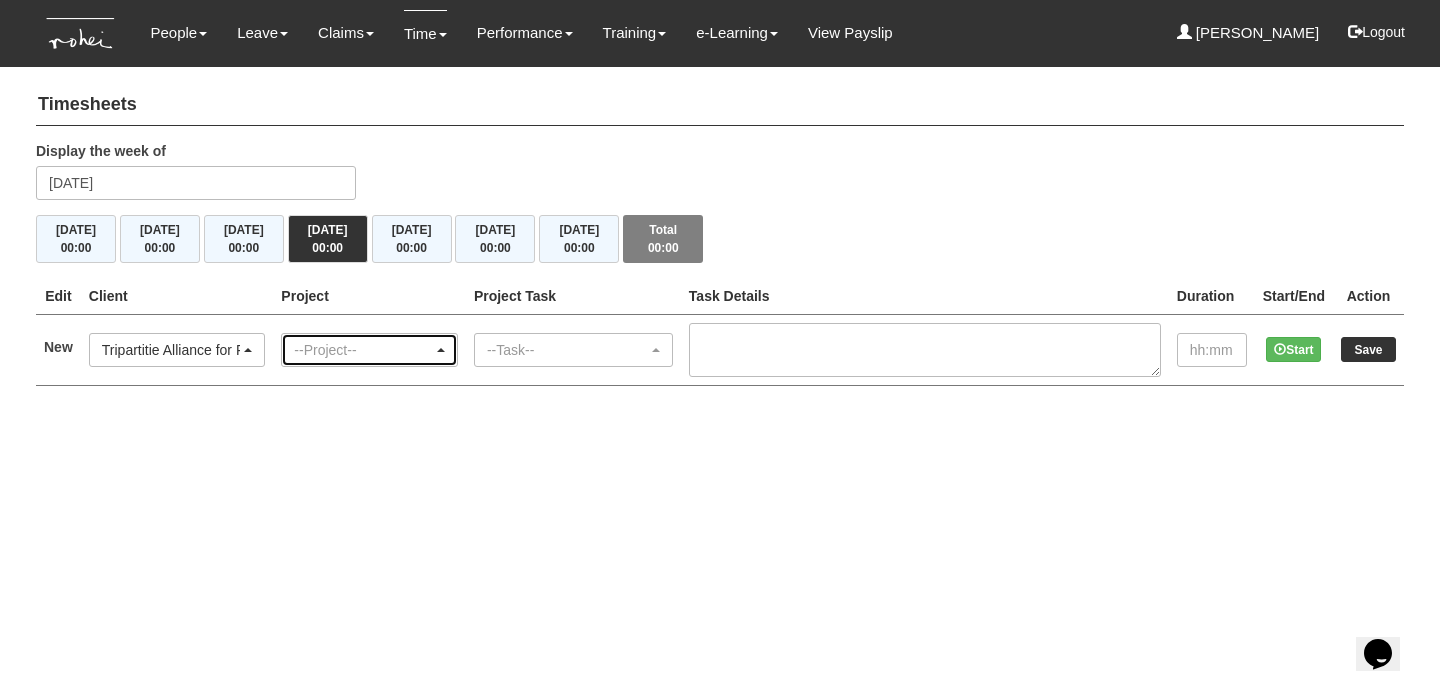 click on "--Project--" at bounding box center [363, 350] 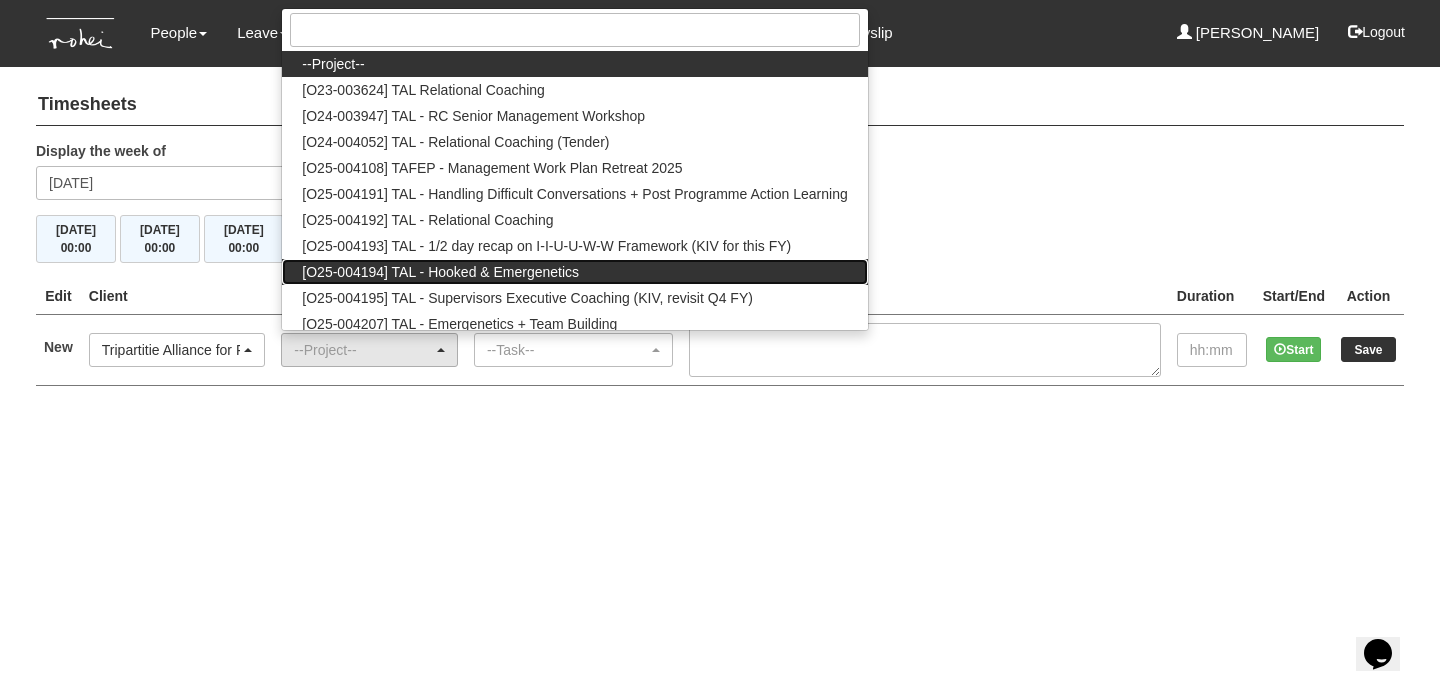 click on "[O25-004194] TAL - Hooked & Emergenetics" at bounding box center (440, 272) 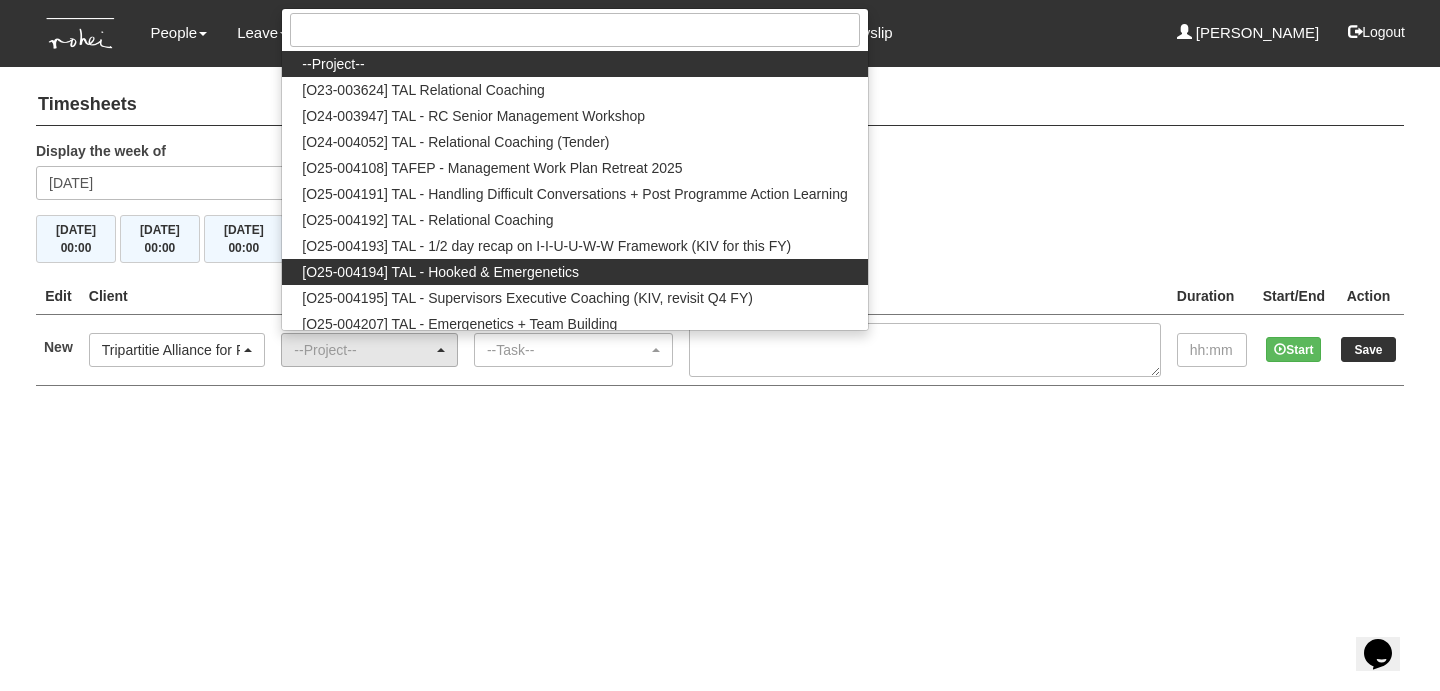 select on "2813" 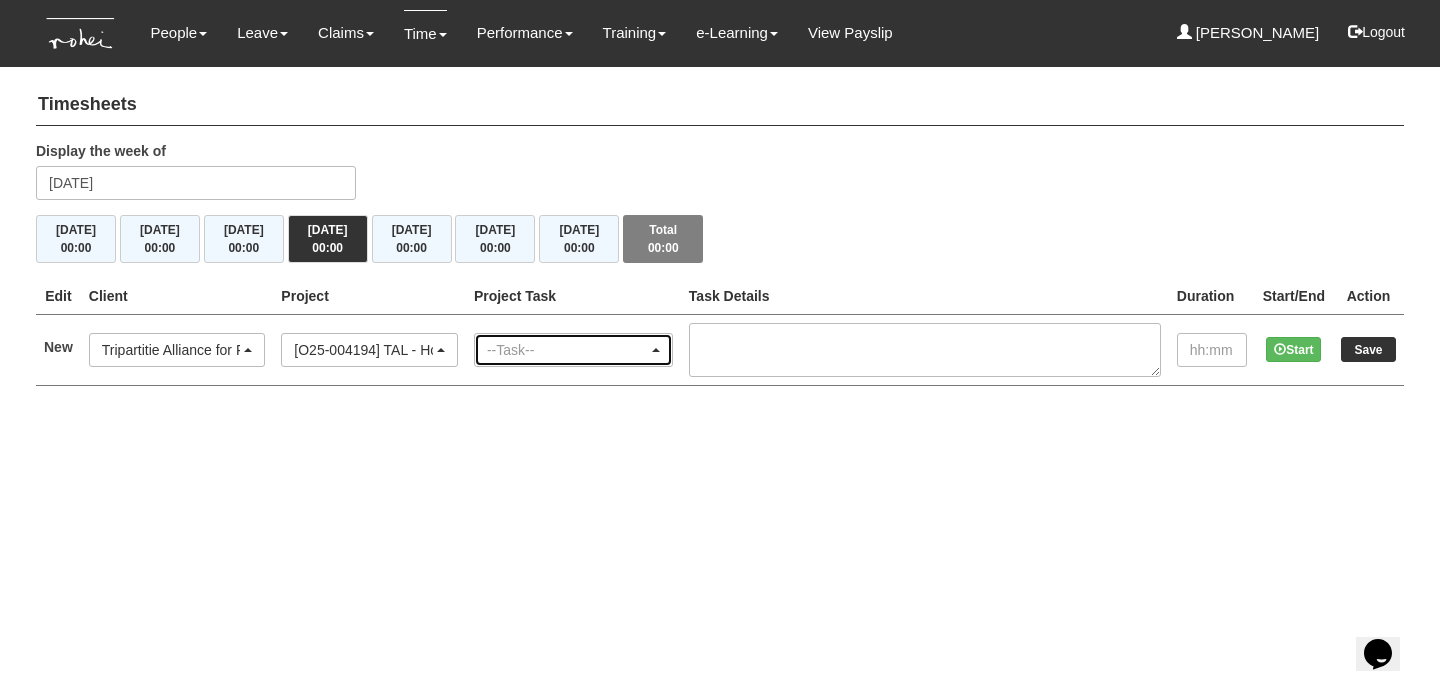 click on "--Task--" at bounding box center [567, 350] 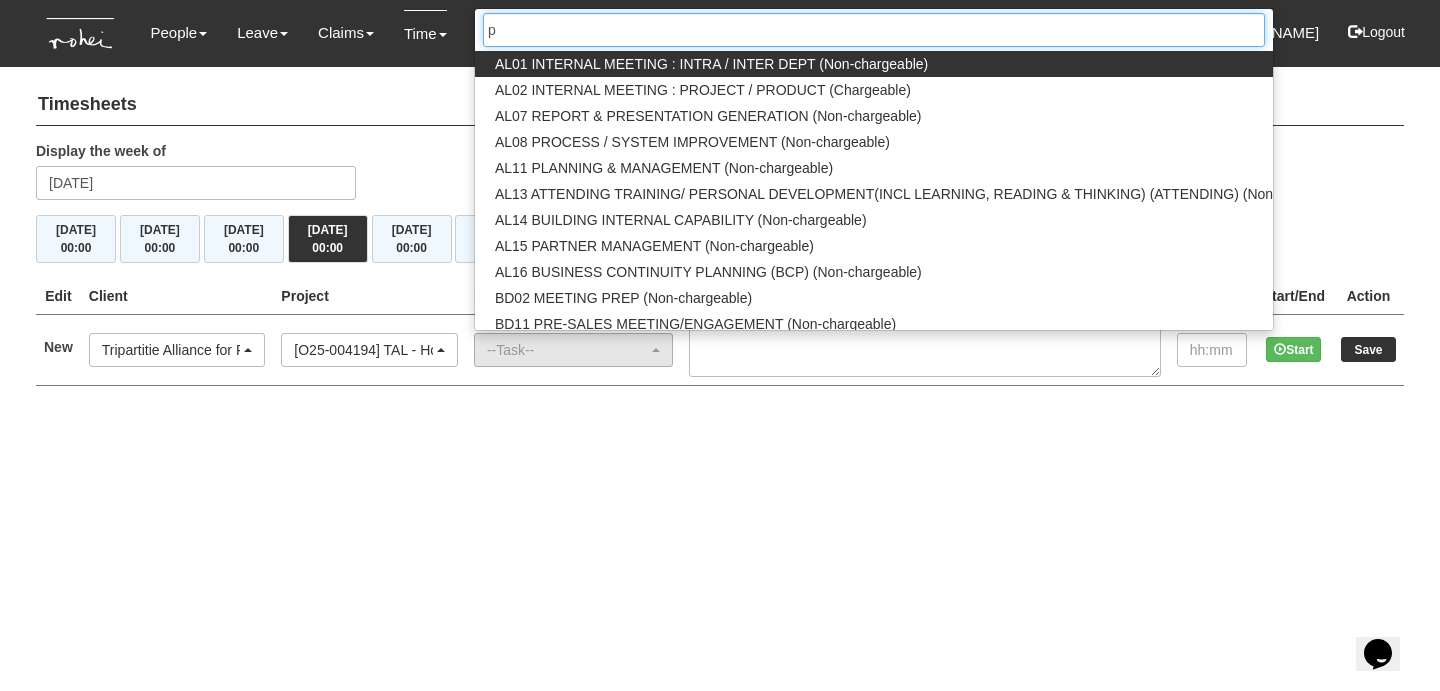 type on "pm" 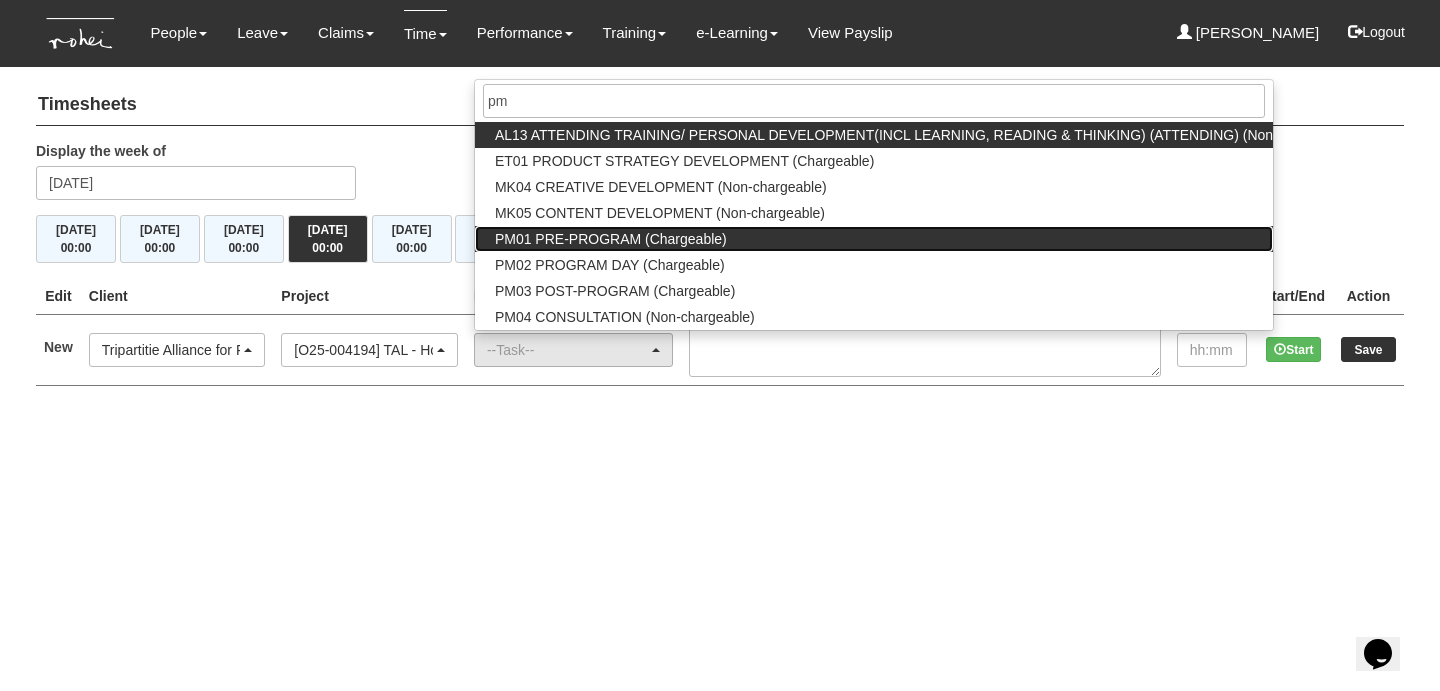 click on "PM01 PRE-PROGRAM (Chargeable)" at bounding box center (874, 239) 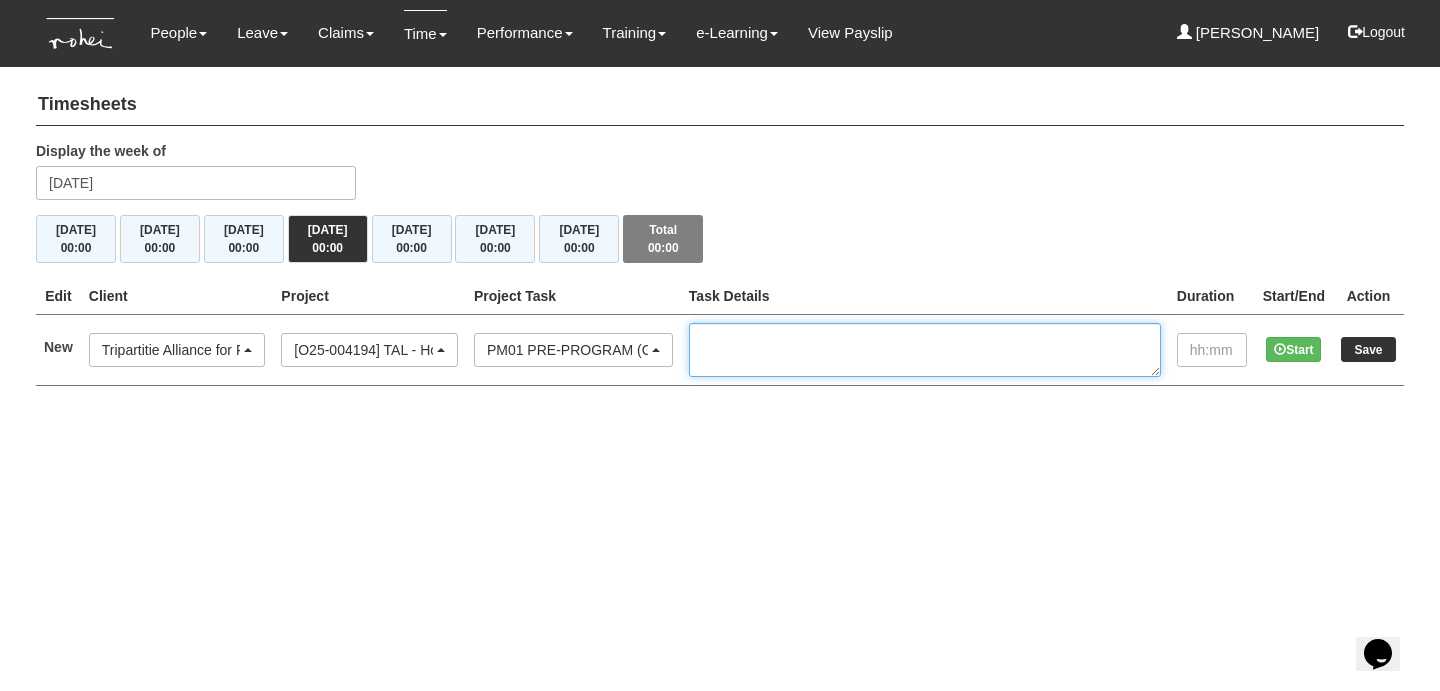 click at bounding box center (925, 350) 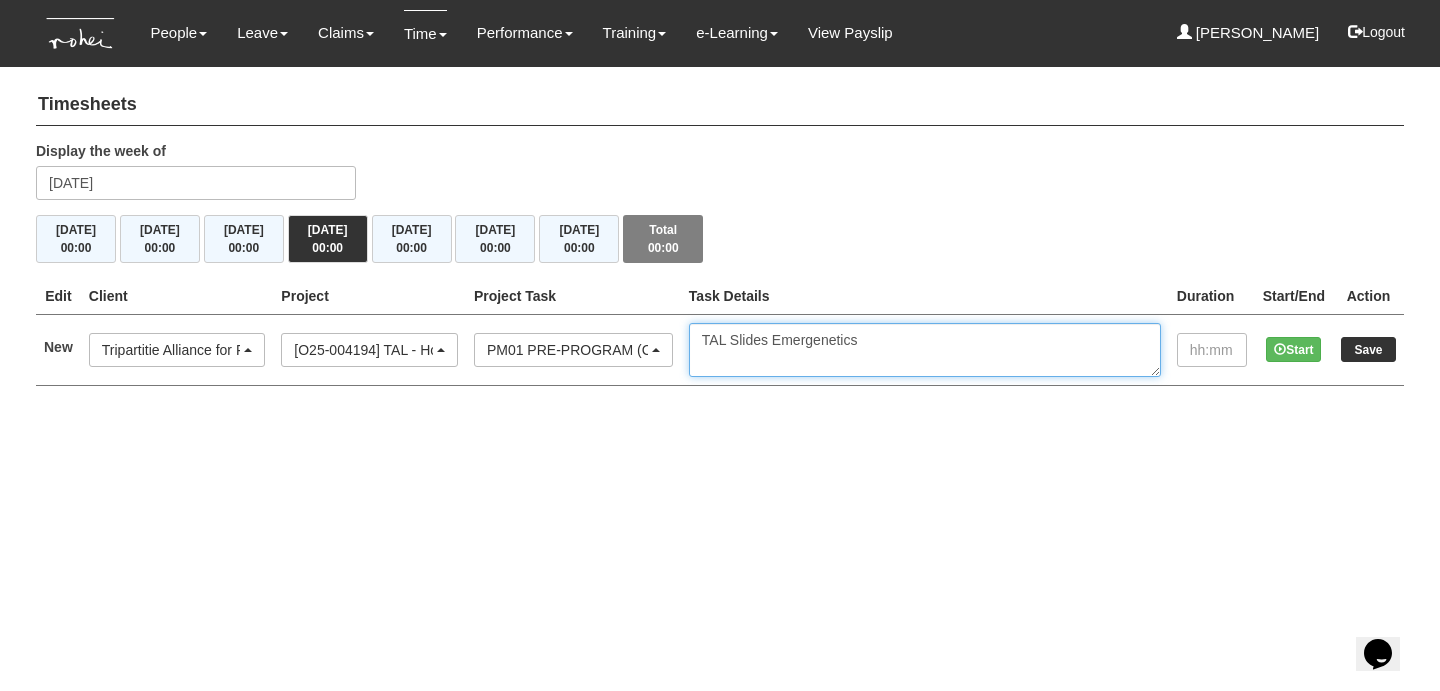 type on "TAL Slides Emergenetics" 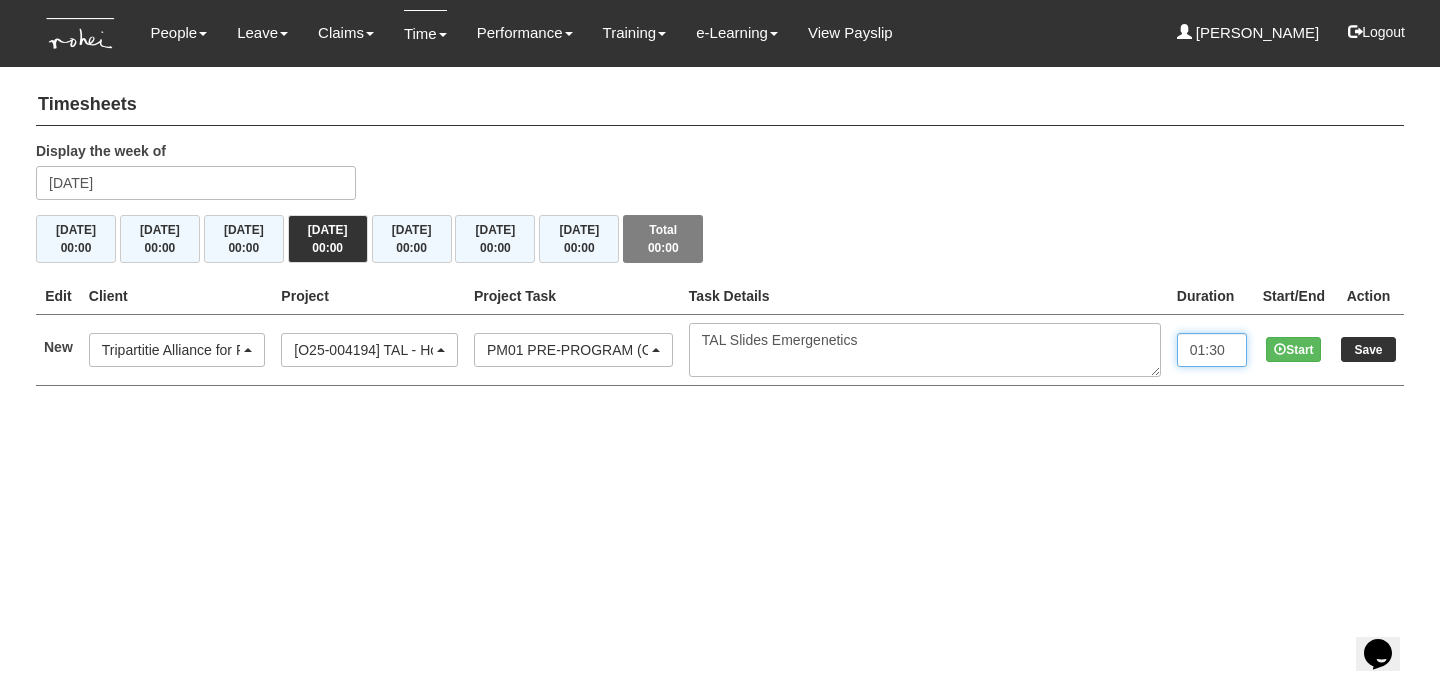 type on "01:30" 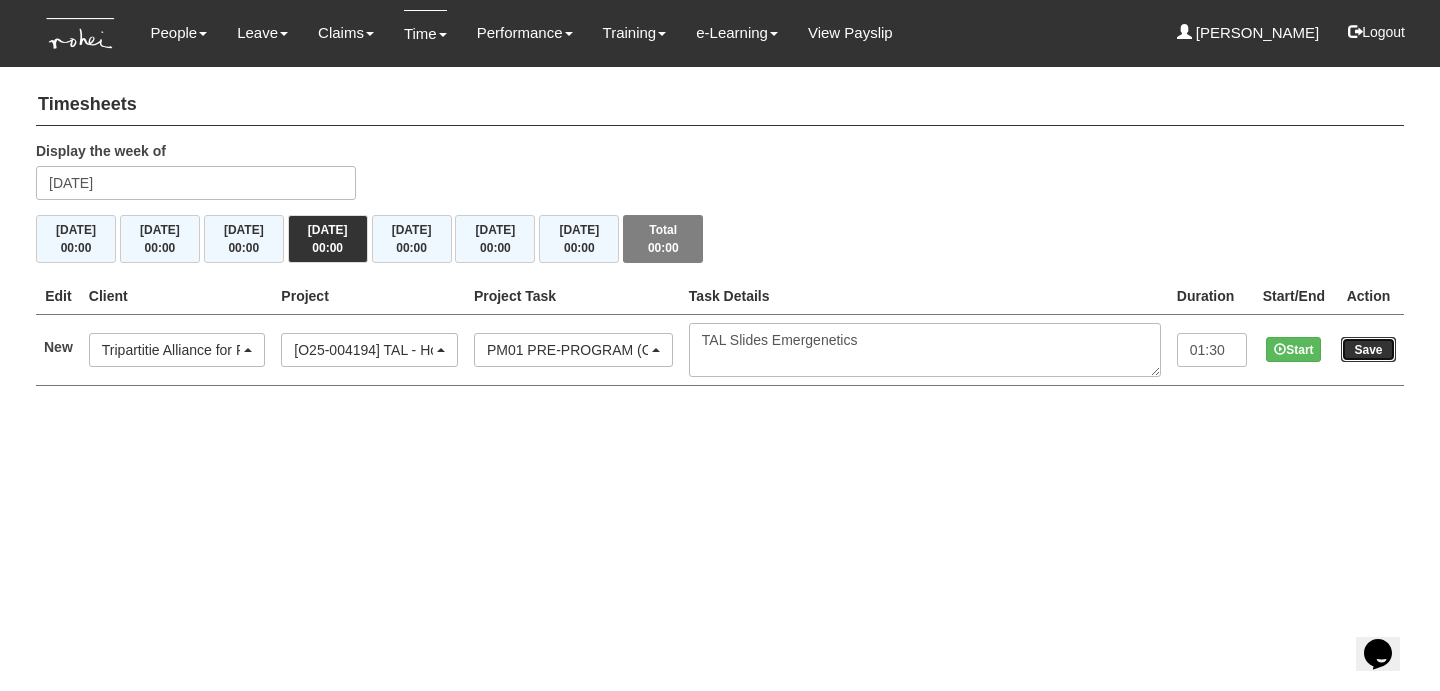 click on "Save" at bounding box center (1368, 349) 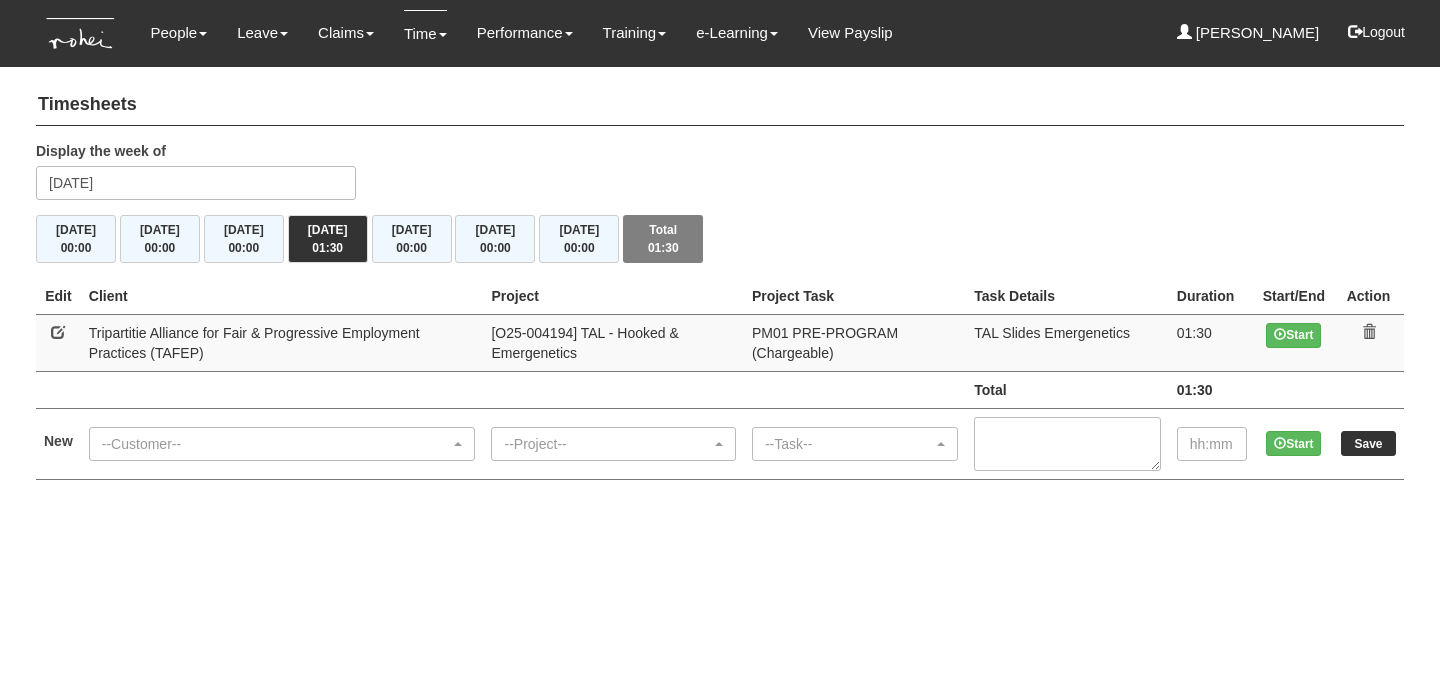 scroll, scrollTop: 0, scrollLeft: 0, axis: both 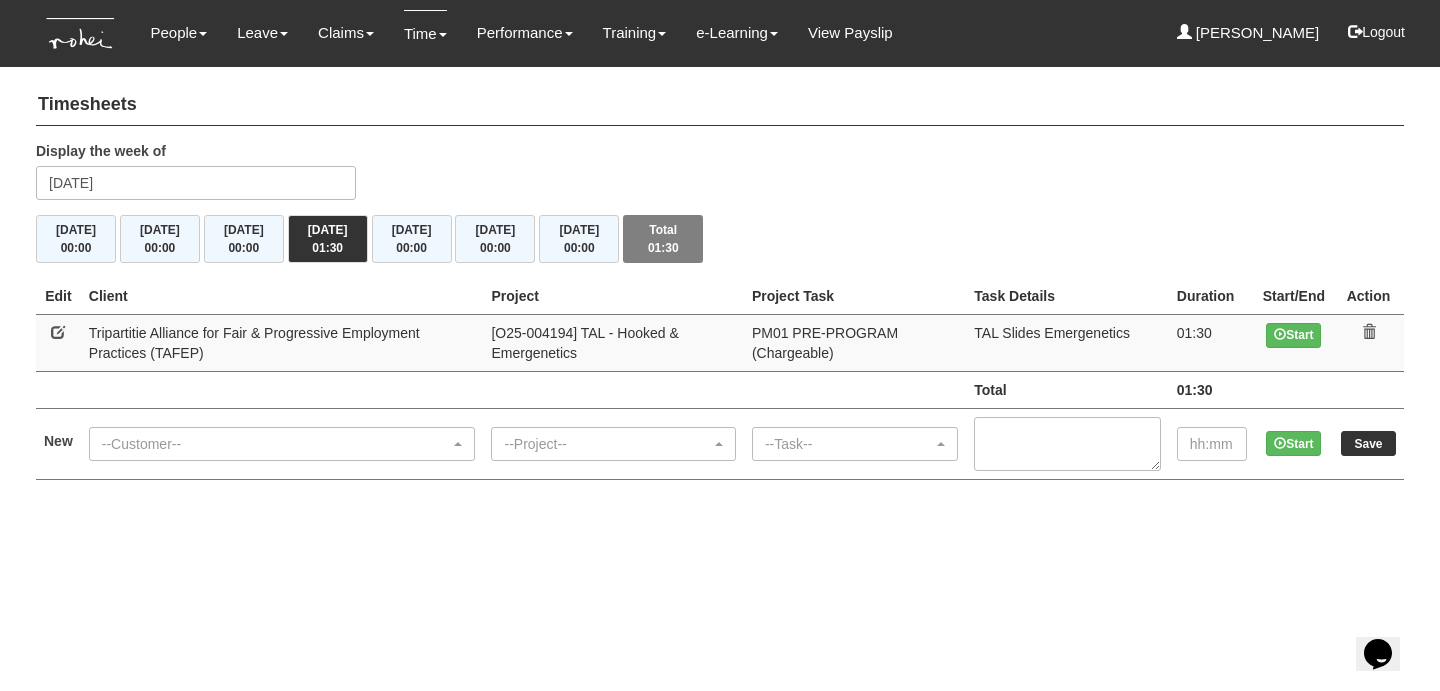 click on "Display the week of
Thursday 10 July 2025" at bounding box center (720, 178) 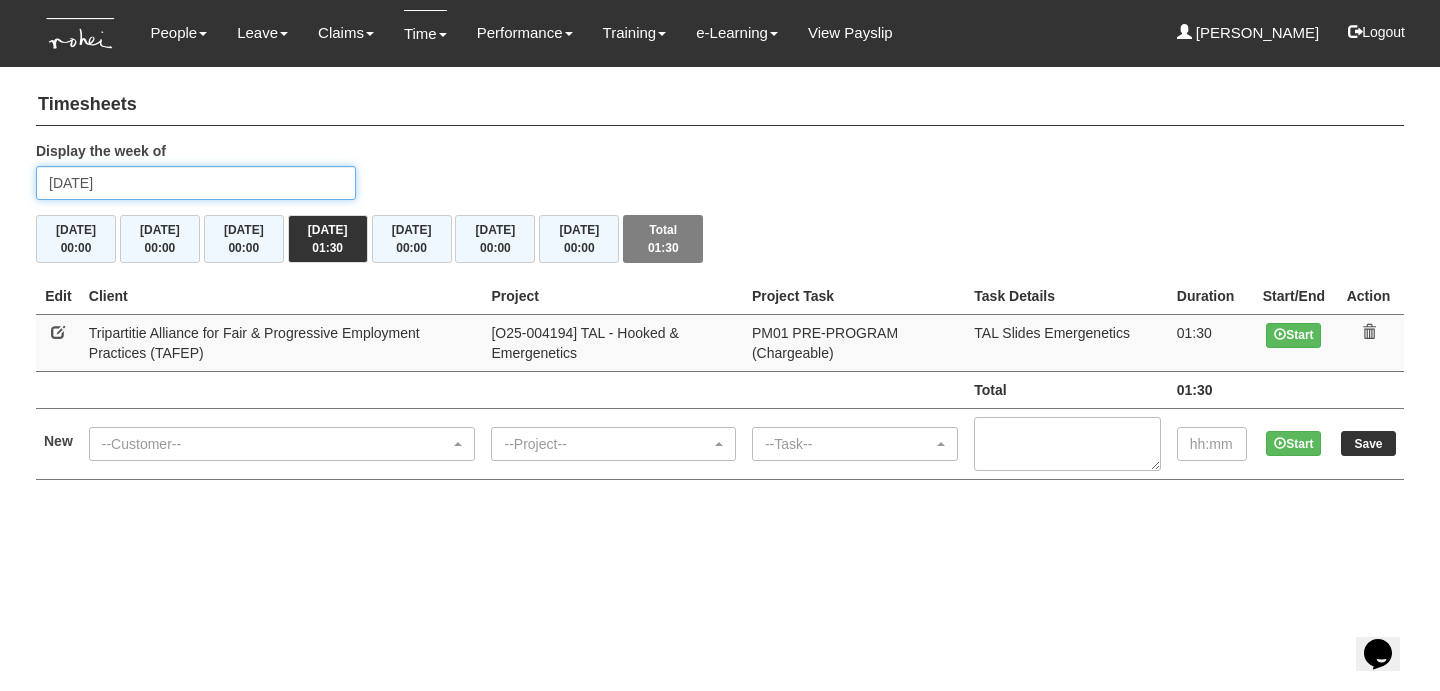 click on "Thursday 10 July 2025" at bounding box center (196, 183) 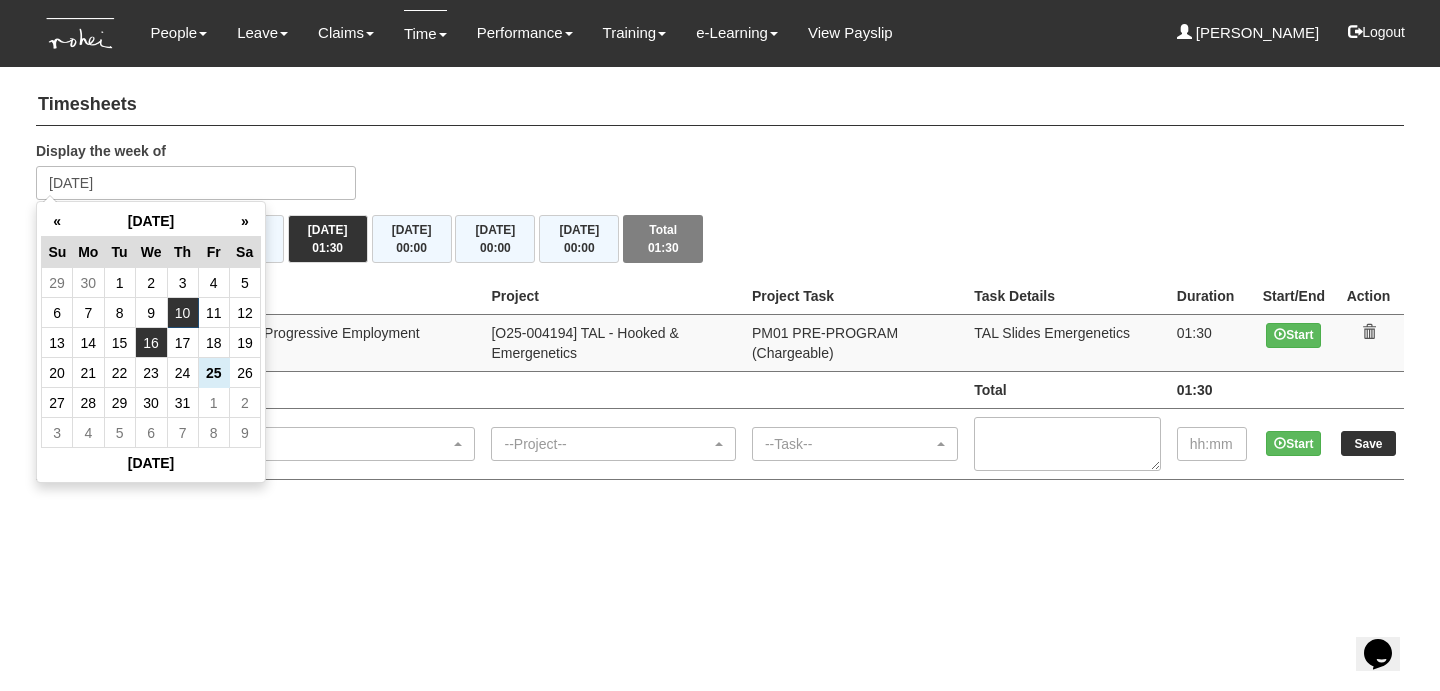 click on "16" at bounding box center [151, 343] 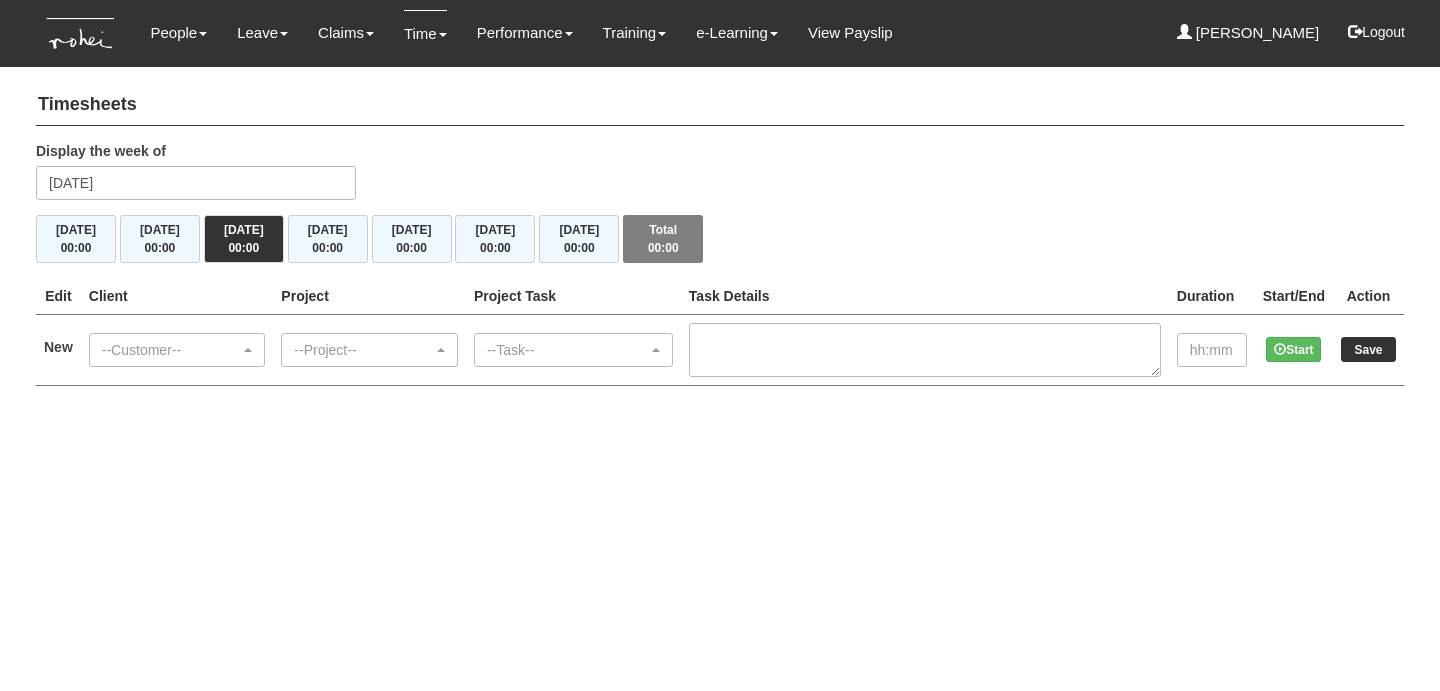 scroll, scrollTop: 0, scrollLeft: 0, axis: both 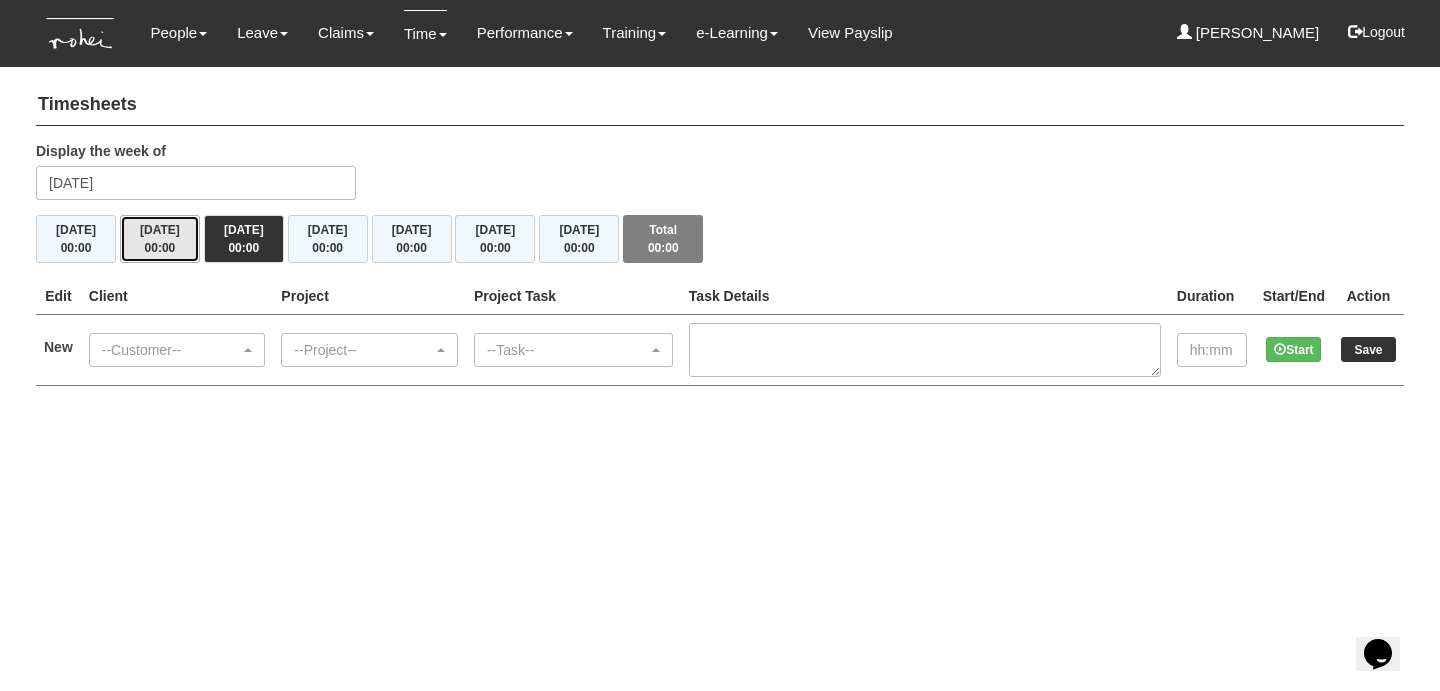 click on "[DATE] 00:00" at bounding box center [160, 239] 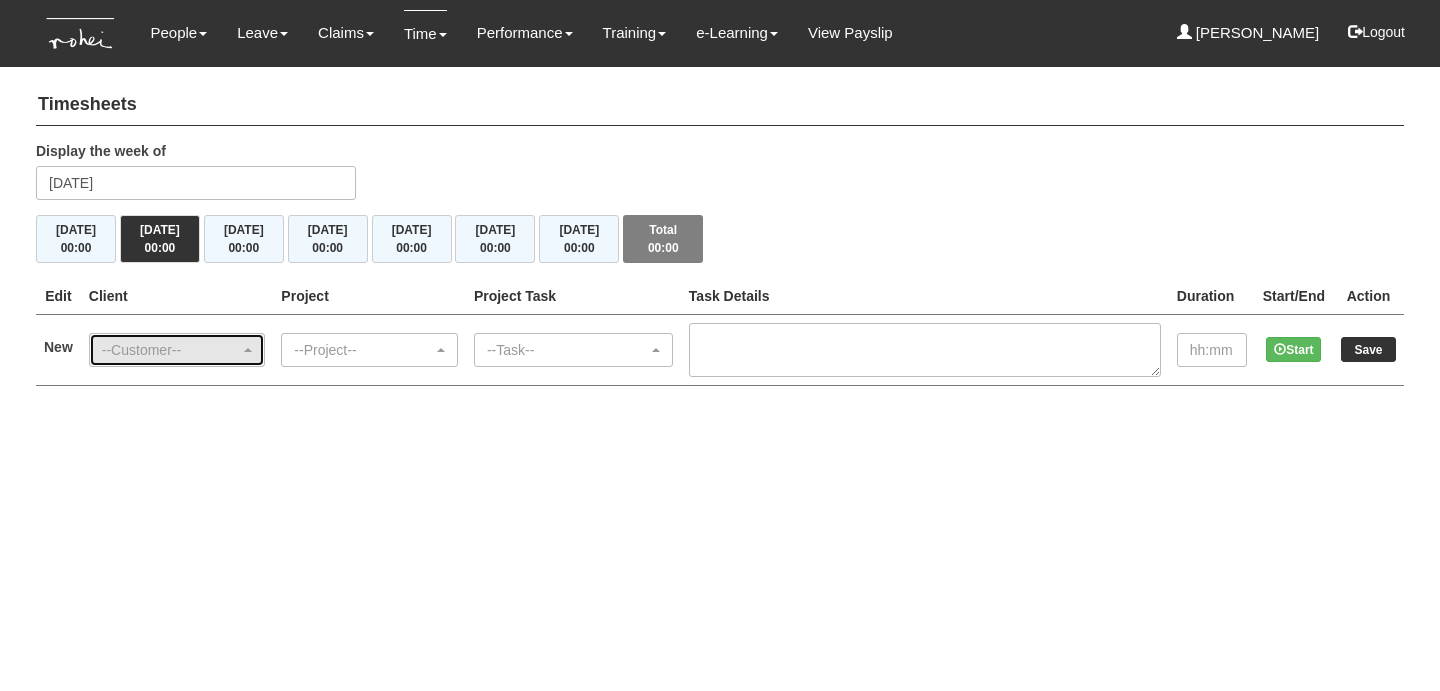 click on "--Customer--" at bounding box center [171, 350] 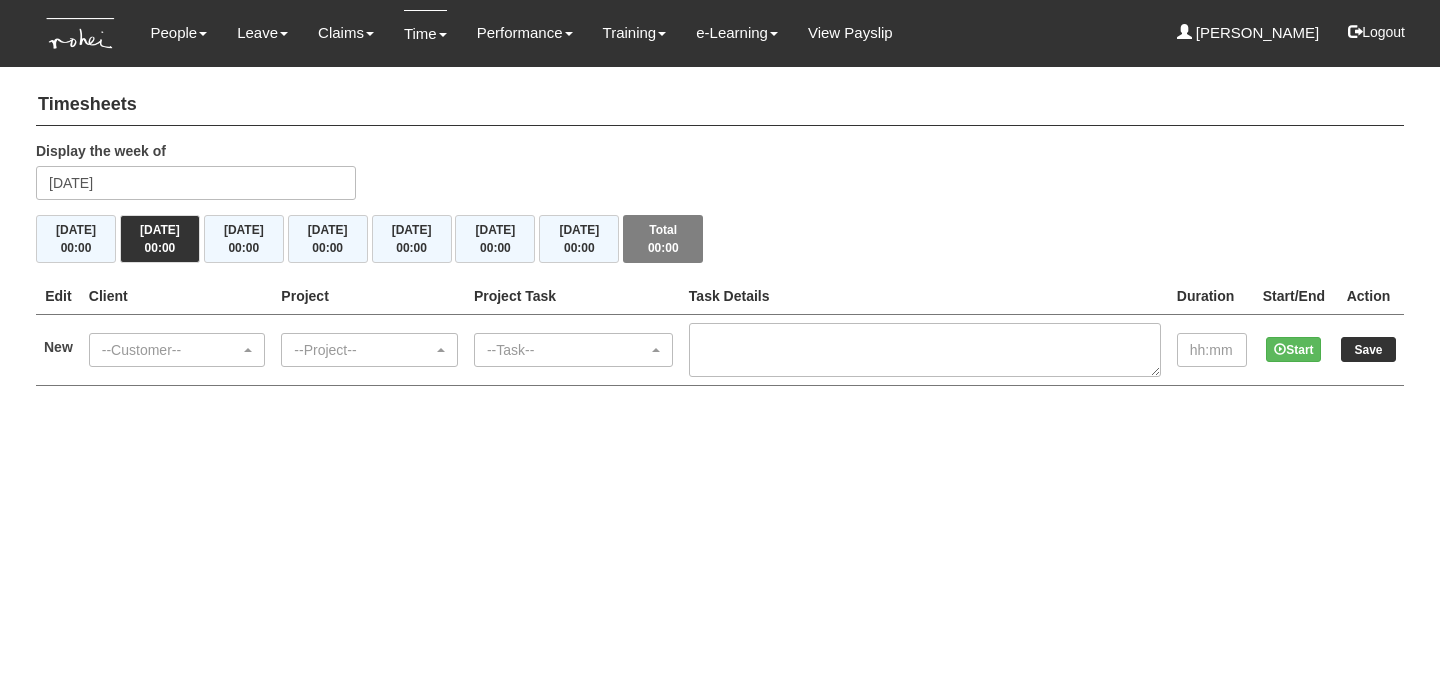 scroll, scrollTop: 0, scrollLeft: 0, axis: both 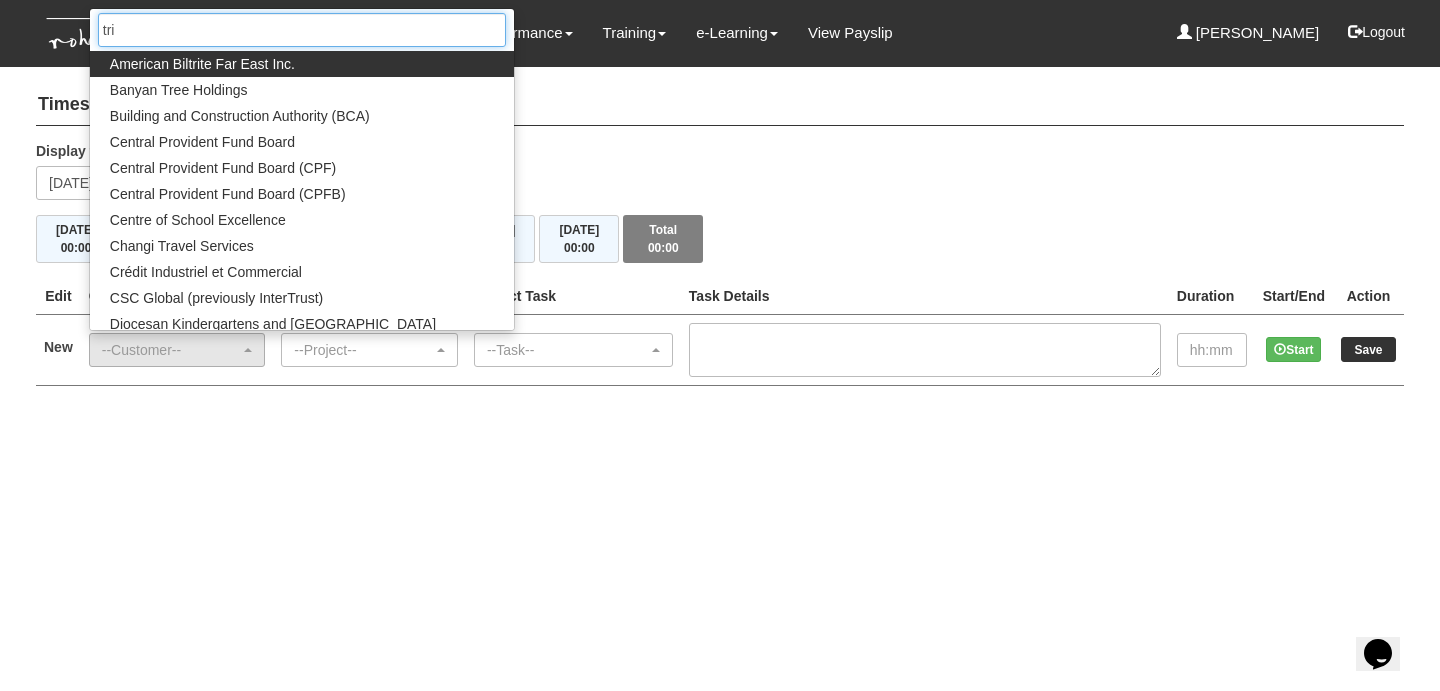 type on "trip" 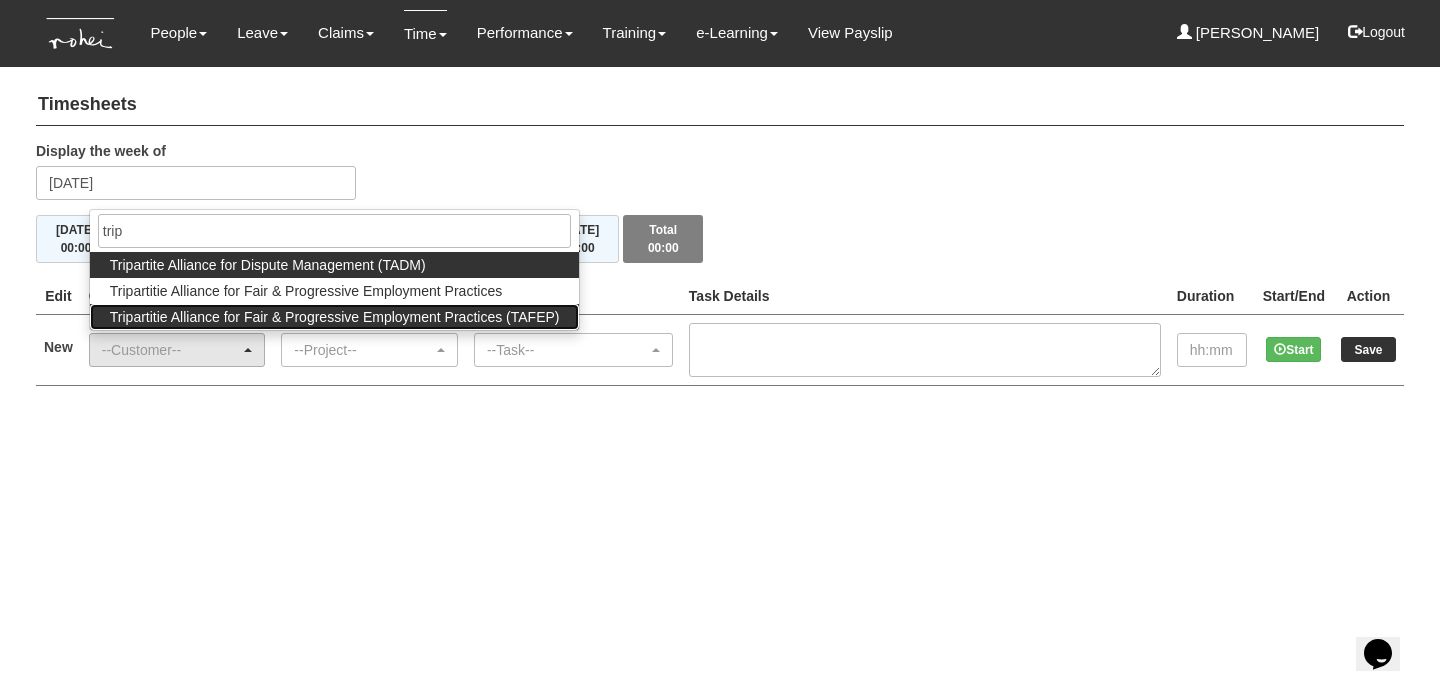 click on "Tripartitie Alliance for Fair & Progressive Employment Practices (TAFEP)" at bounding box center [335, 317] 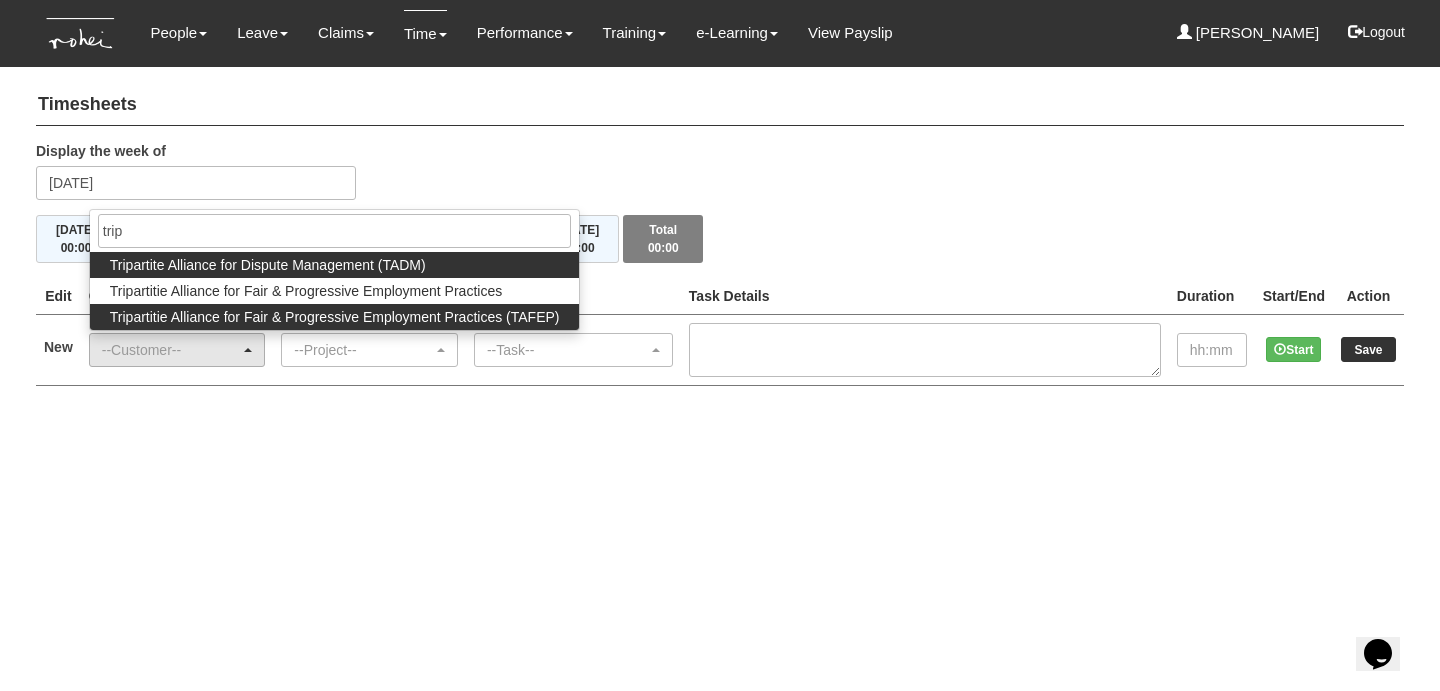 select on "753" 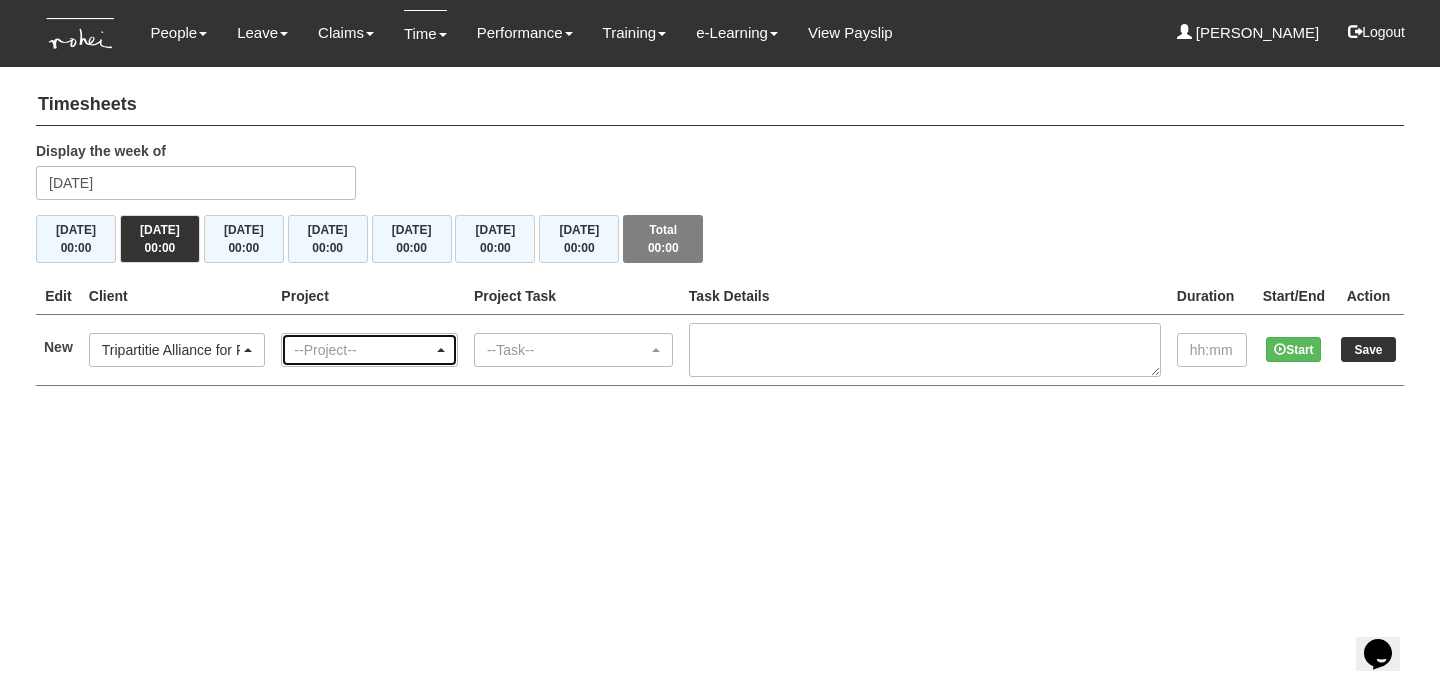 click on "--Project--" at bounding box center (363, 350) 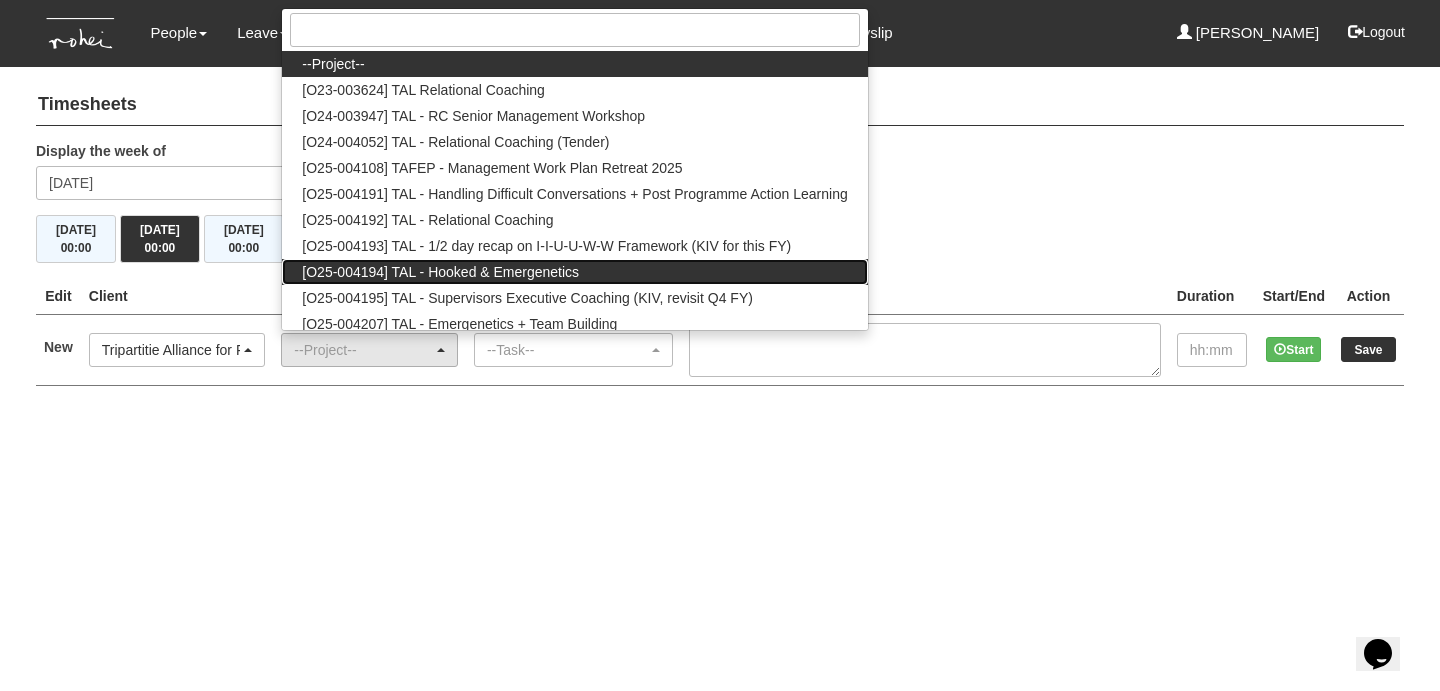 click on "[O25-004194] TAL - Hooked & Emergenetics" at bounding box center (440, 272) 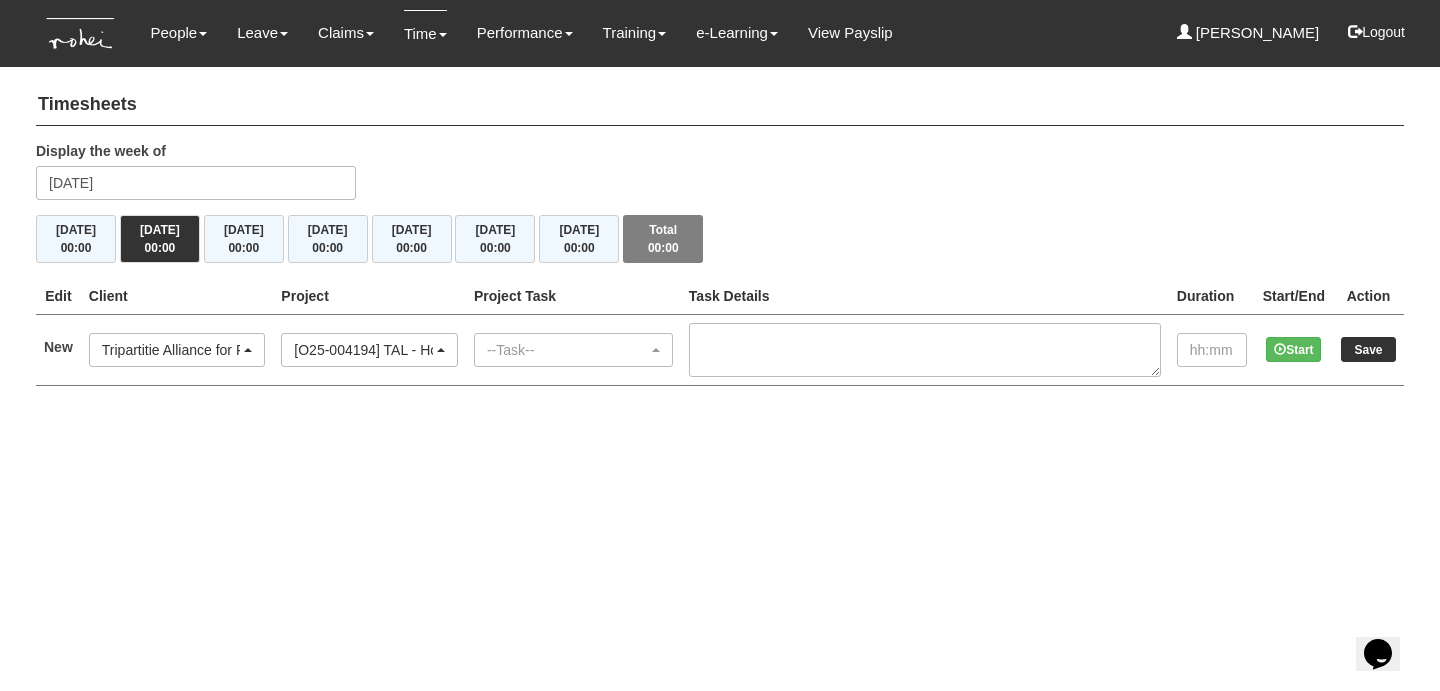 click on "--Task--
AL01 INTERNAL MEETING : INTRA / INTER DEPT (Non-chargeable)
AL02 INTERNAL MEETING : PROJECT / PRODUCT (Chargeable)
AL03 EXTERNAL MEETING : NON-CLIENT (Non-chargeable)
AL04 EXTERNAL MEETING : CLIENT (Chargeable)
AL05 CLIENT LIAISON (Non-chargeable)
AL06 RESOURCE ALLOCATION (Non-chargeable)
AL07 REPORT & PRESENTATION GENERATION (Non-chargeable)
AL08 PROCESS / SYSTEM IMPROVEMENT (Non-chargeable)
AL09 DATABASE / SYSTEM MANAGEMENT (Non-chargeable)
AL10 BUDGET & COST MANAGEMENT (Non-chargeable)
AL11 PLANNING & MANAGEMENT (Non-chargeable)
AL12 ADMINISTRATION (Non-chargeable)
AL13 ATTENDING TRAINING/ PERSONAL DEVELOPMENT(INCL LEARNING, READING & THINKING)  (ATTENDING)  (Non-chargeable)
AL14 BUILDING INTERNAL CAPABILITY (Non-chargeable)
AL15 PARTNER MANAGEMENT (Non-chargeable)
AL16 BUSINESS CONTINUITY PLANNING (BCP) (Non-chargeable)
BD01 CLIENT/SECTORAL RESEARCH (Non-chargeable)
BD02 MEETING PREP (Non-chargeable)" at bounding box center [573, 349] 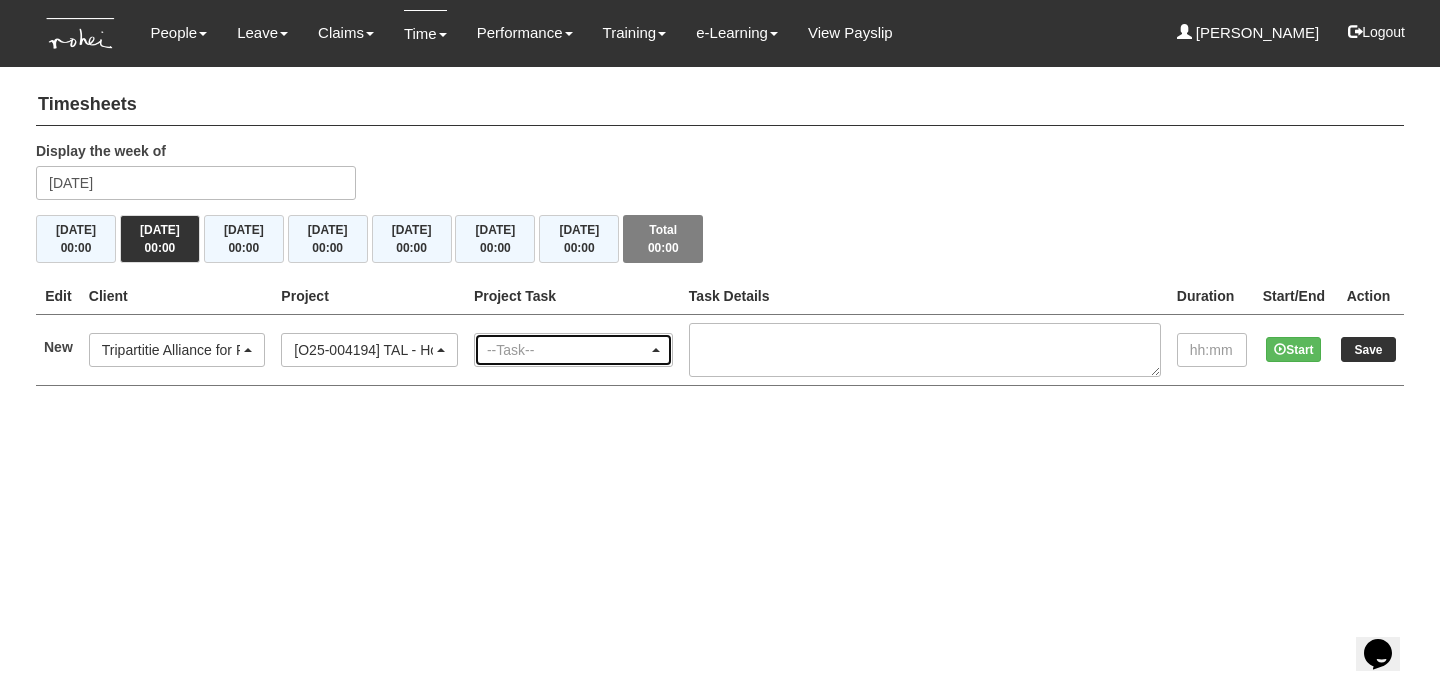 click on "--Task--" at bounding box center (567, 350) 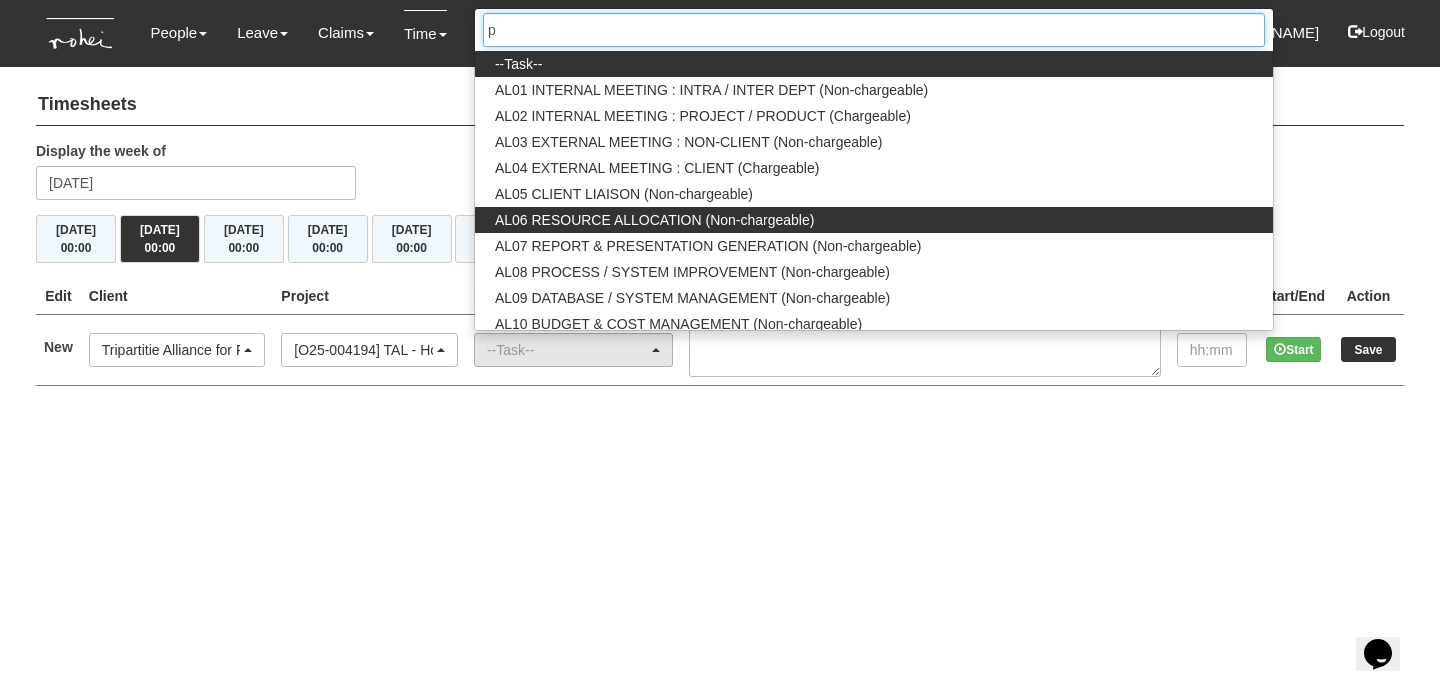 type on "pm" 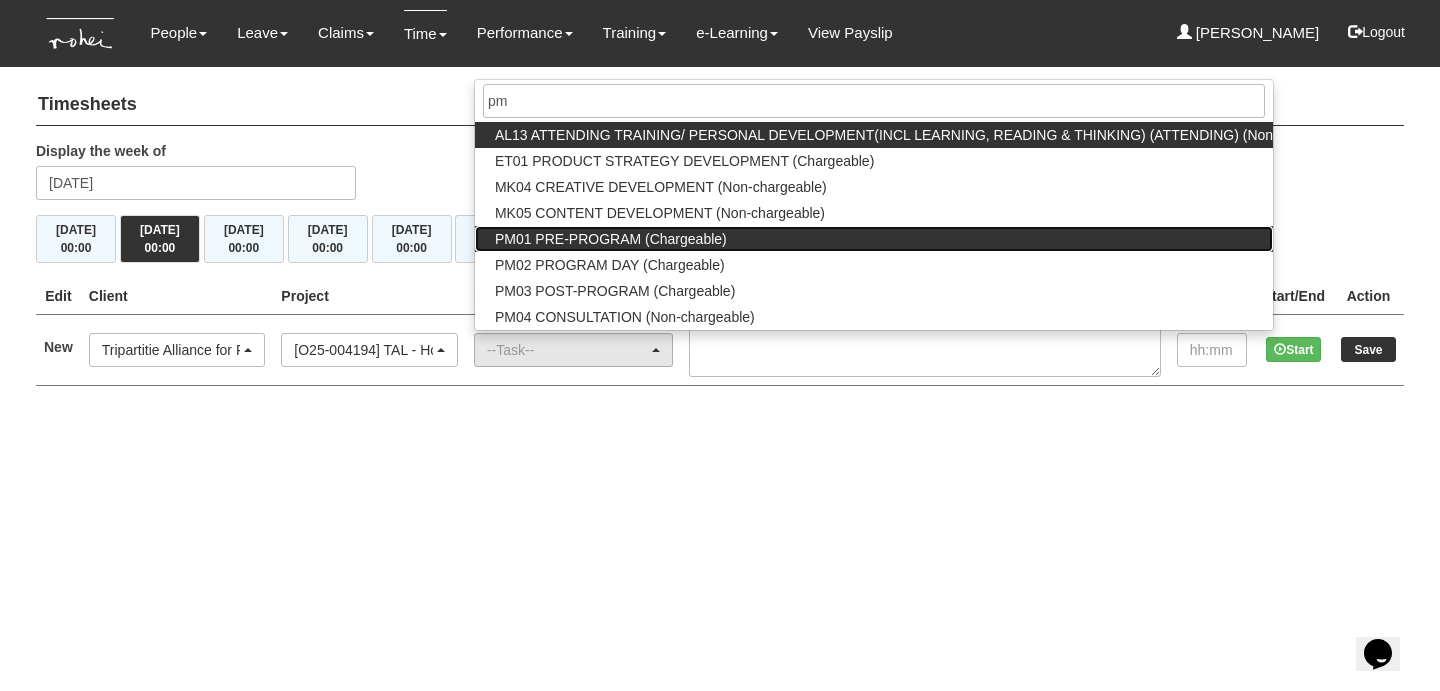 click on "PM01 PRE-PROGRAM (Chargeable)" at bounding box center [611, 239] 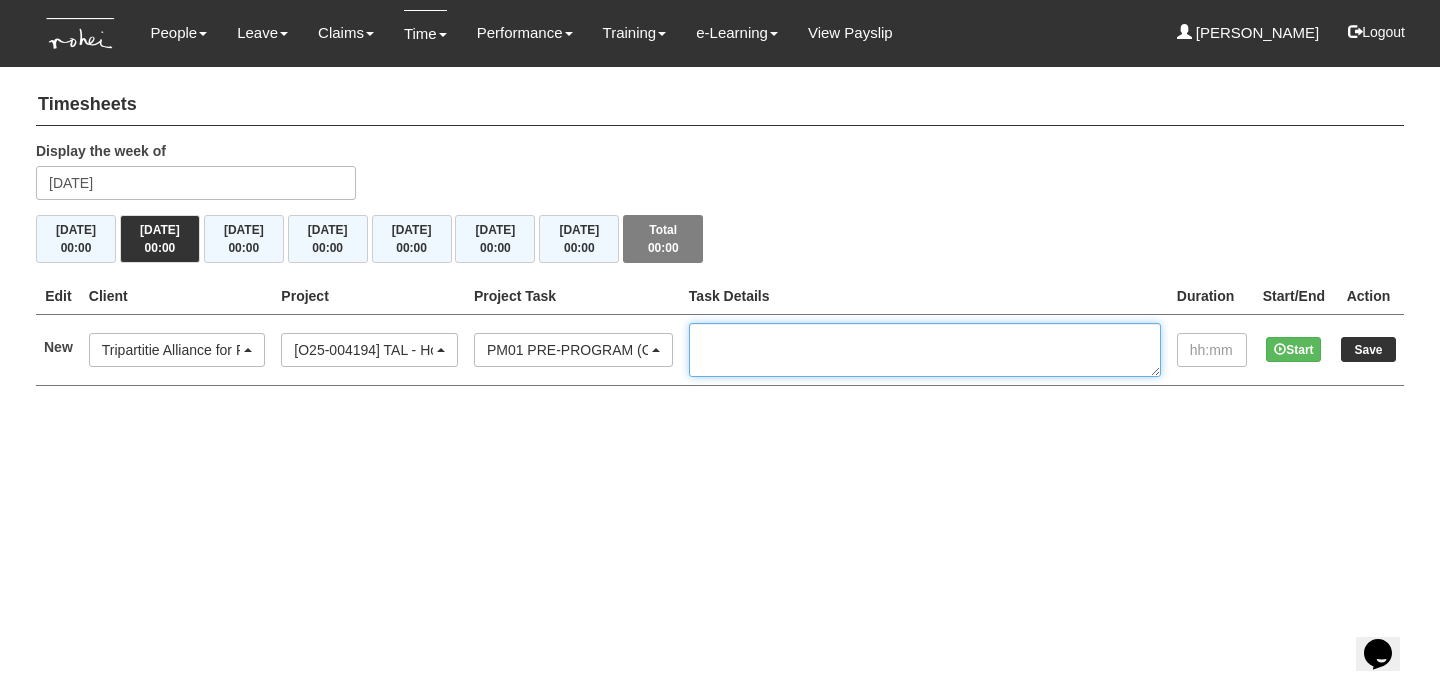 click at bounding box center [925, 350] 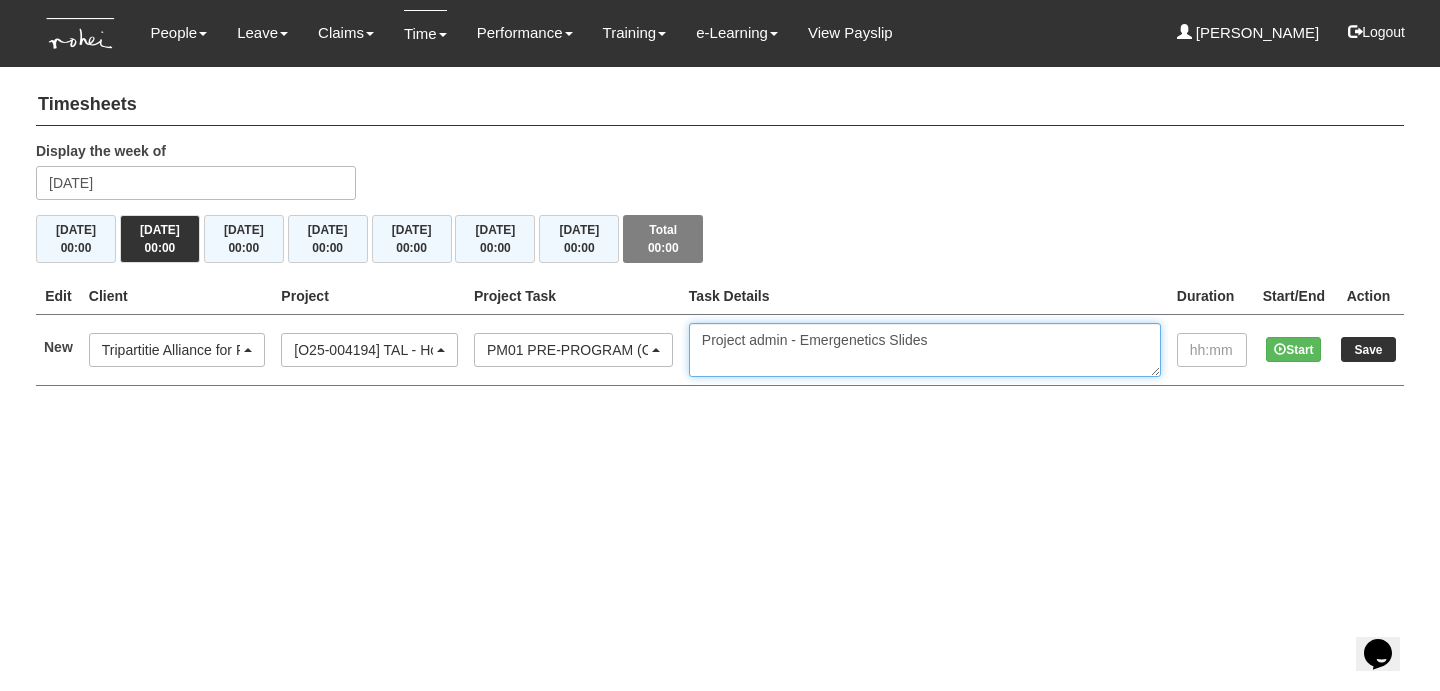 type on "Project admin - Emergenetics Slides" 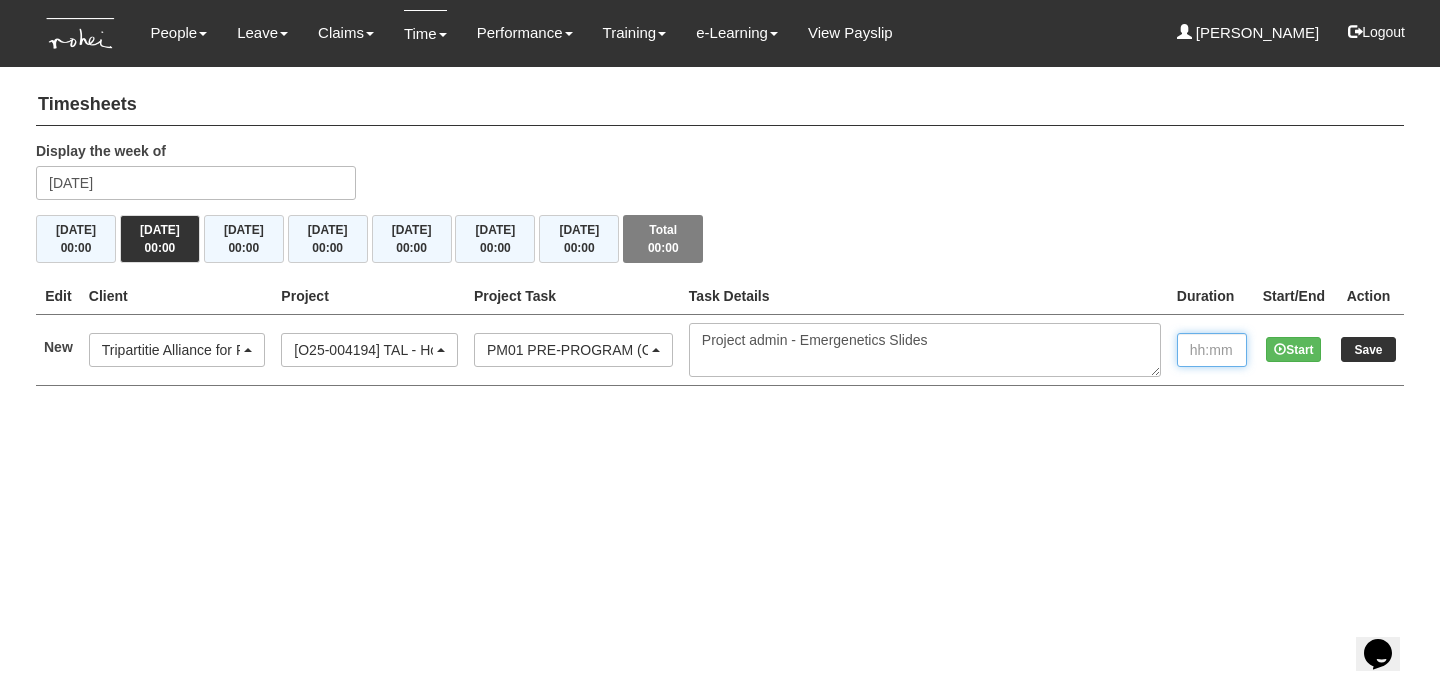 click at bounding box center [1212, 350] 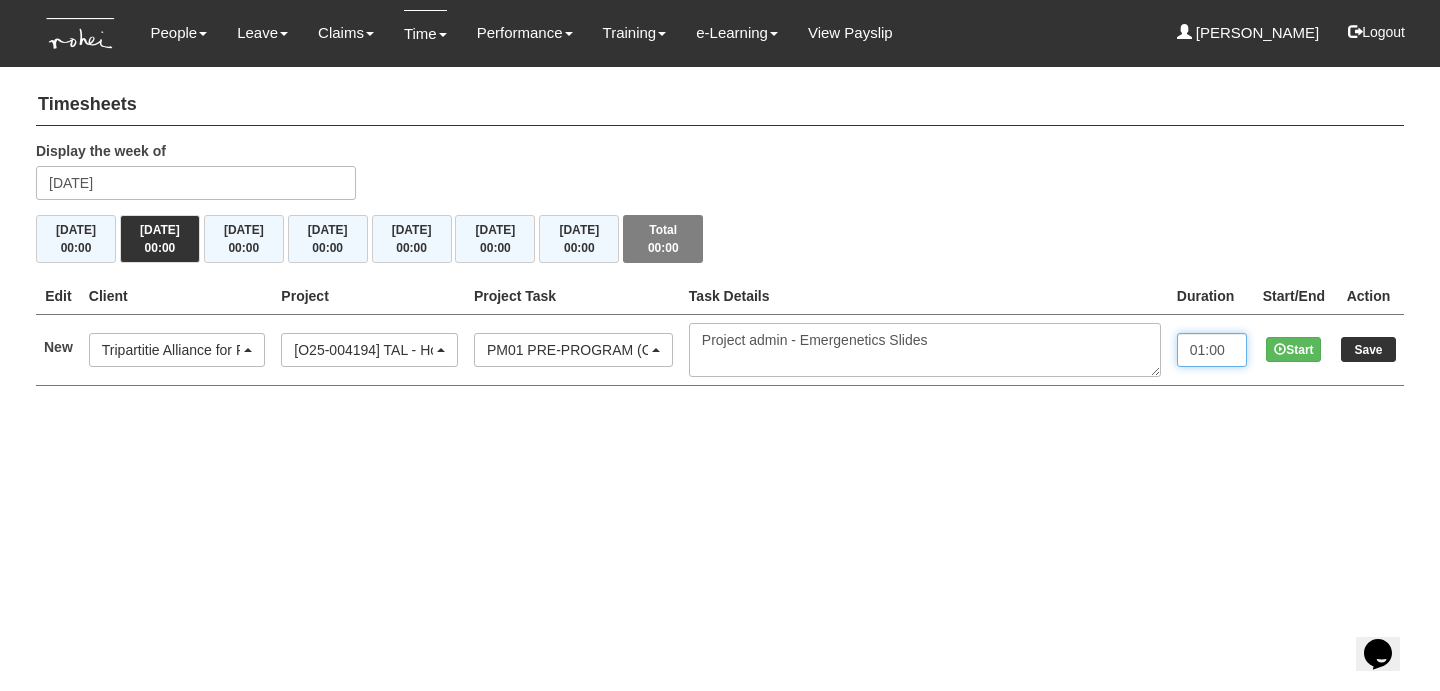 type on "01:00" 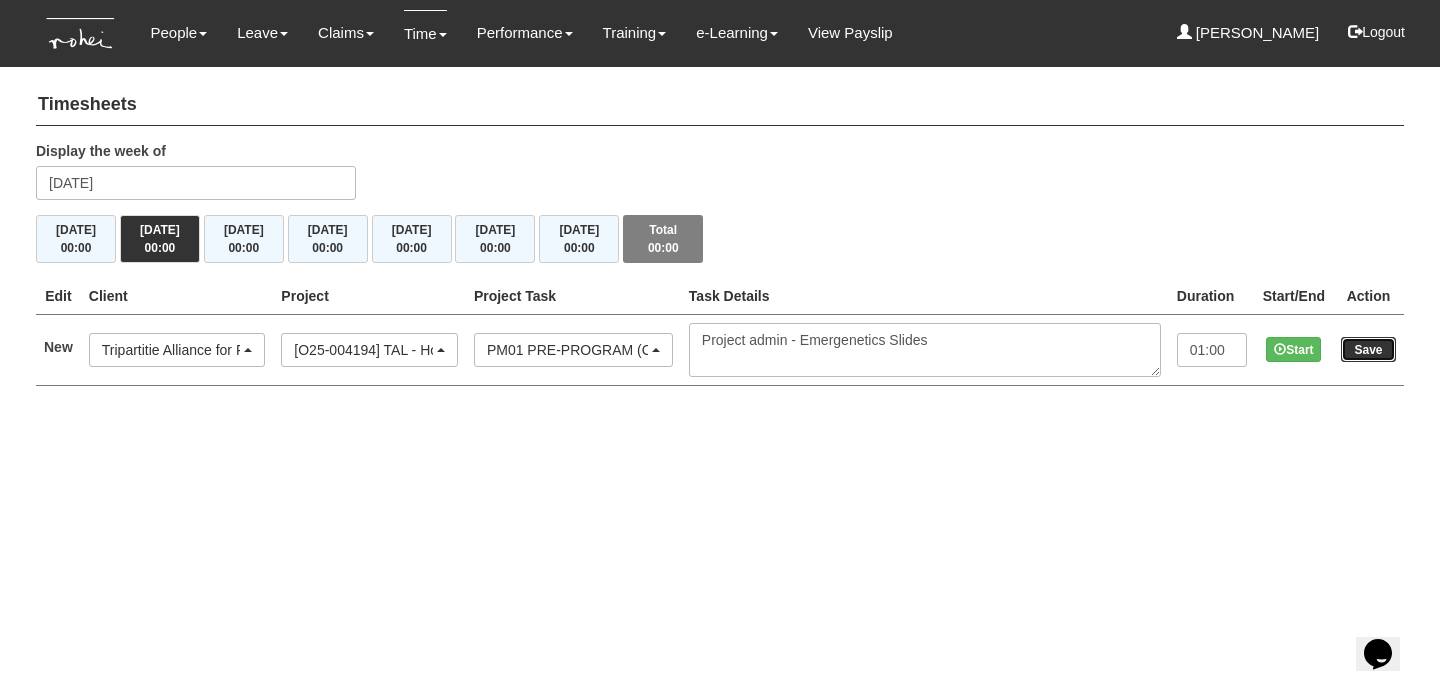 click on "Save" at bounding box center [1368, 349] 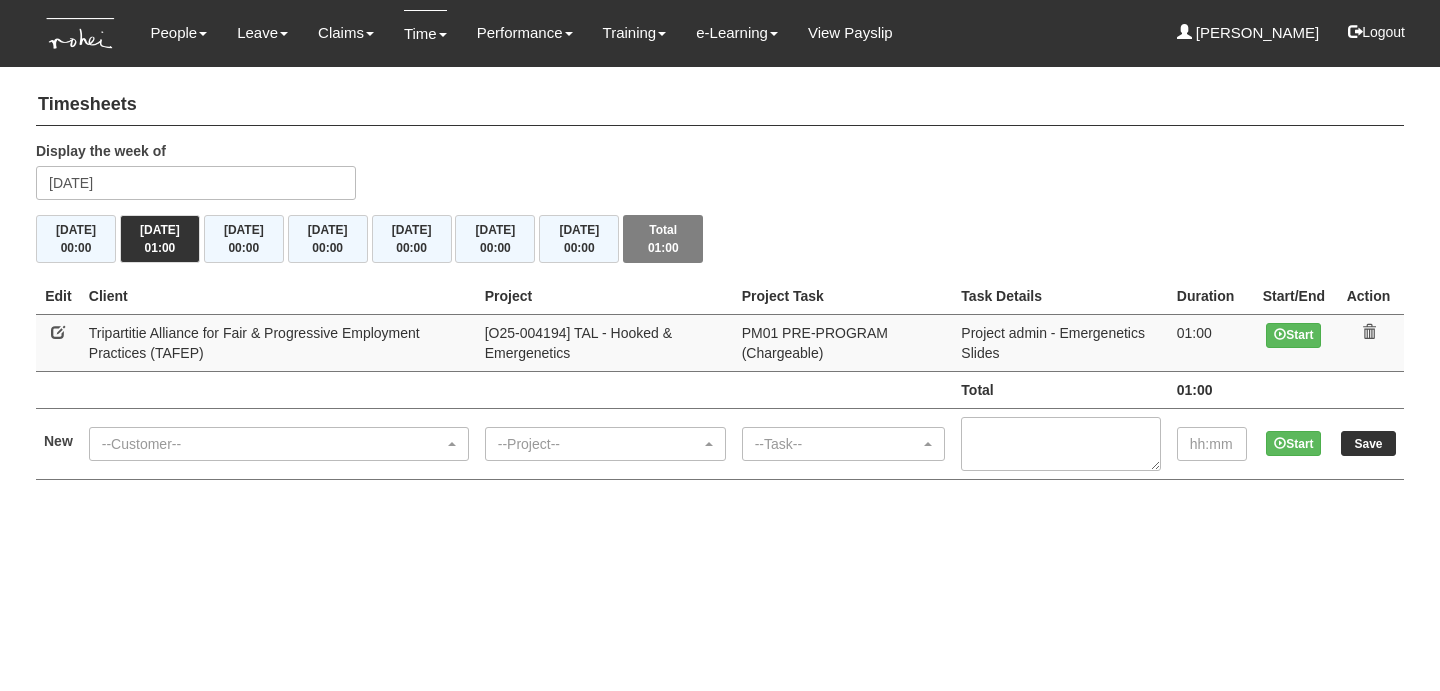 scroll, scrollTop: 0, scrollLeft: 0, axis: both 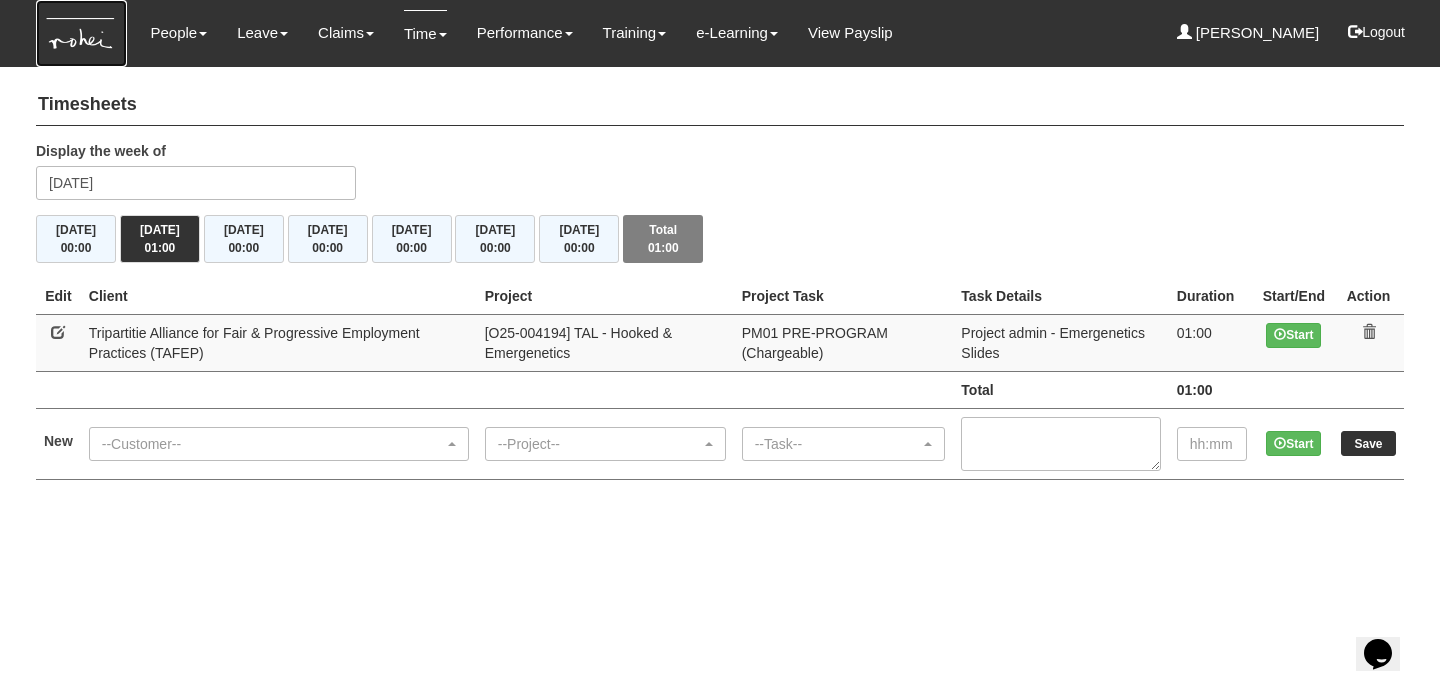 click at bounding box center (81, 33) 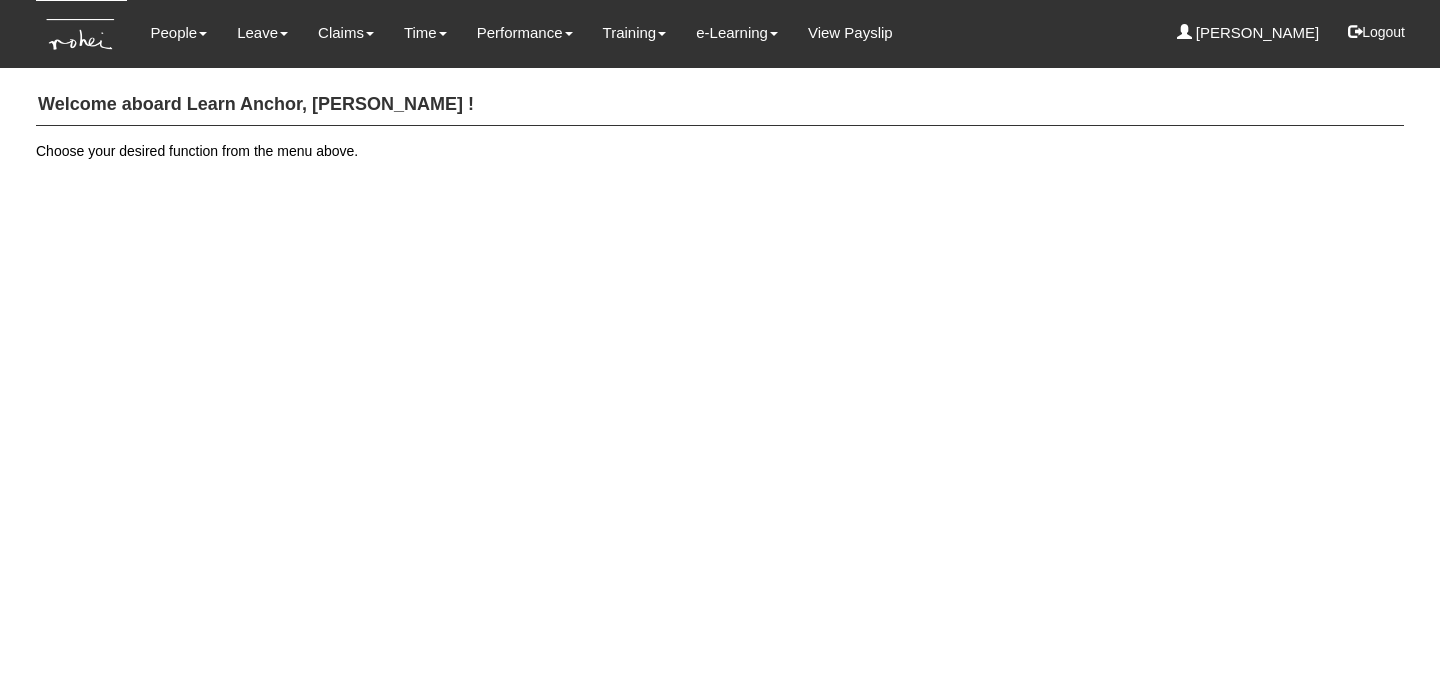 scroll, scrollTop: 0, scrollLeft: 0, axis: both 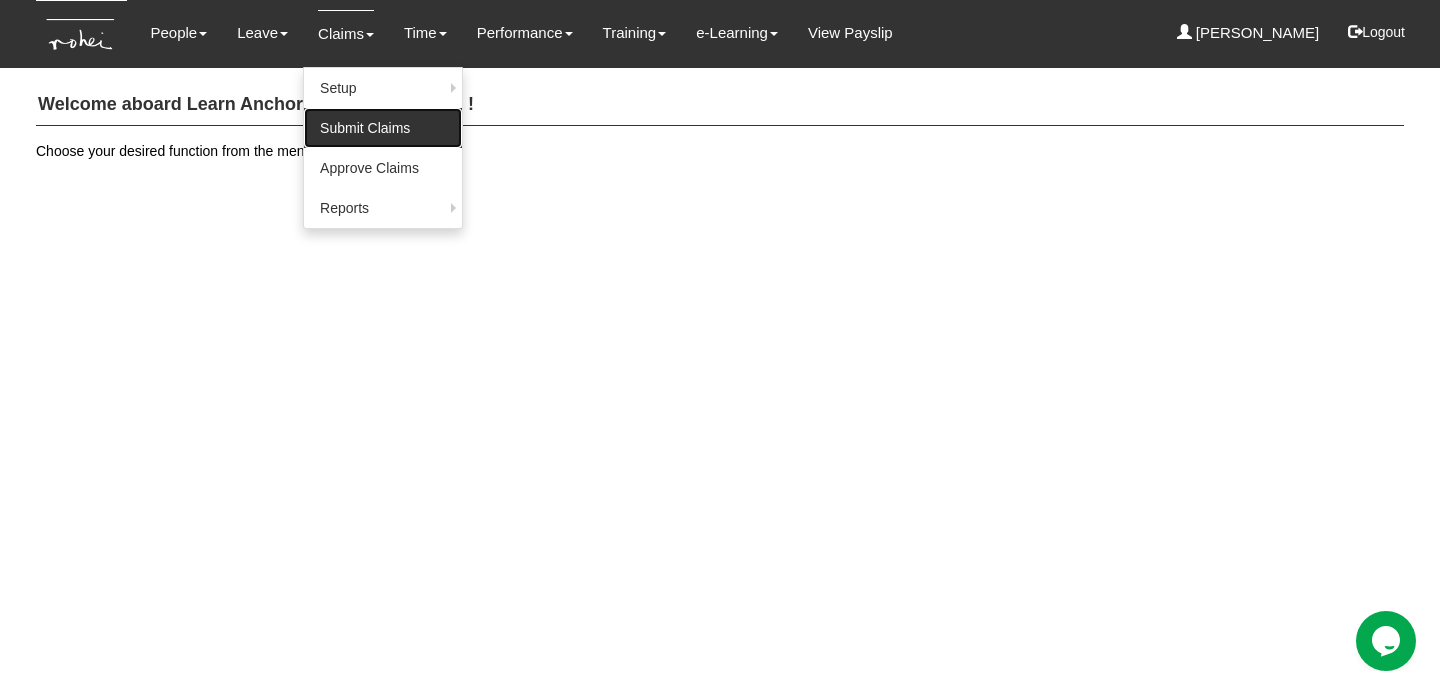 click on "Submit Claims" at bounding box center [383, 128] 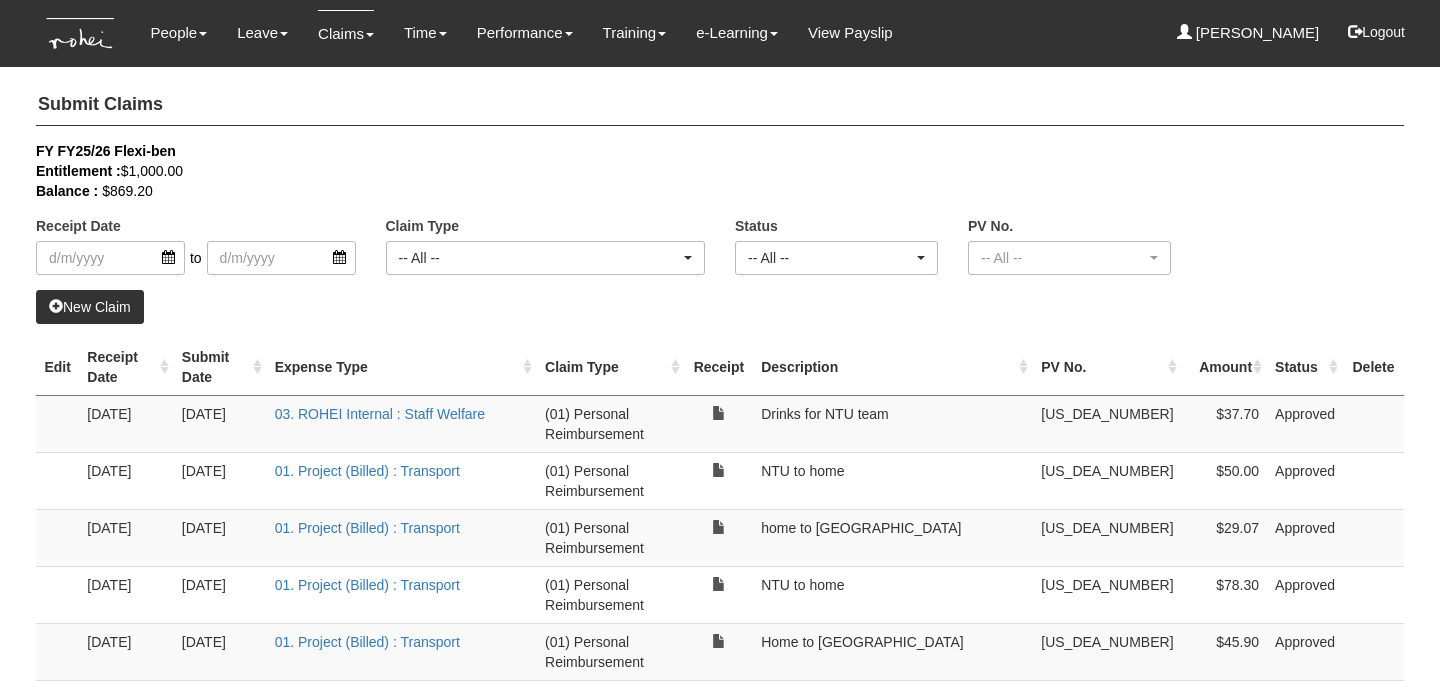 select on "50" 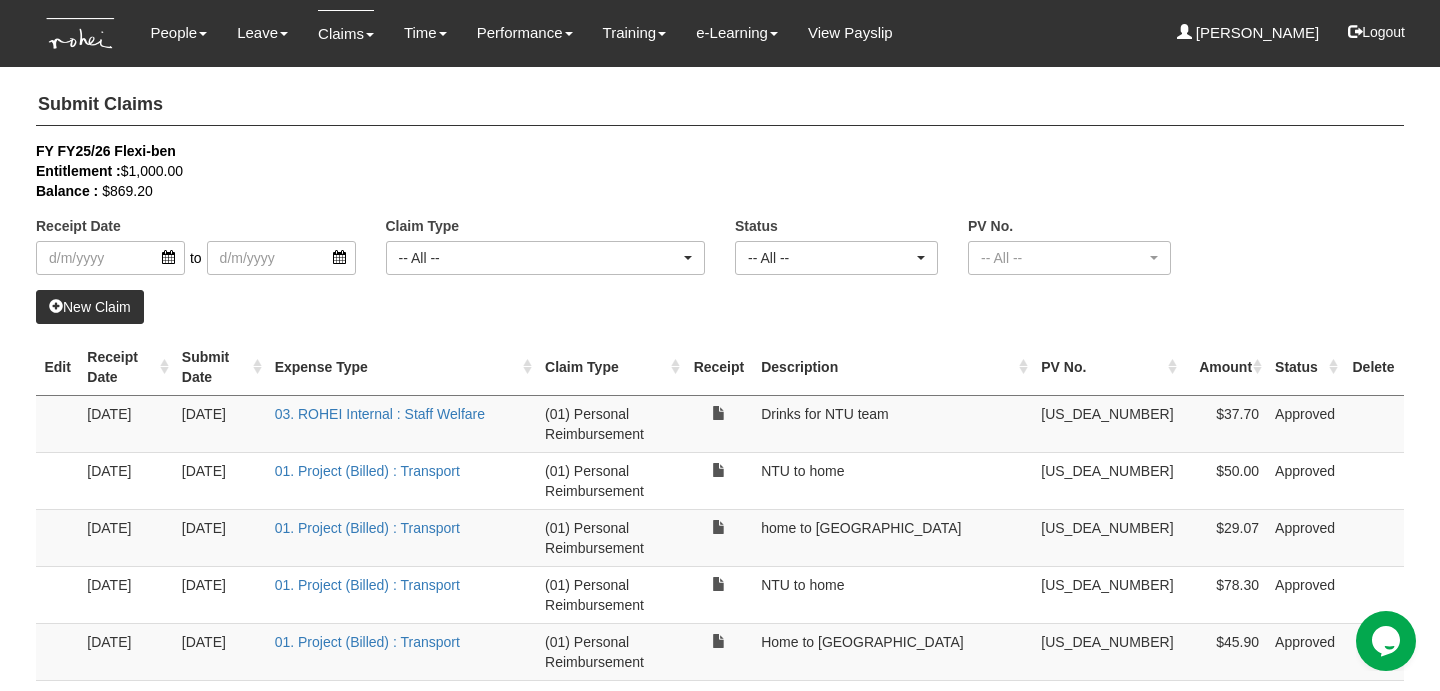 scroll, scrollTop: 0, scrollLeft: 0, axis: both 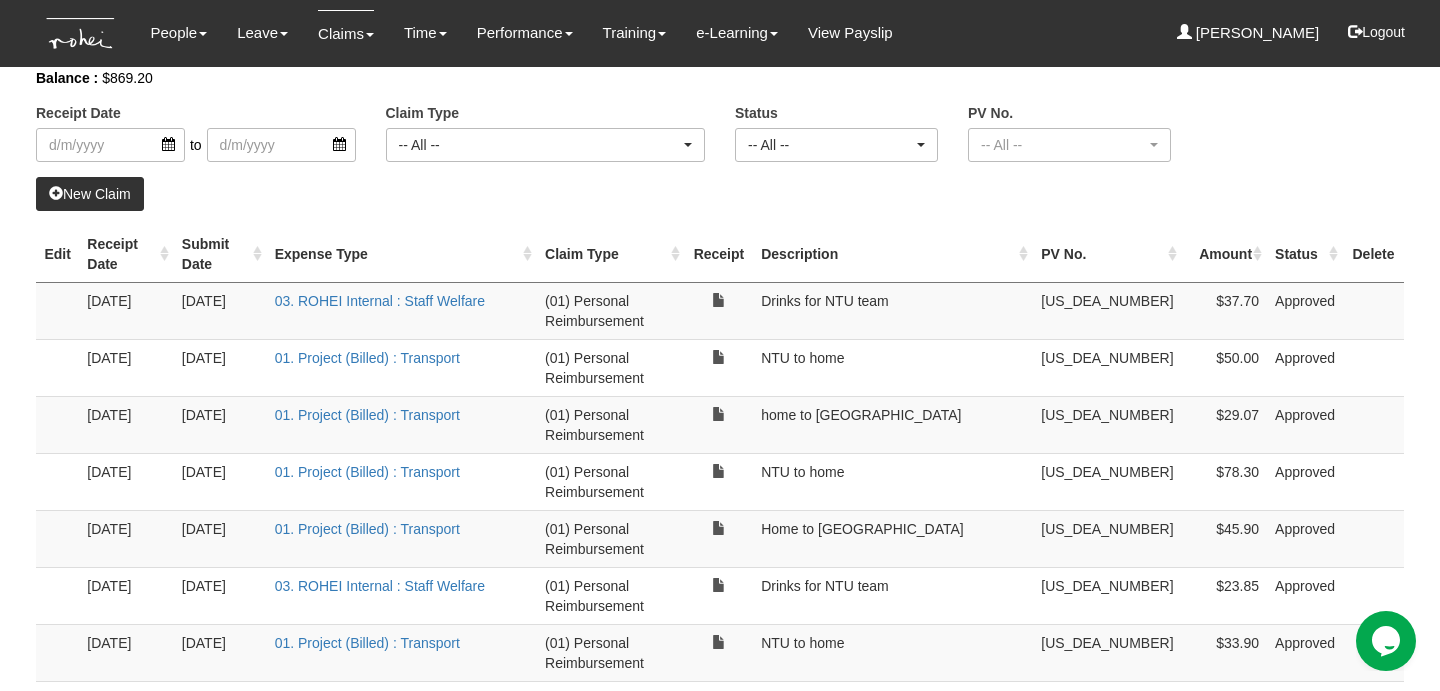 click on "New Claim" at bounding box center (90, 194) 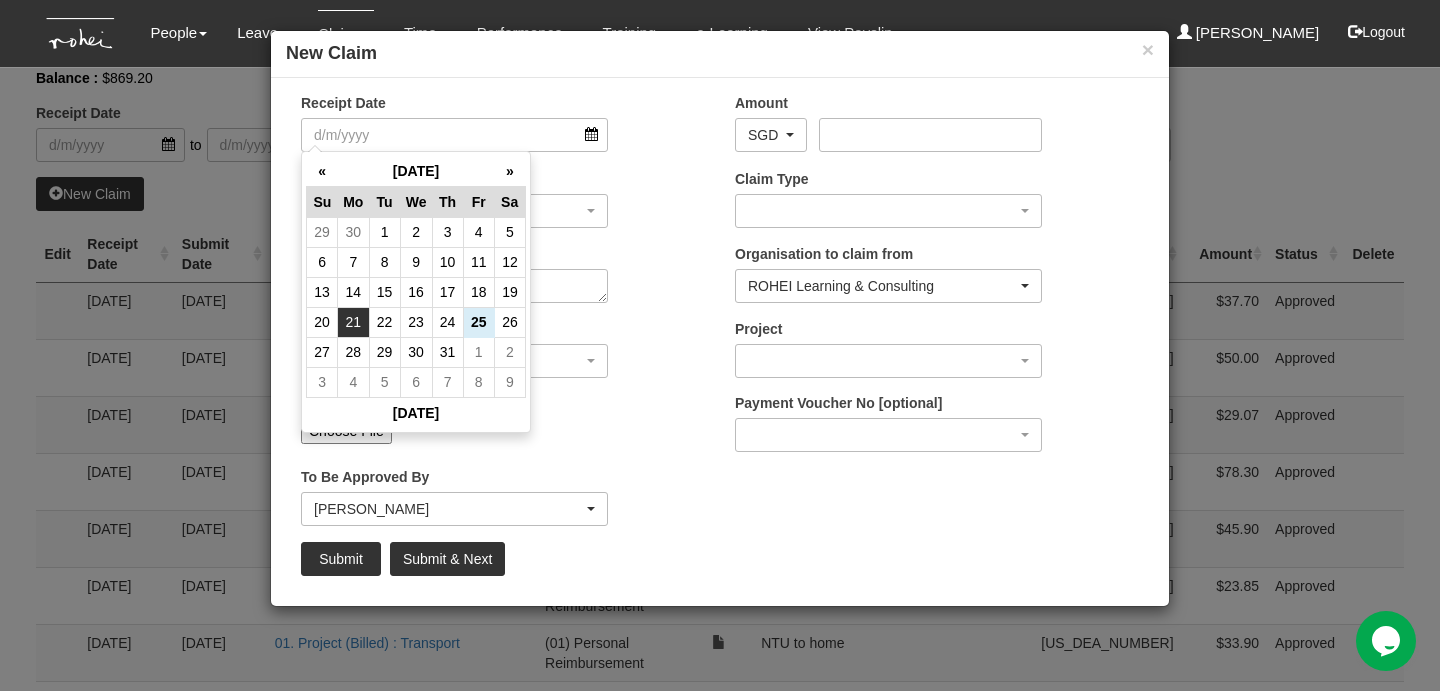click on "21" at bounding box center (353, 322) 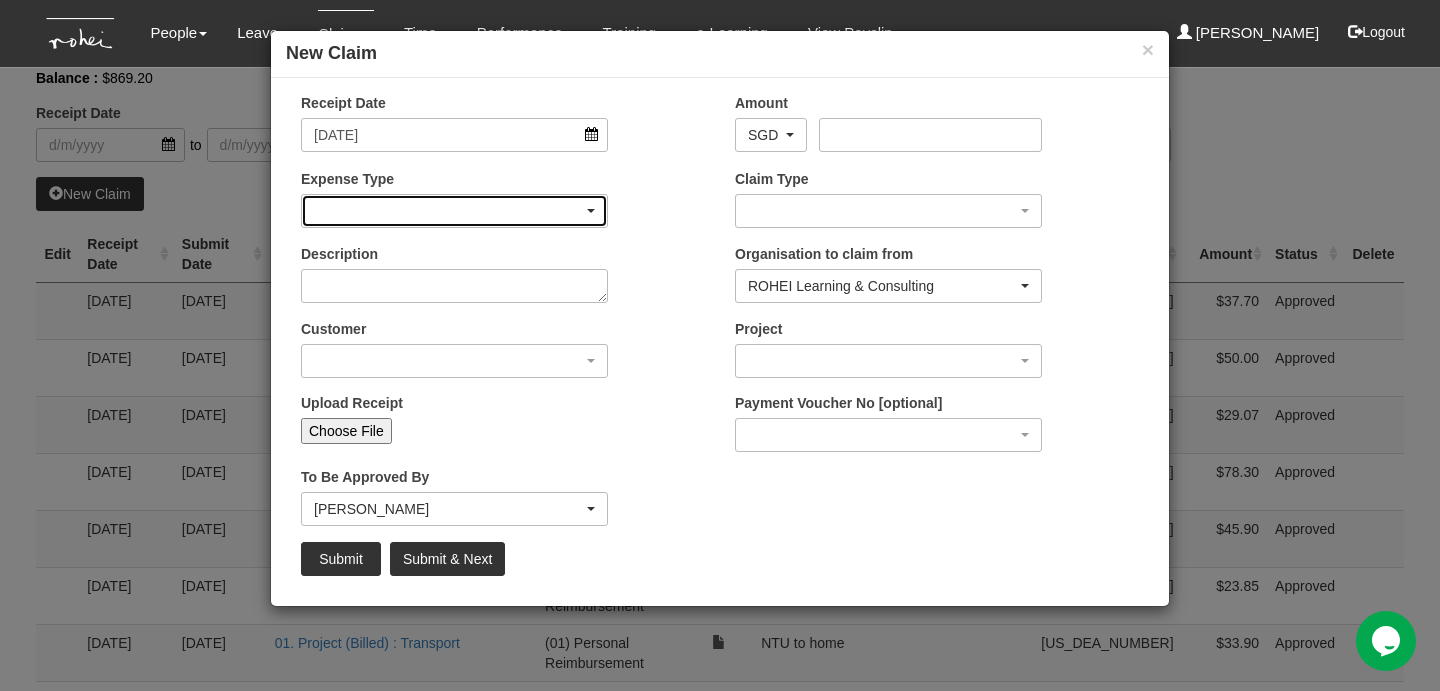 click at bounding box center (454, 211) 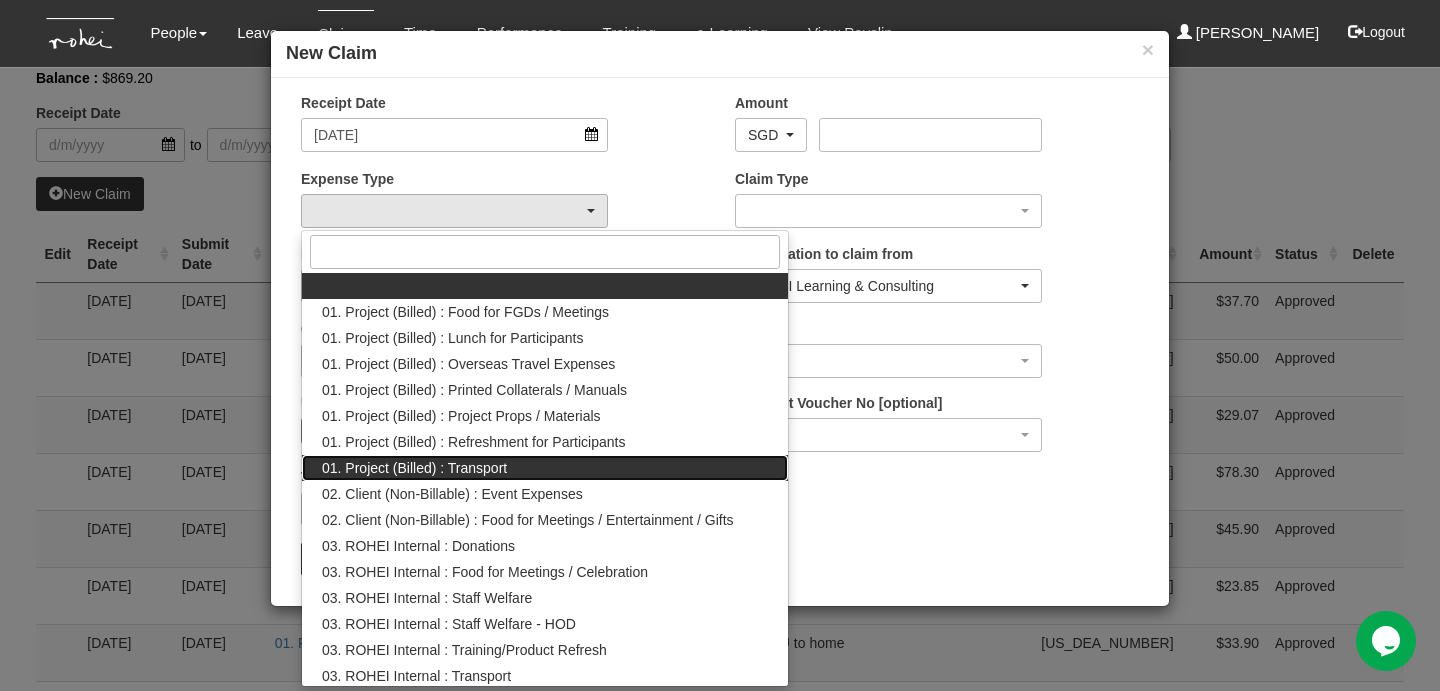 click on "01. Project (Billed) : Transport" at bounding box center (545, 468) 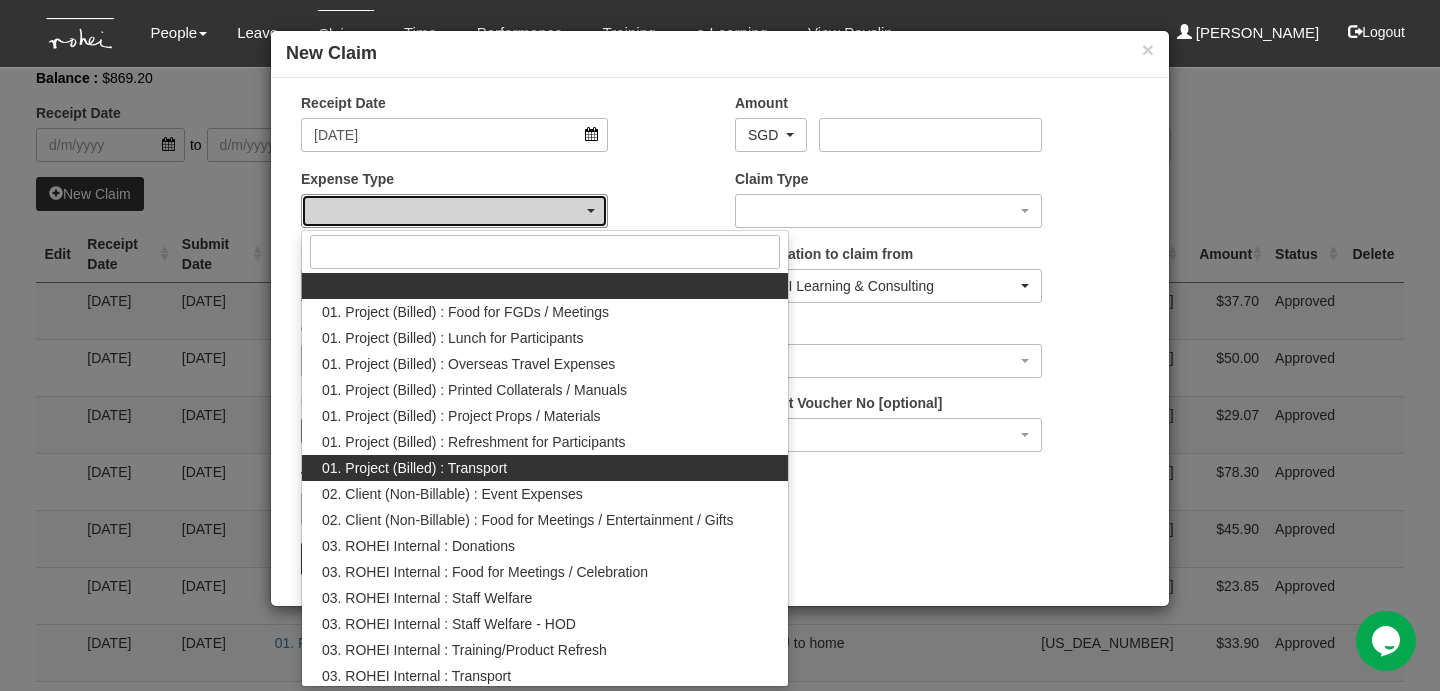 select on "135" 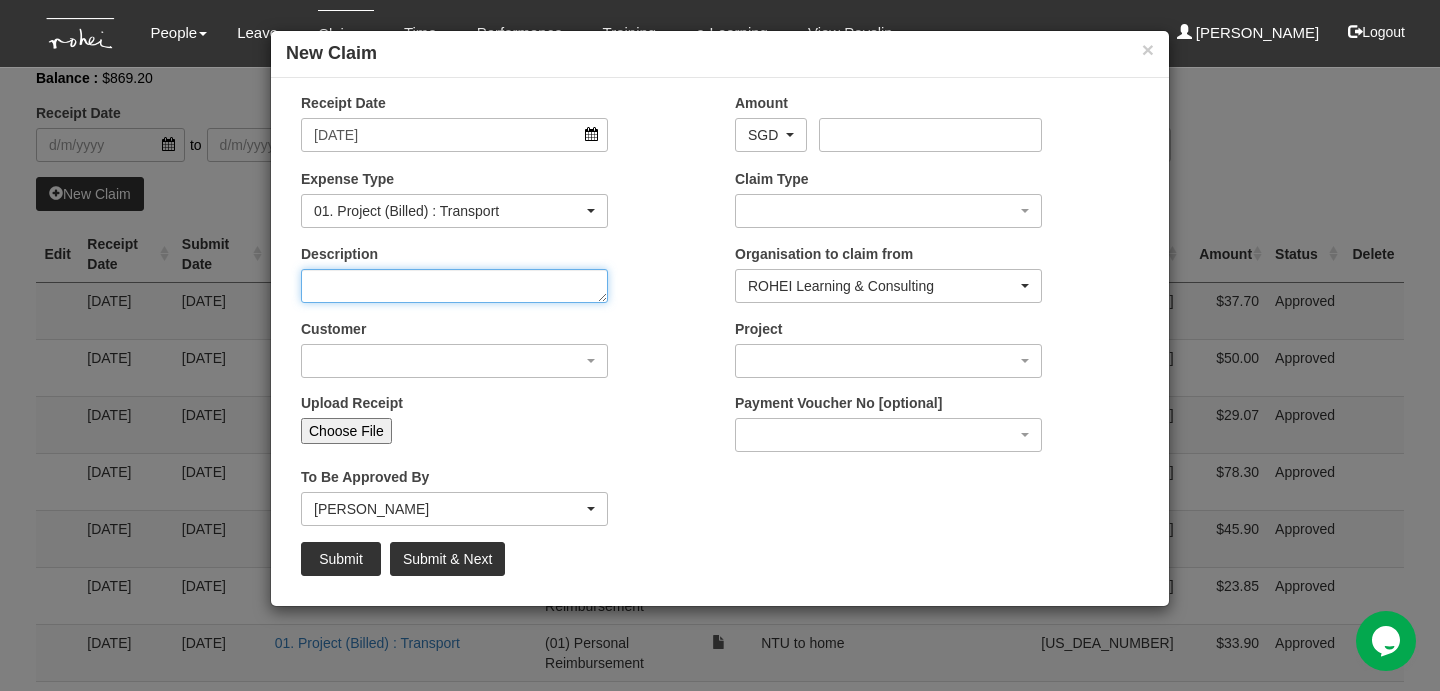 click on "Description" at bounding box center (454, 286) 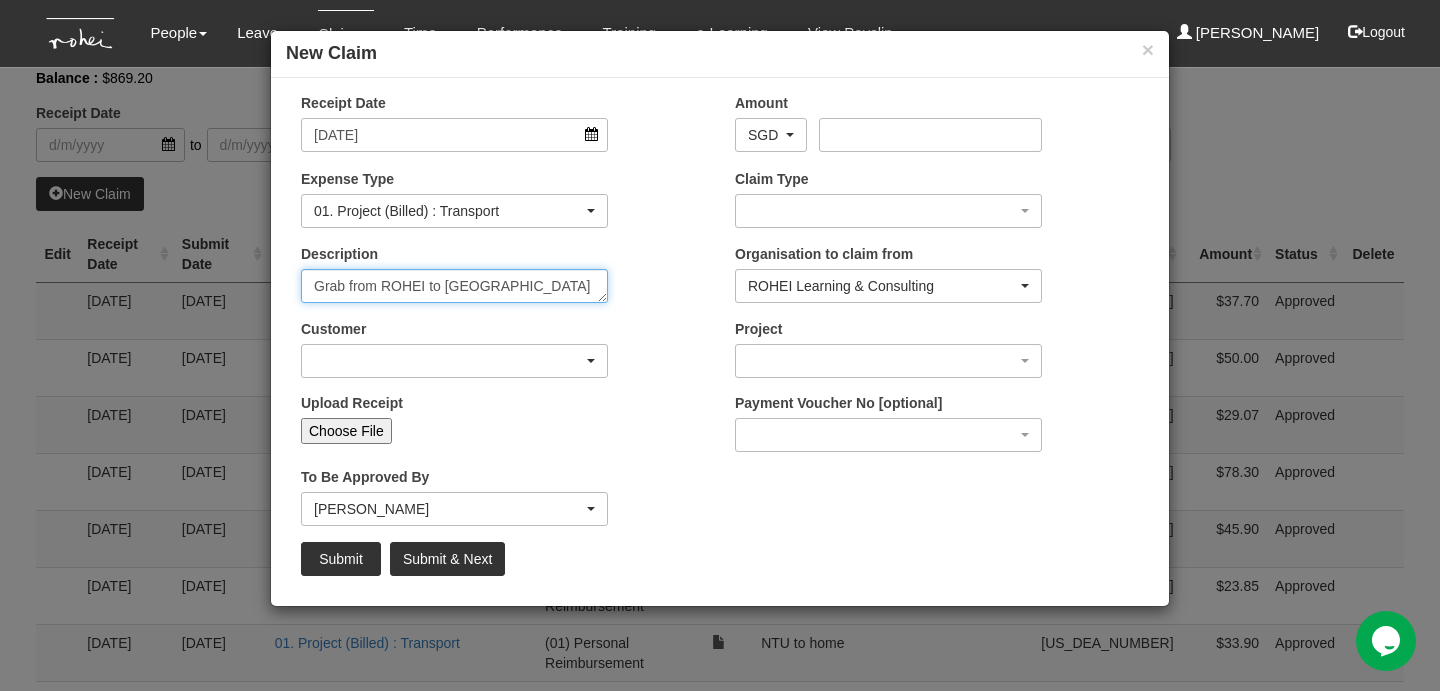 type on "Grab from ROHEI to [GEOGRAPHIC_DATA]" 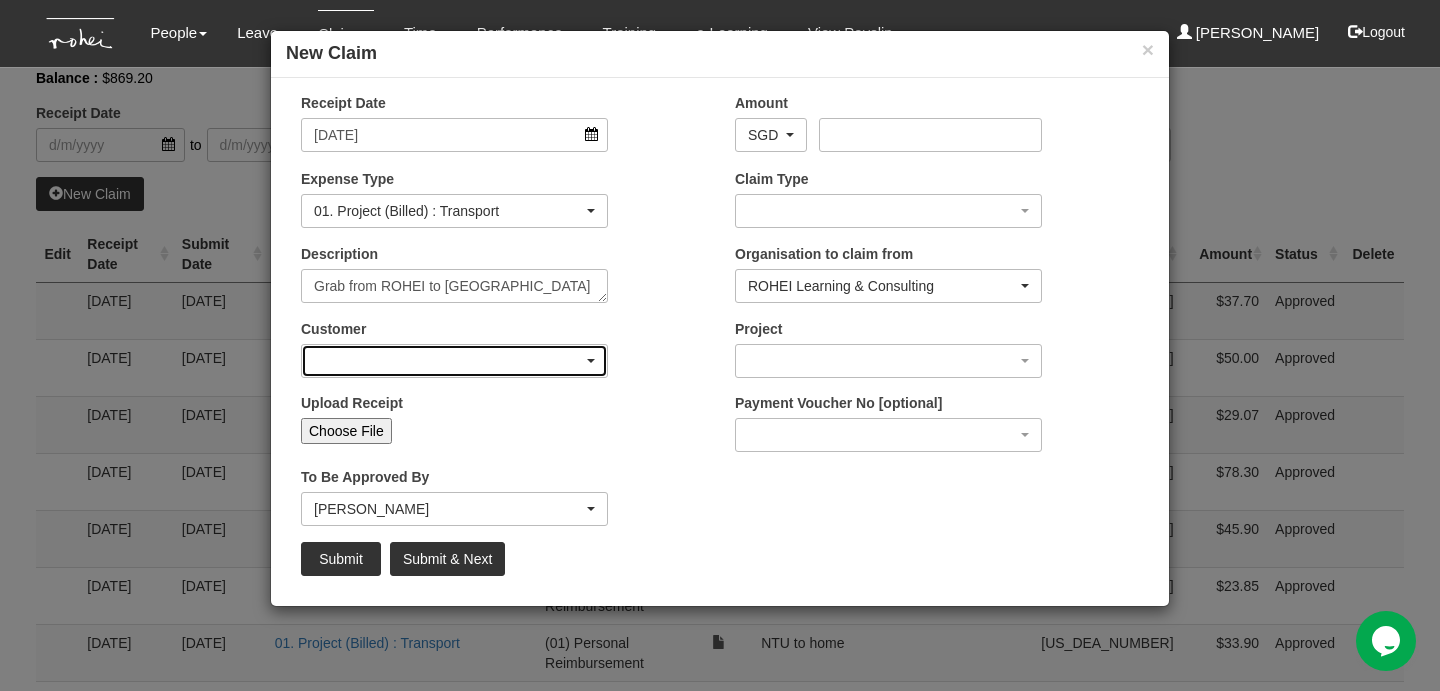 click at bounding box center (454, 361) 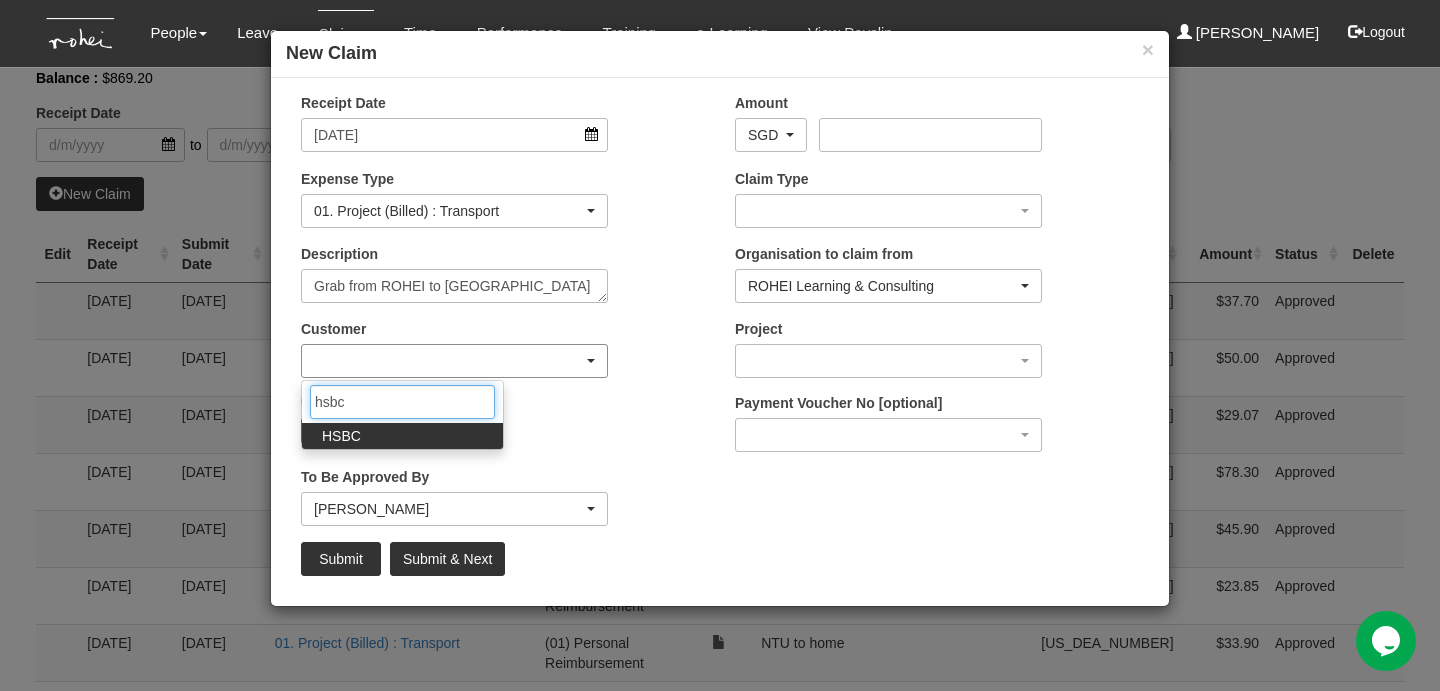 type on "hsbc" 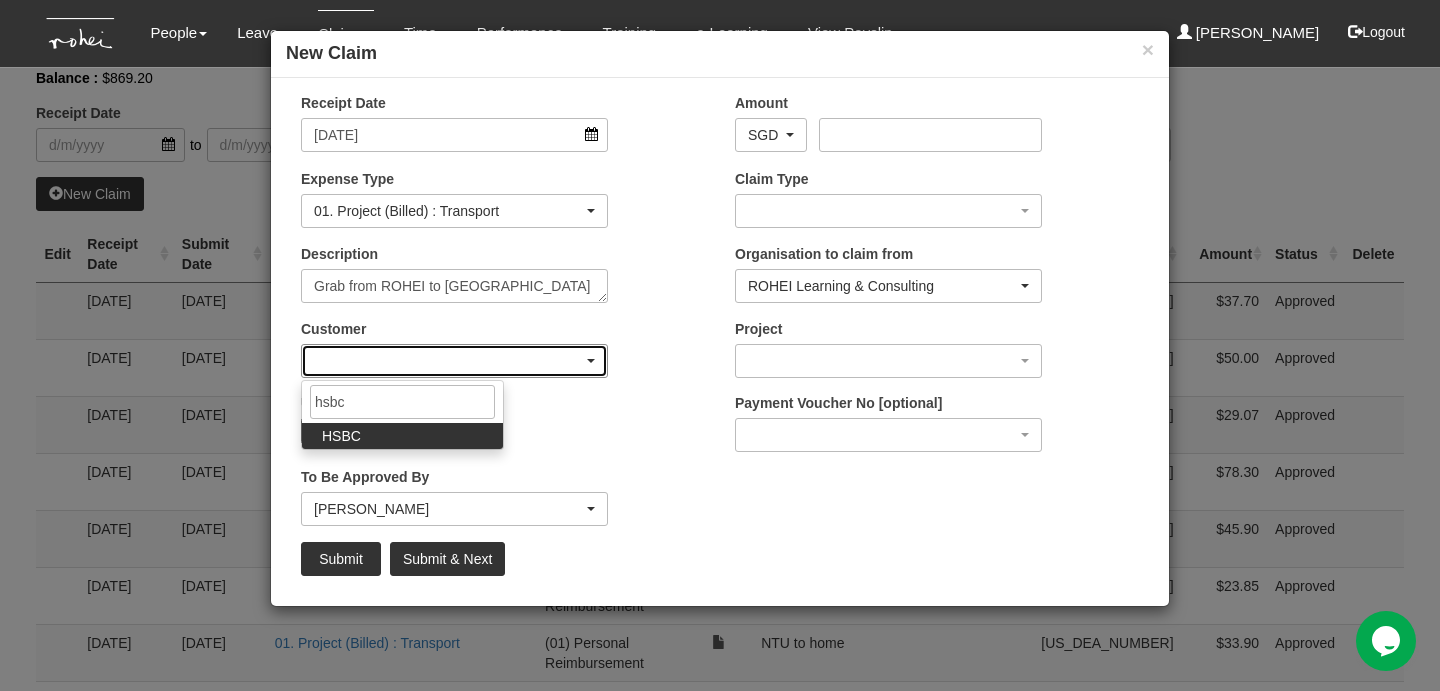 click at bounding box center [454, 361] 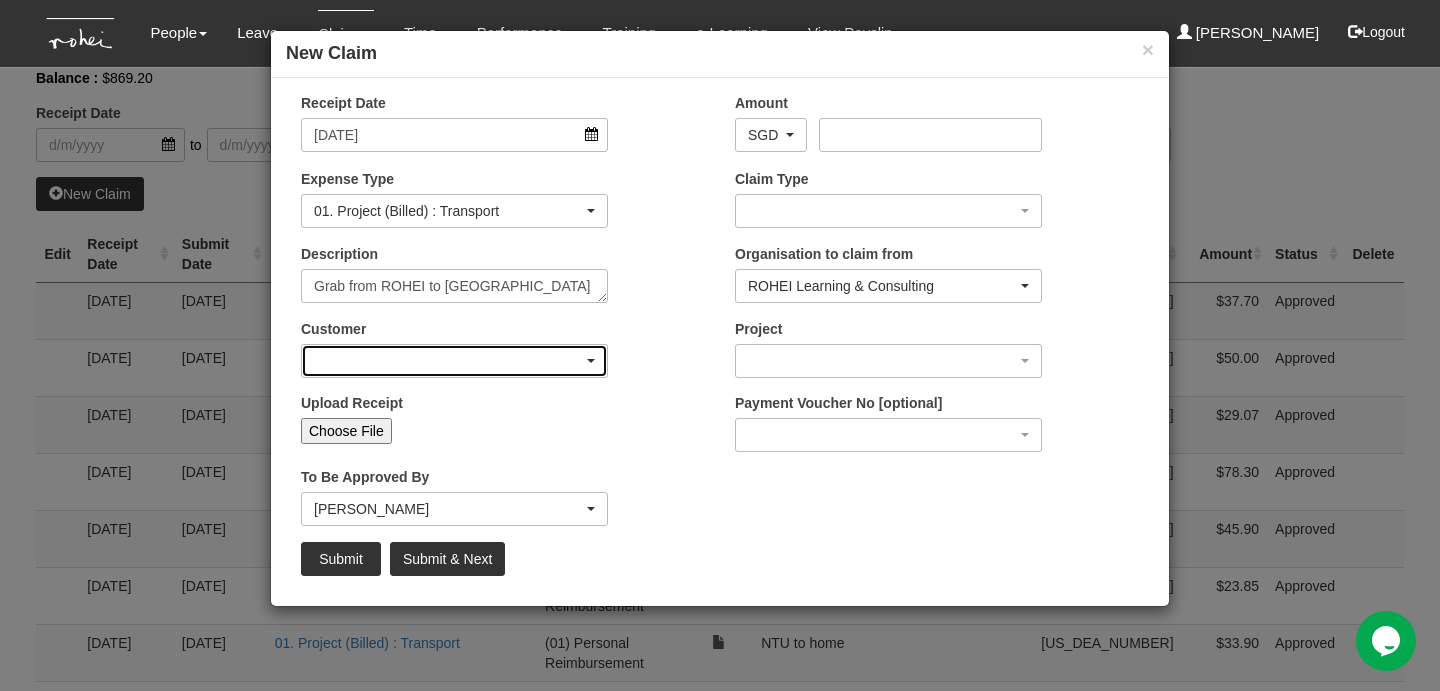 click at bounding box center (454, 361) 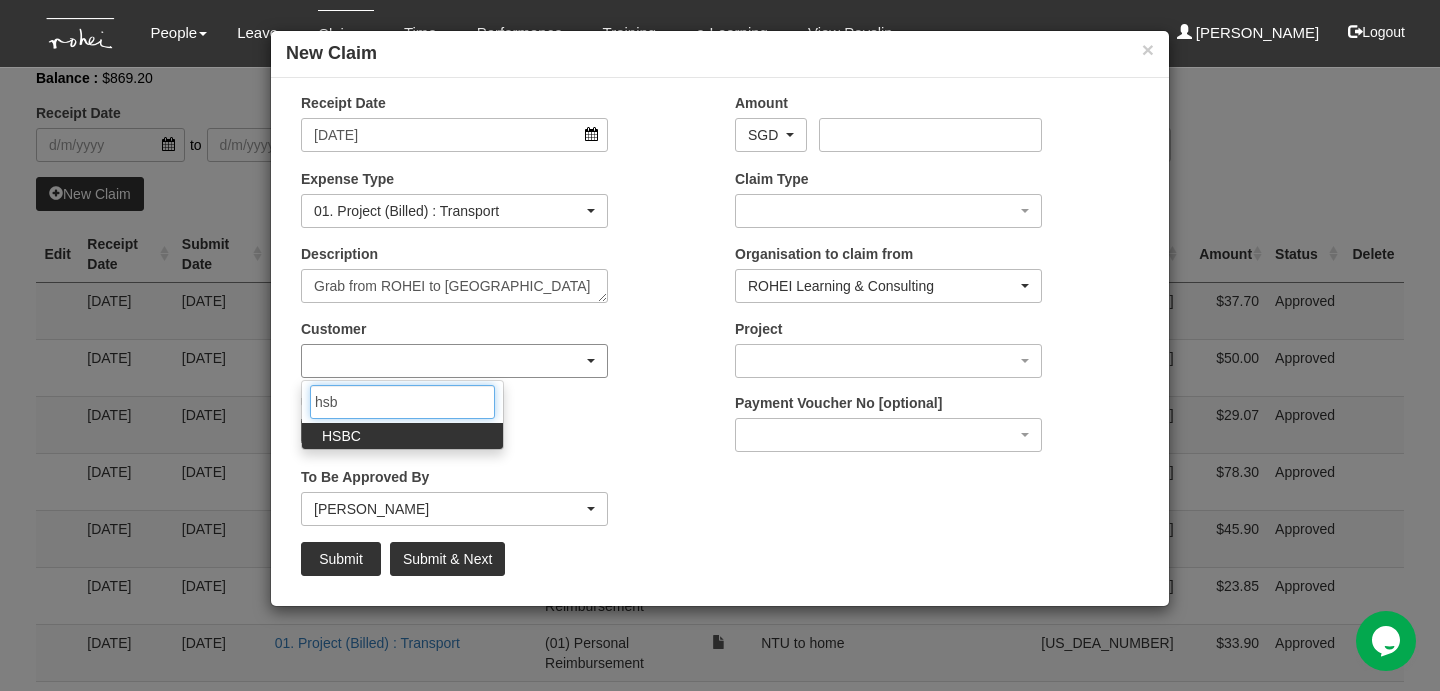 type on "hsbc" 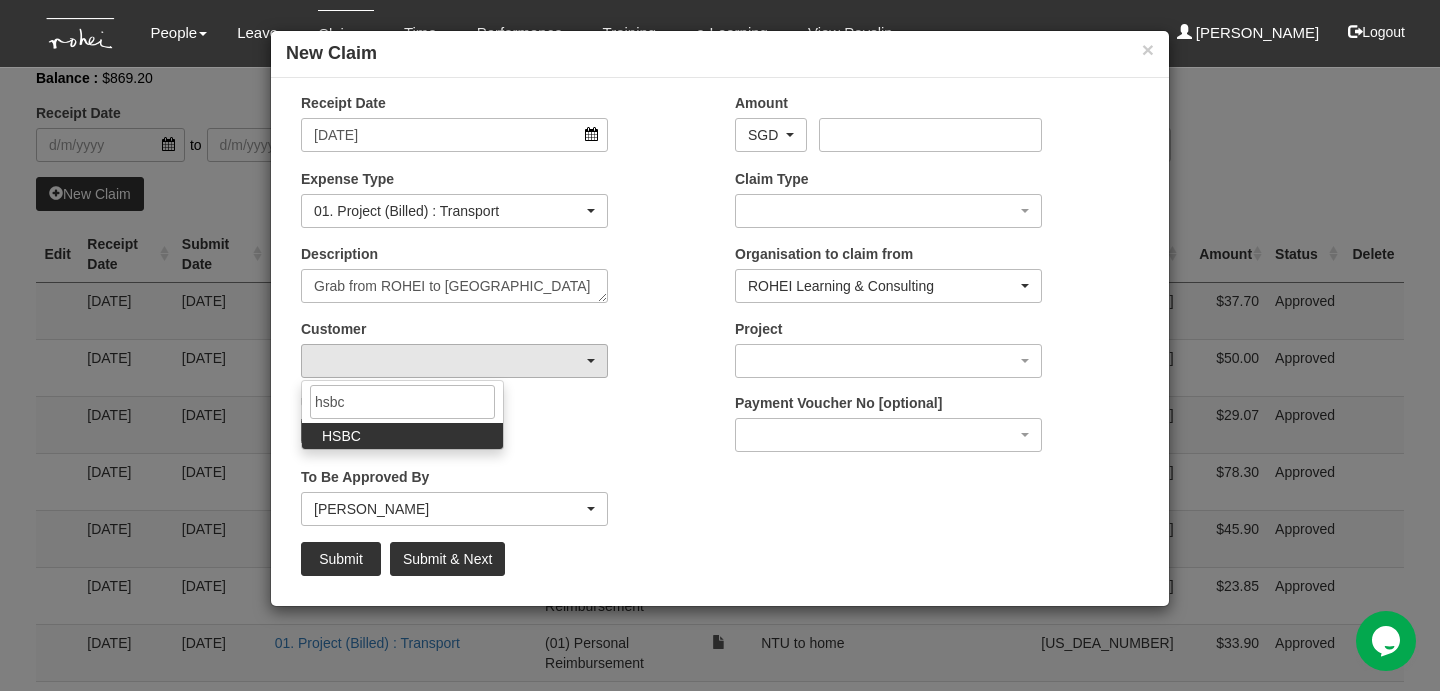 click on "HSBC" at bounding box center [402, 436] 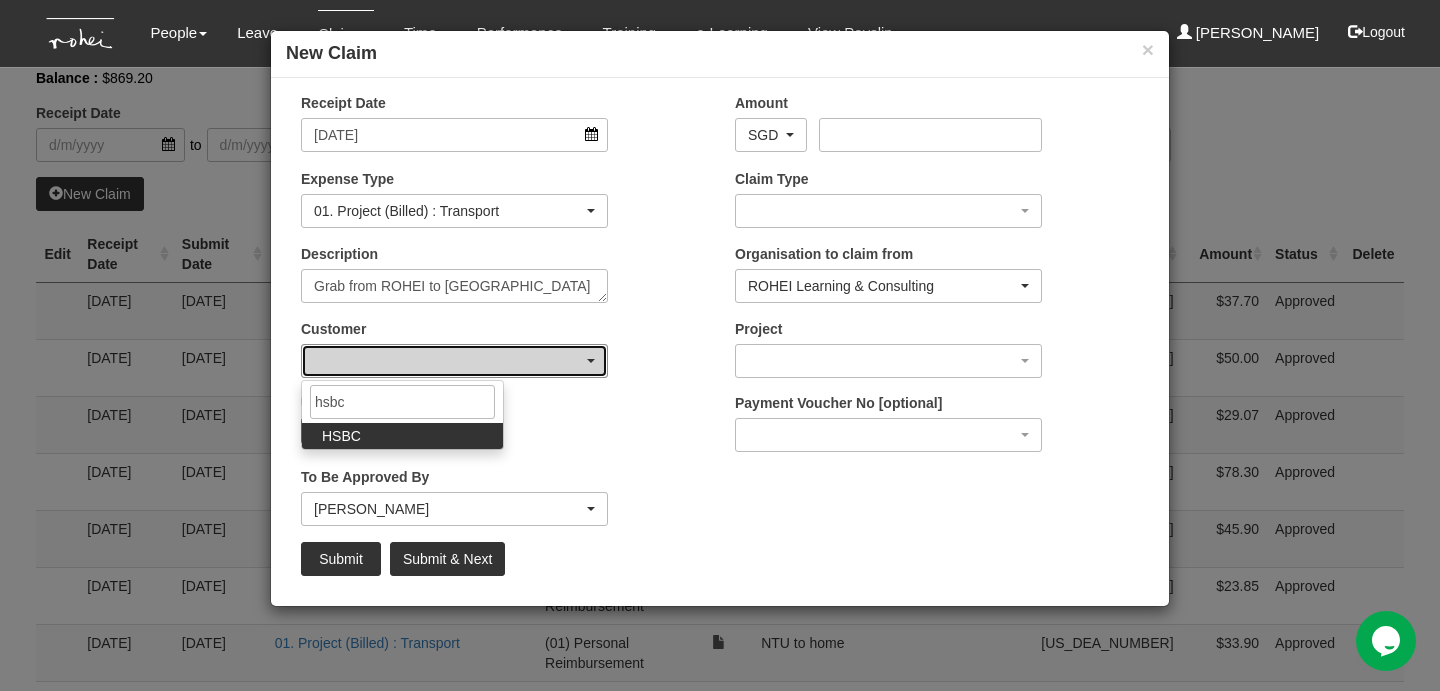 select on "50" 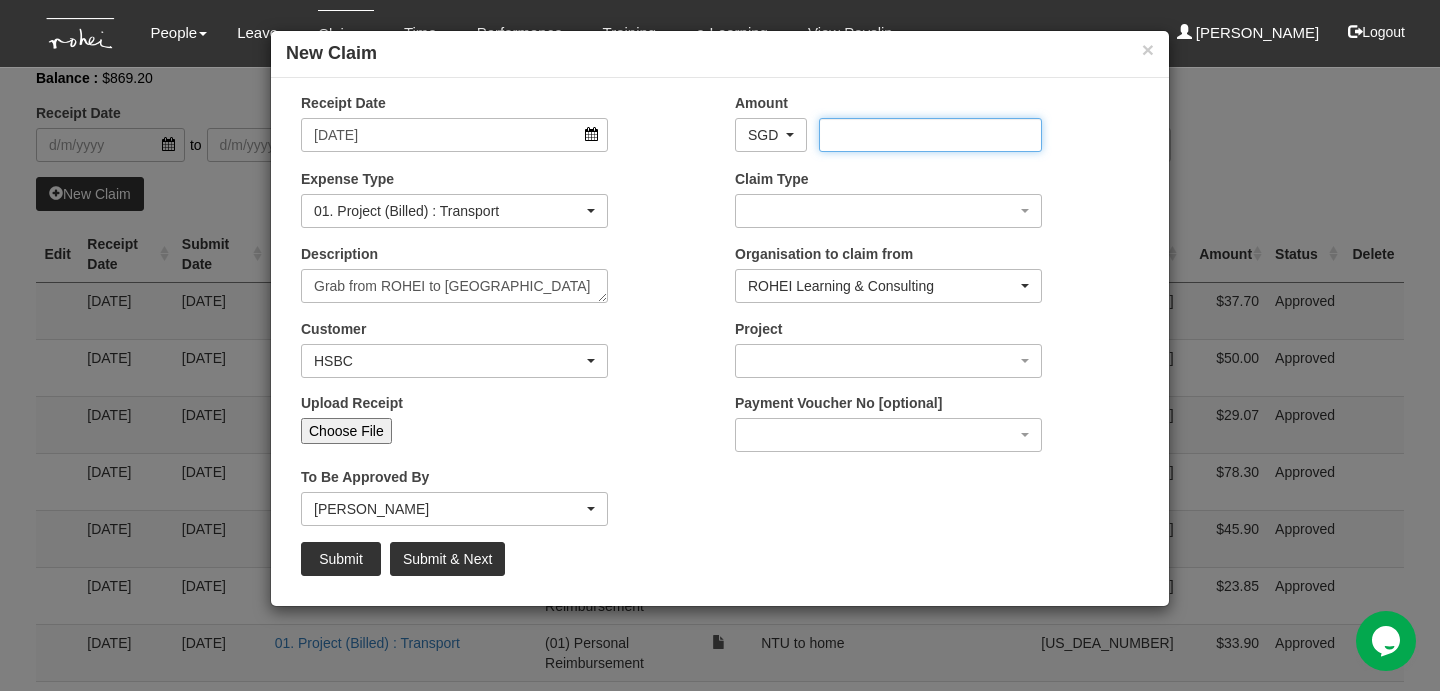 click on "Amount" at bounding box center [930, 135] 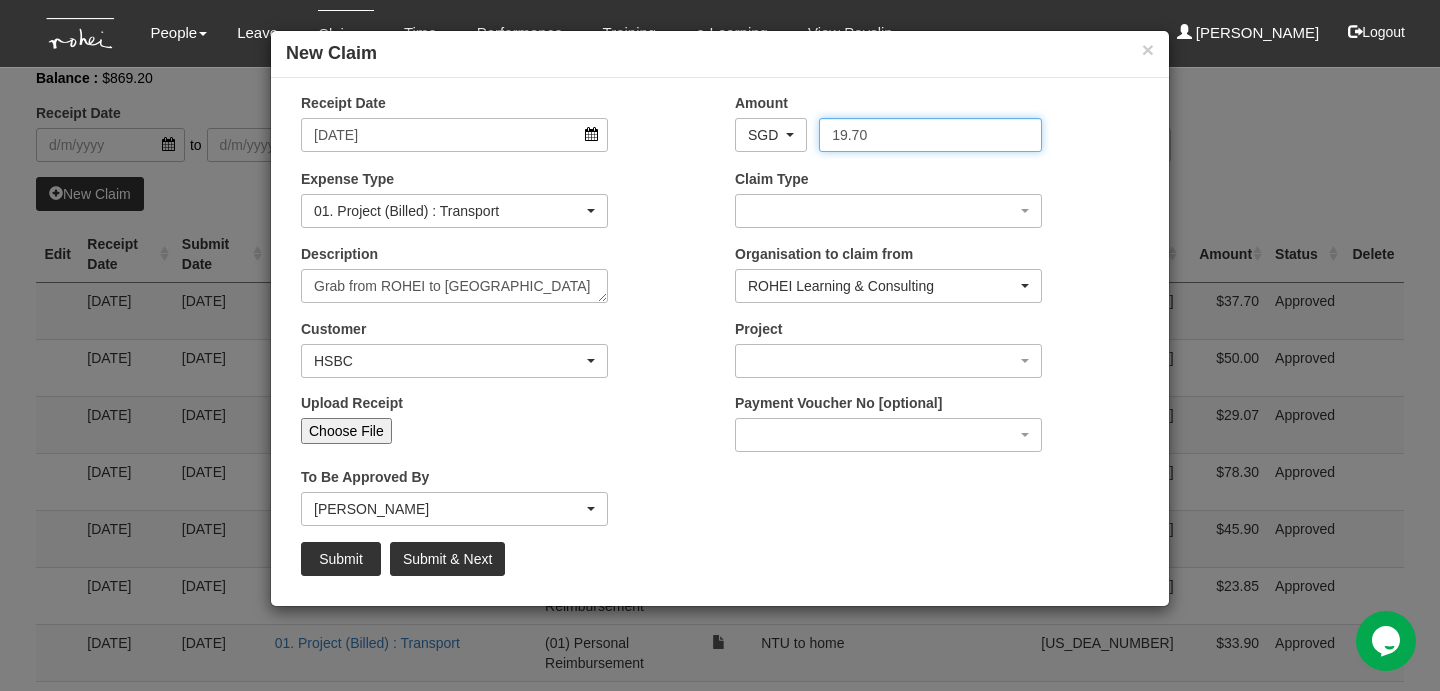 type on "19.70" 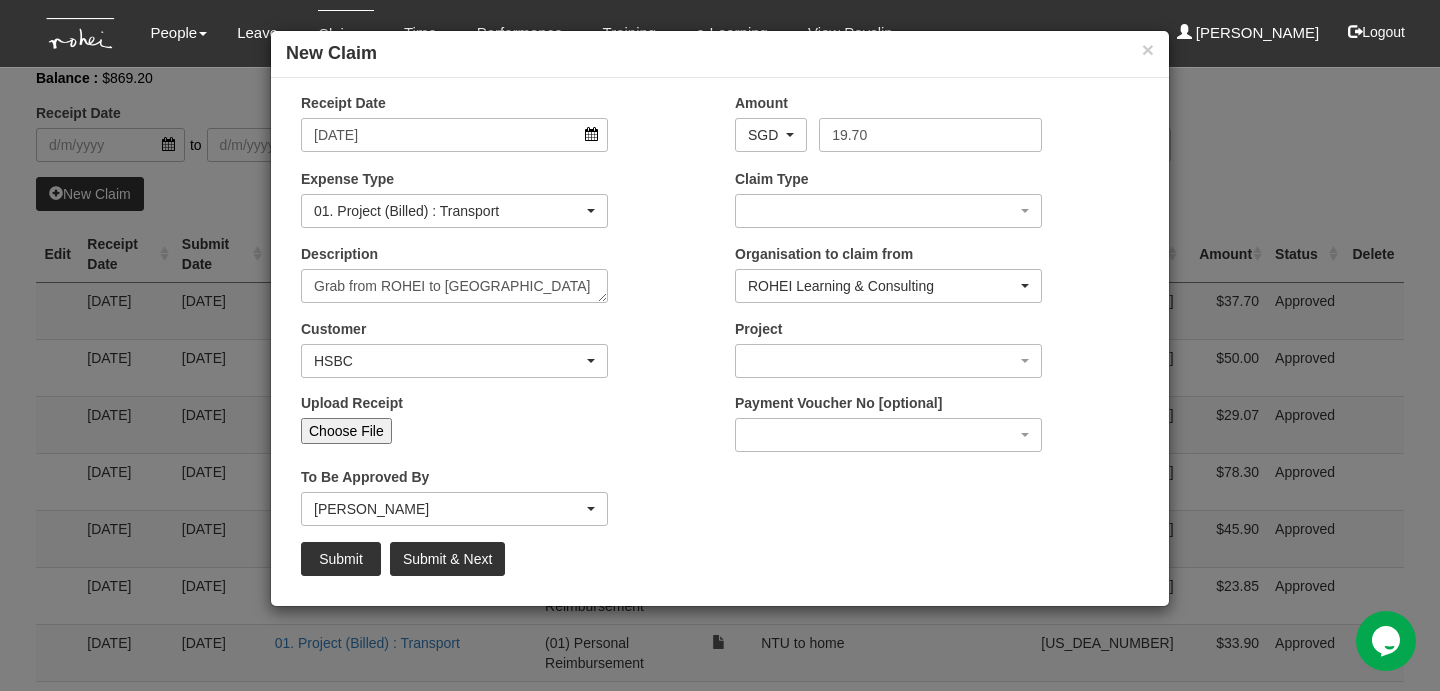 click on "Receipt Date
[DATE]" at bounding box center [503, 130] 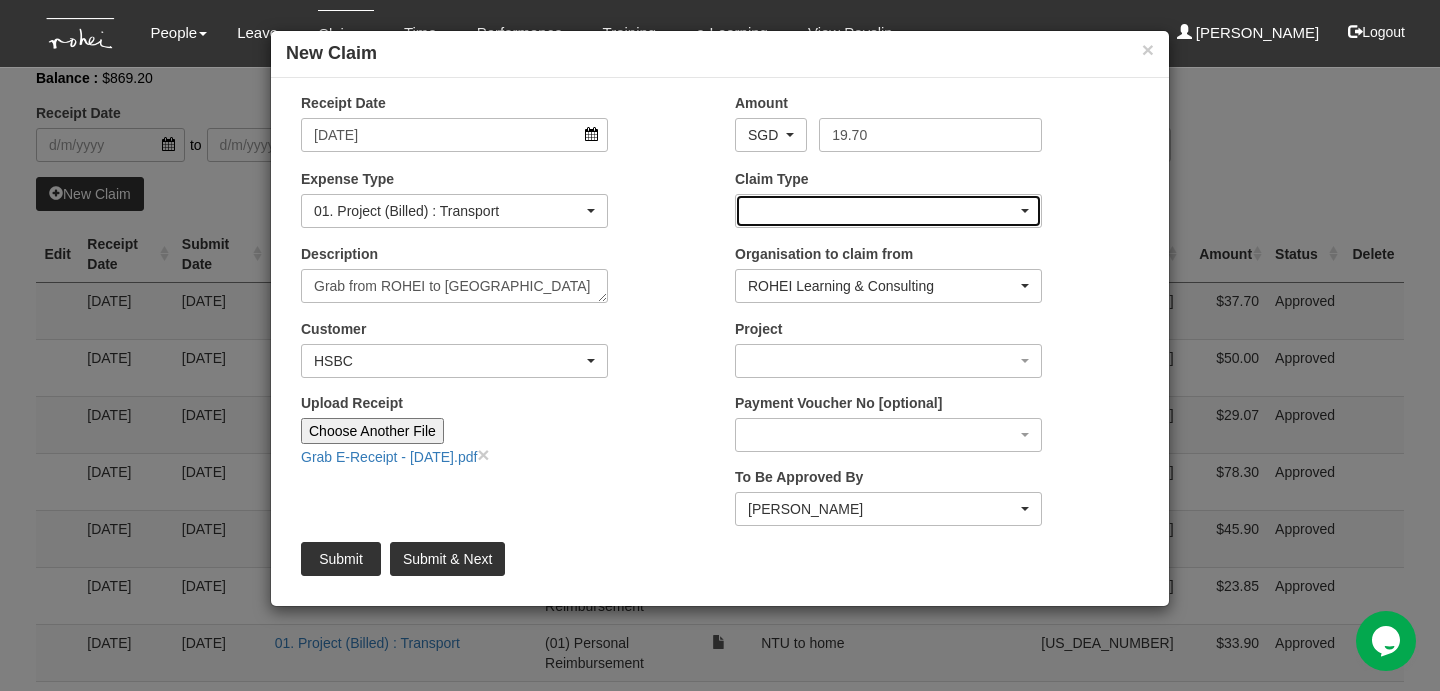 click at bounding box center (888, 211) 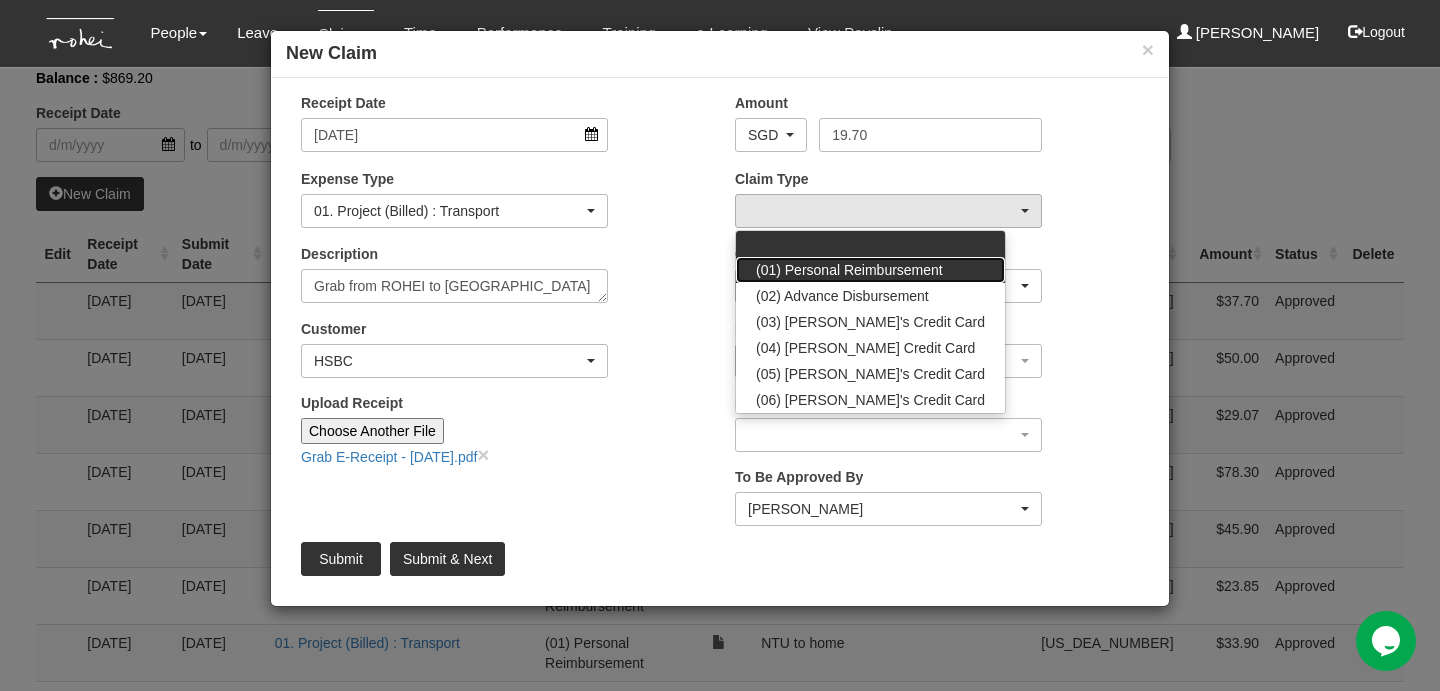 click on "(01) Personal Reimbursement" at bounding box center [870, 270] 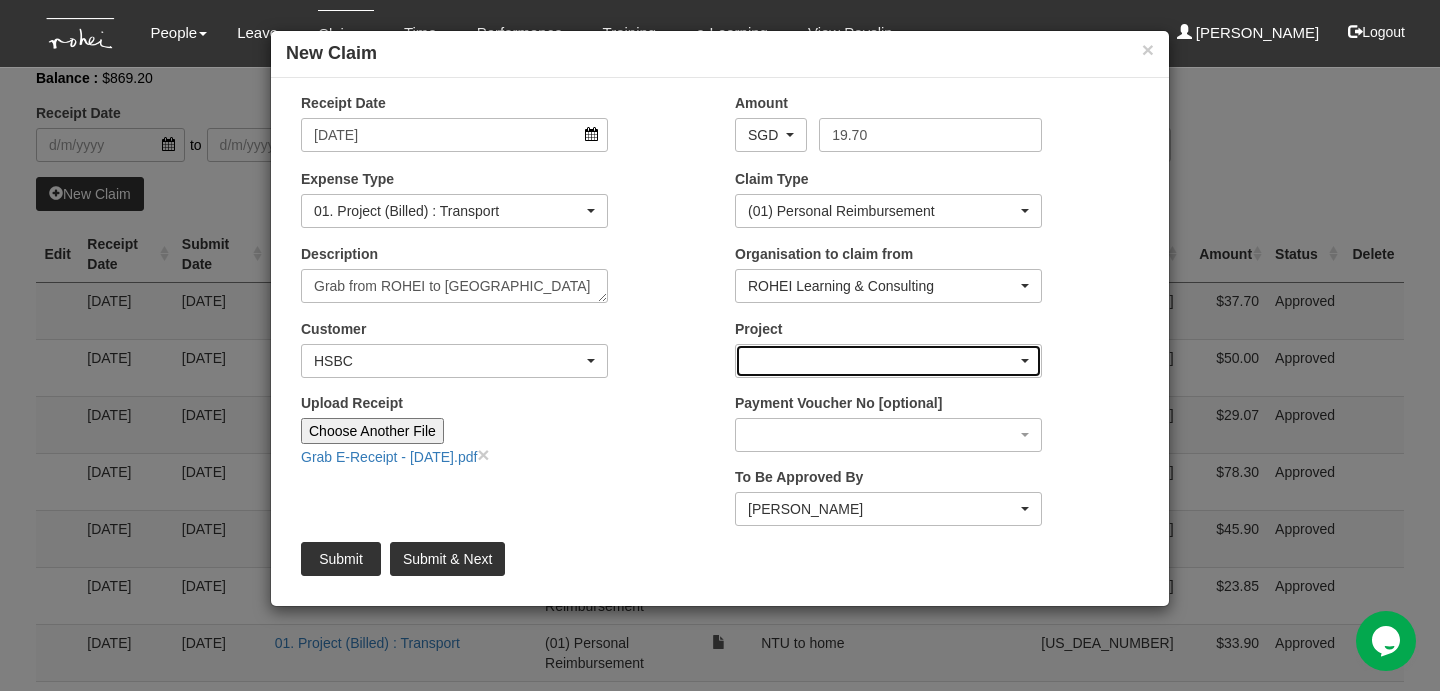 click at bounding box center (888, 361) 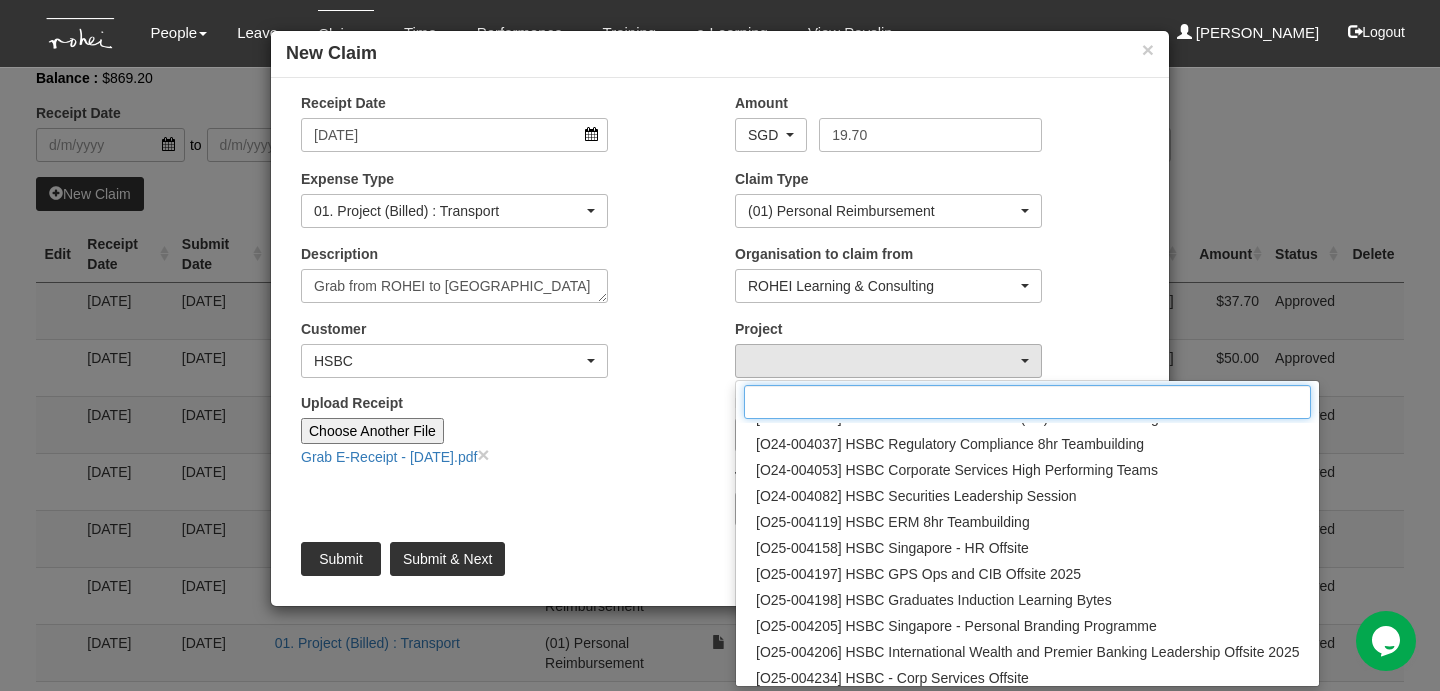 scroll, scrollTop: 204, scrollLeft: 0, axis: vertical 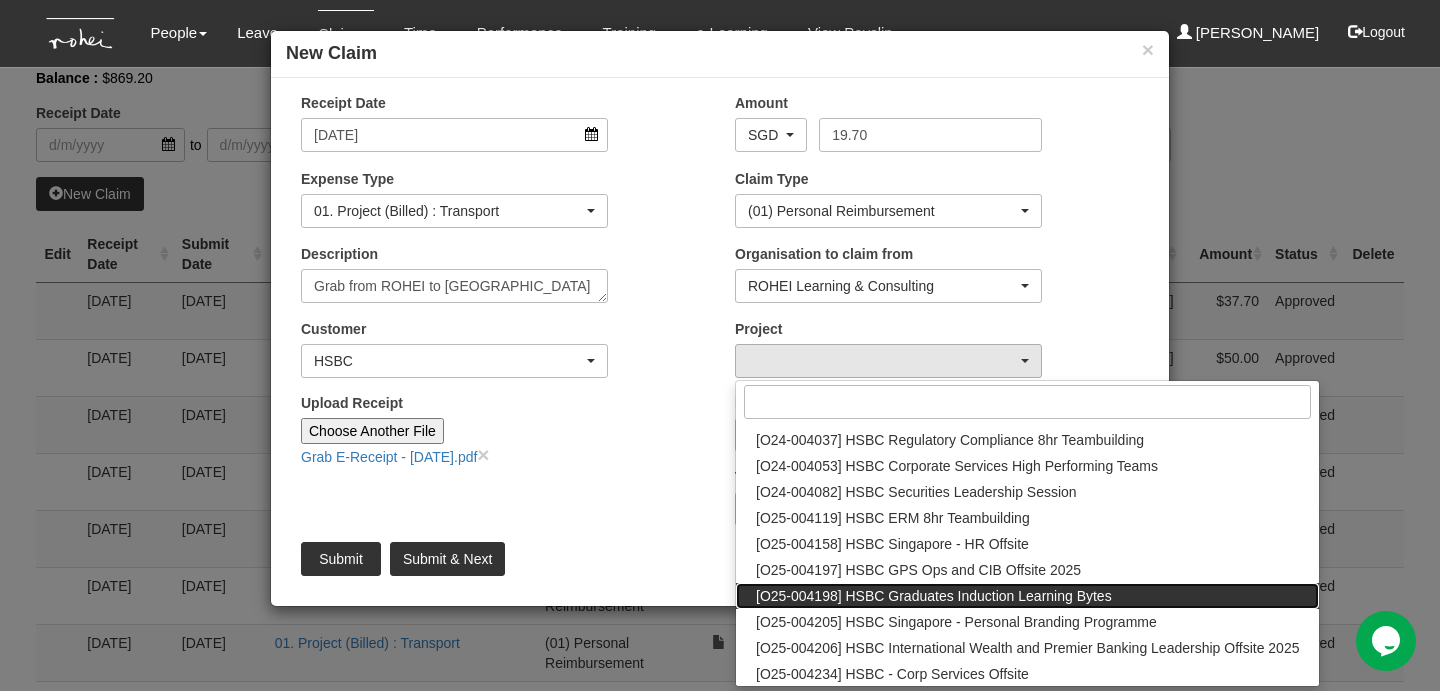 click on "[O25-004198] HSBC Graduates Induction Learning Bytes" at bounding box center [934, 596] 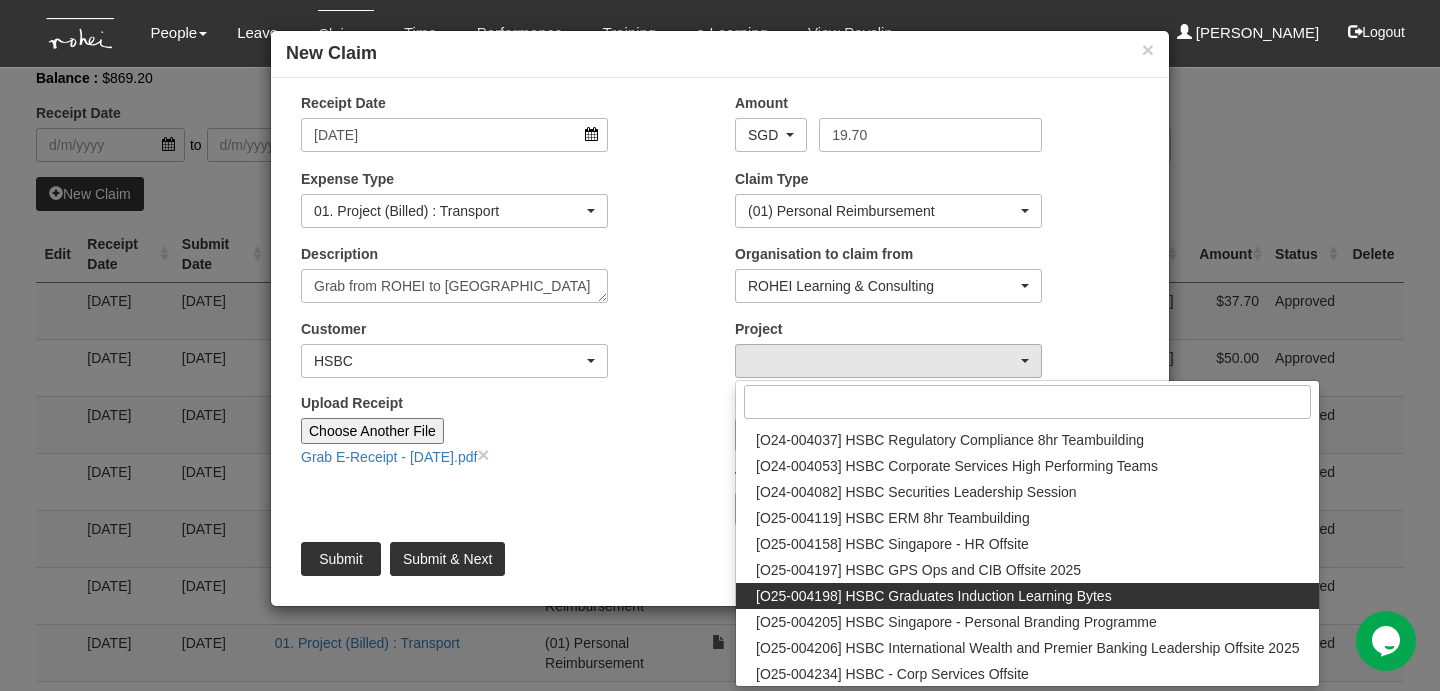 select on "2818" 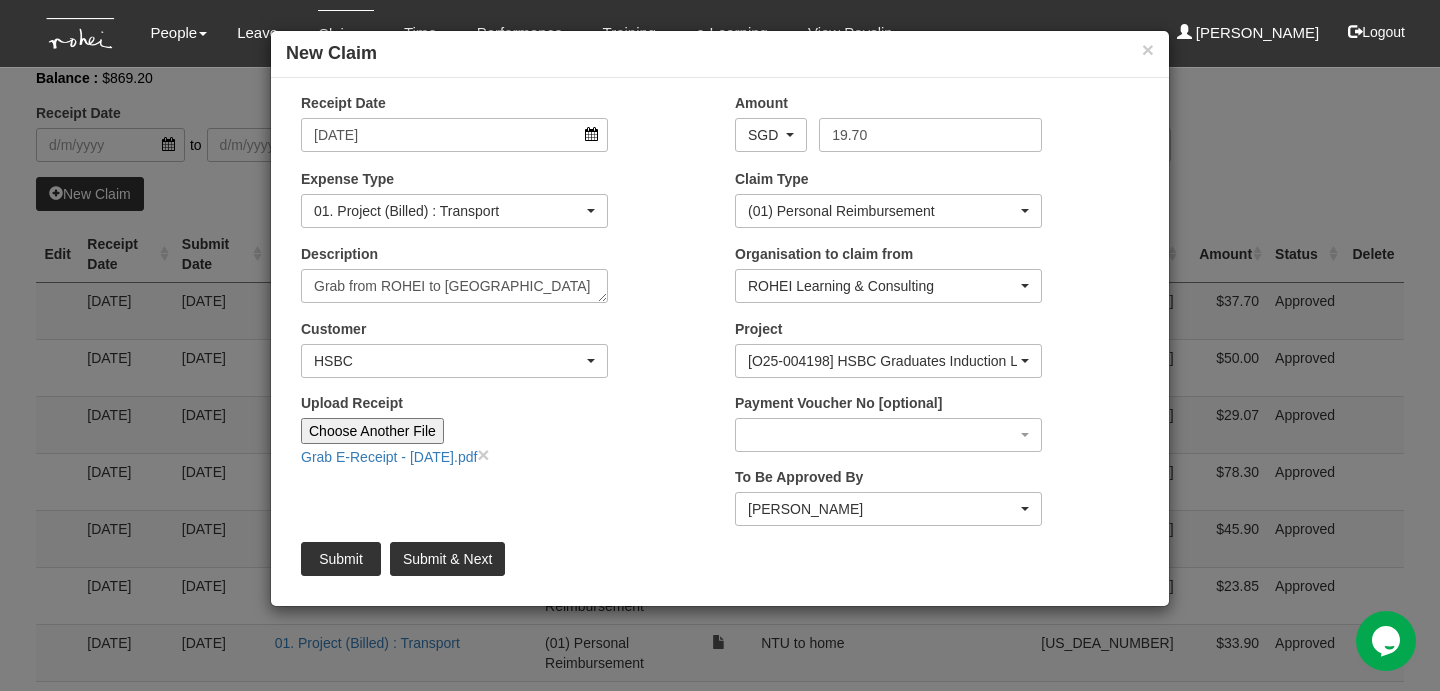 click on "Upload Receipt
Choose Another File
Grab E-Receipt - [DATE].pdf ×" at bounding box center (503, 437) 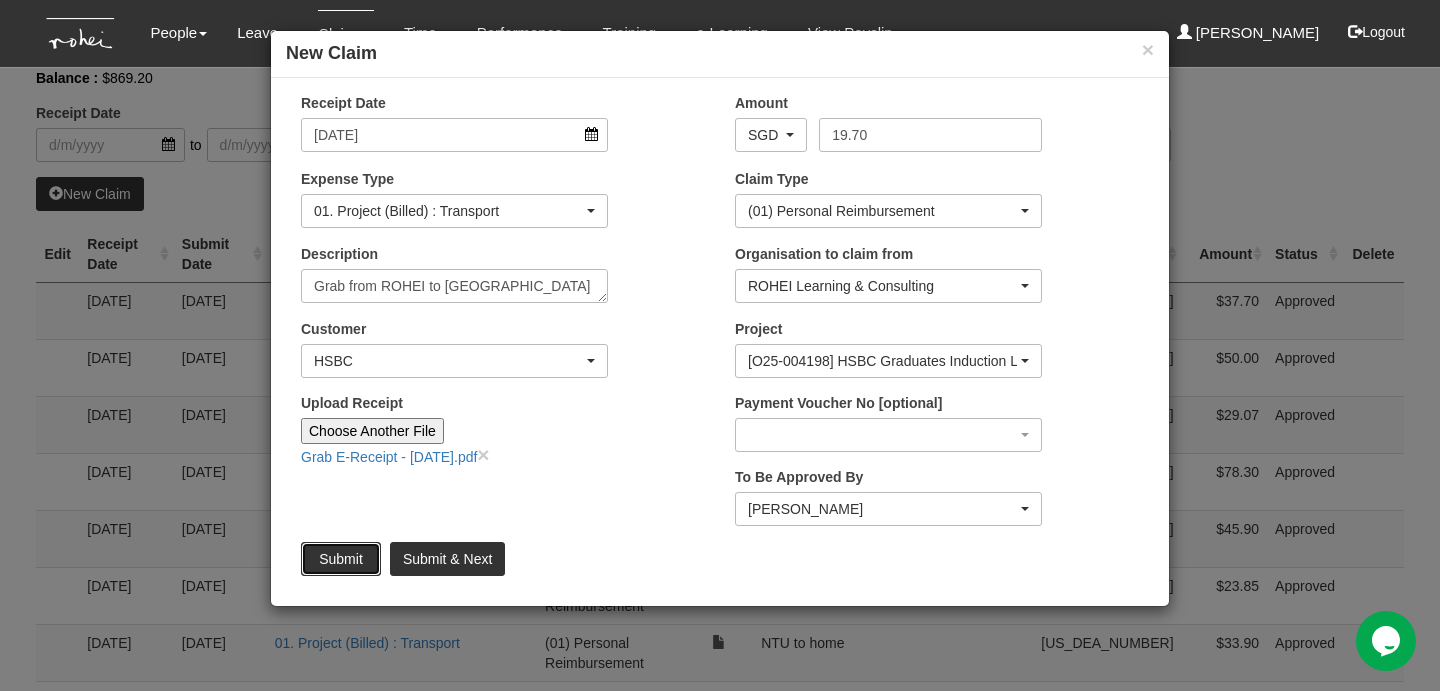 click on "Submit" at bounding box center [341, 559] 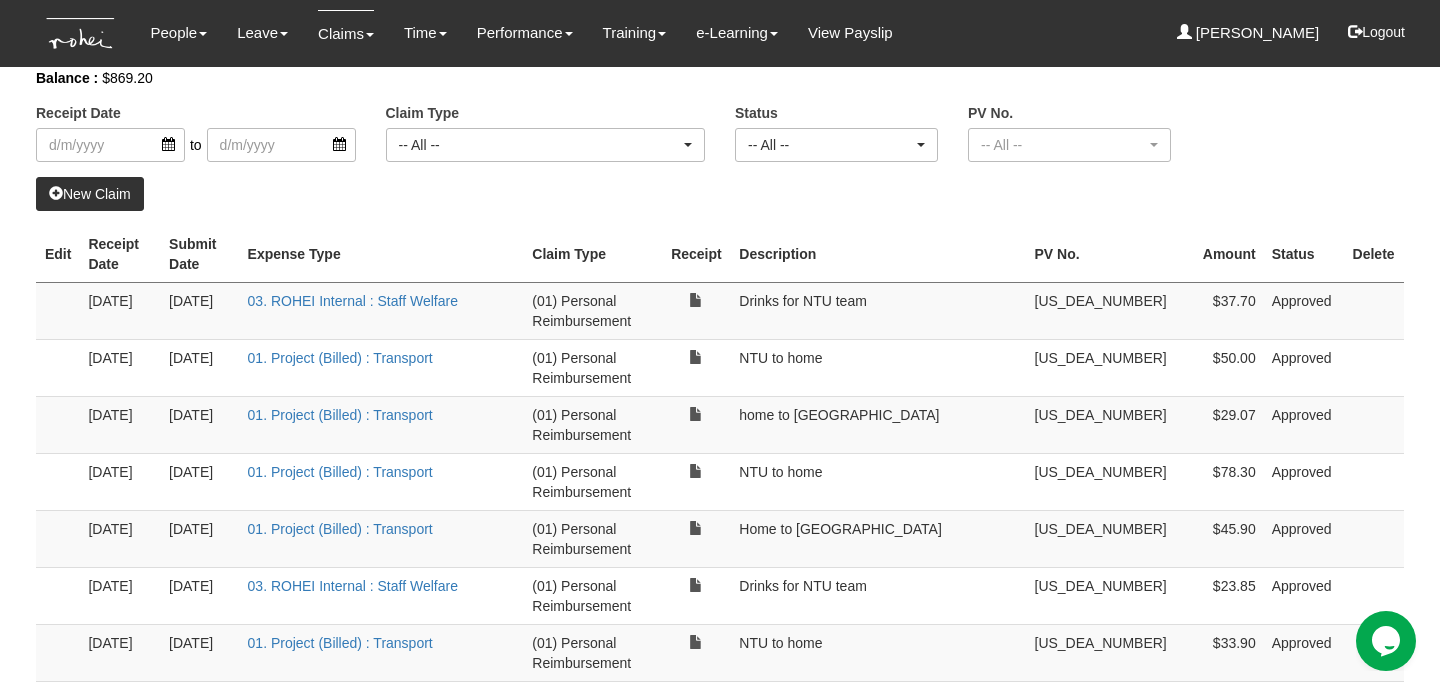 select on "50" 